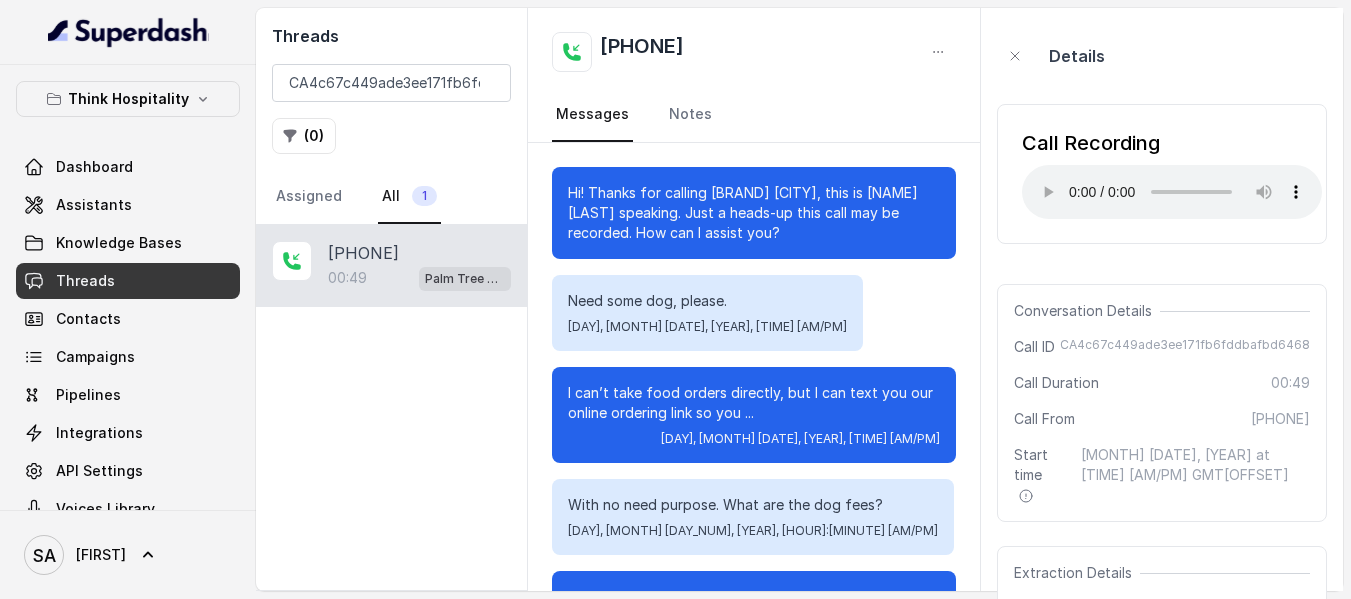 scroll, scrollTop: 0, scrollLeft: 0, axis: both 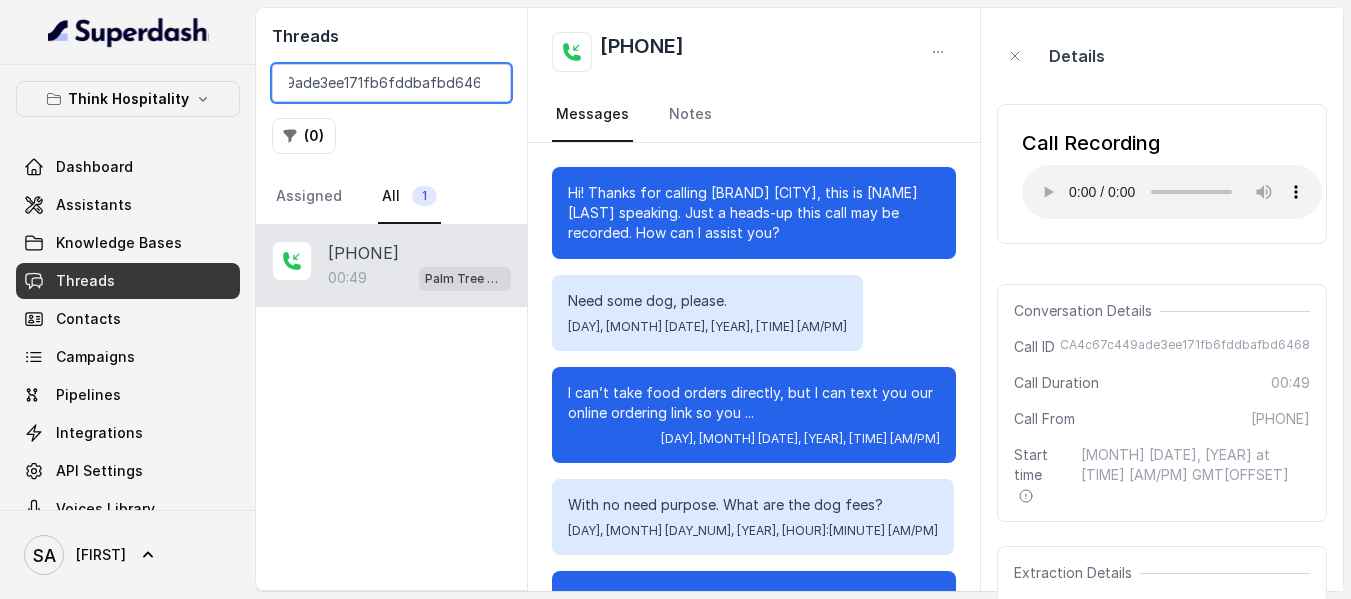 drag, startPoint x: 291, startPoint y: 86, endPoint x: 613, endPoint y: 90, distance: 322.02484 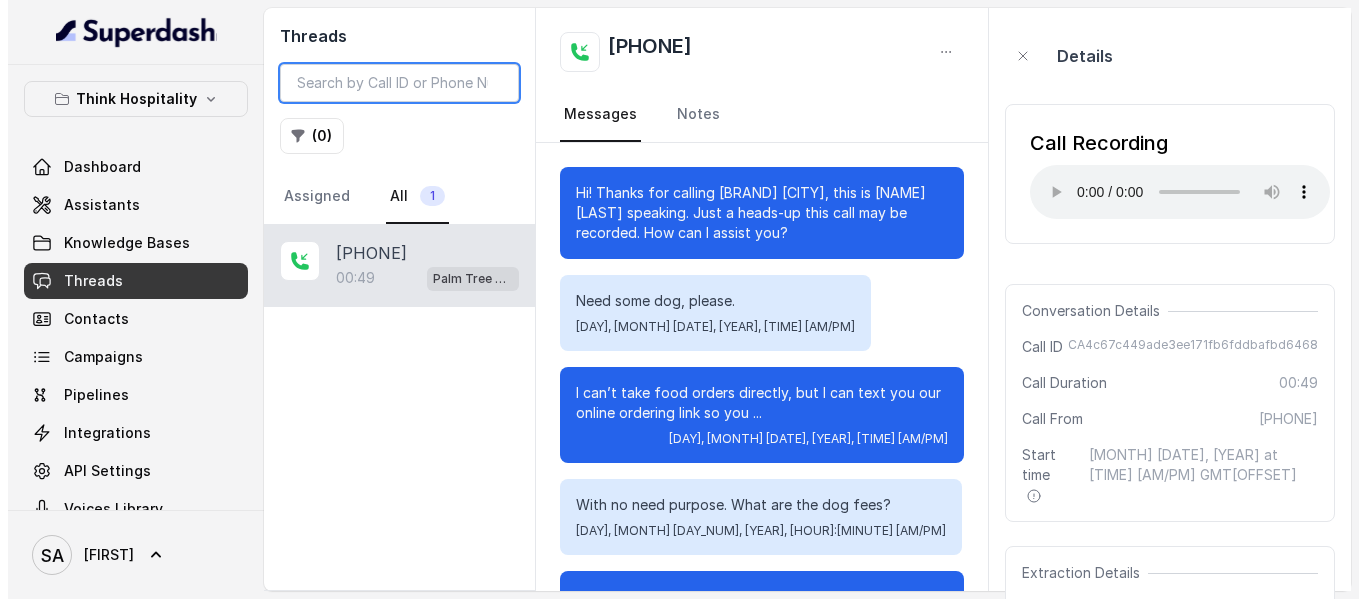scroll, scrollTop: 0, scrollLeft: 0, axis: both 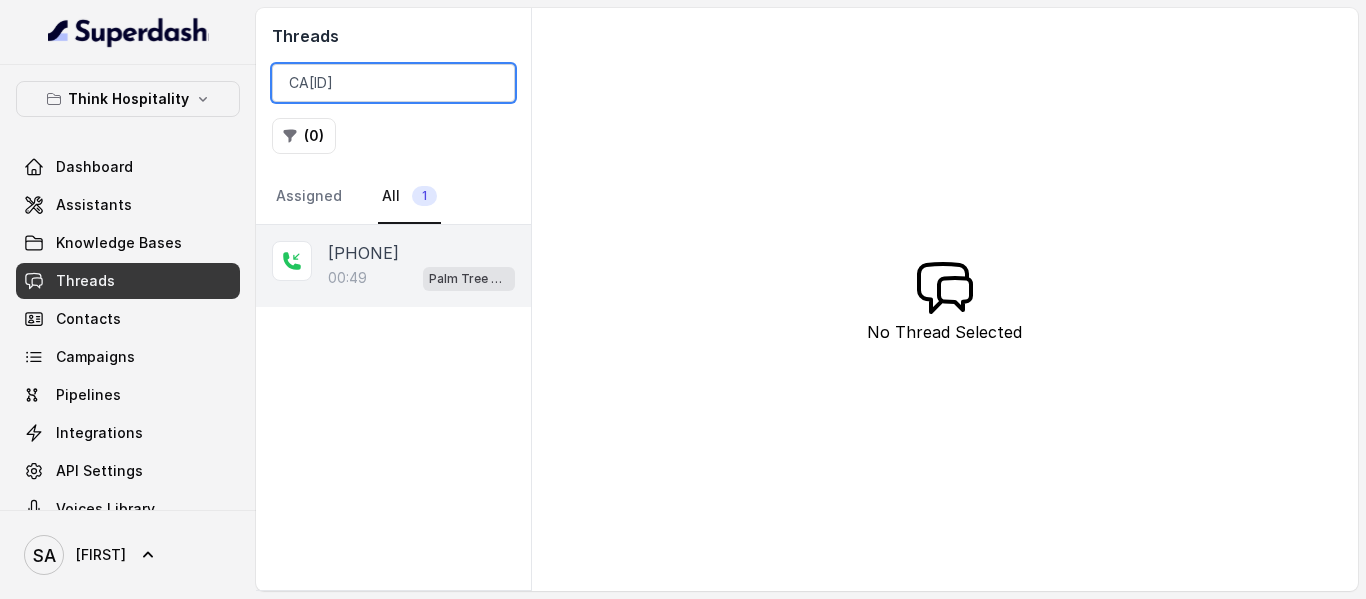 type on "CA[ID]" 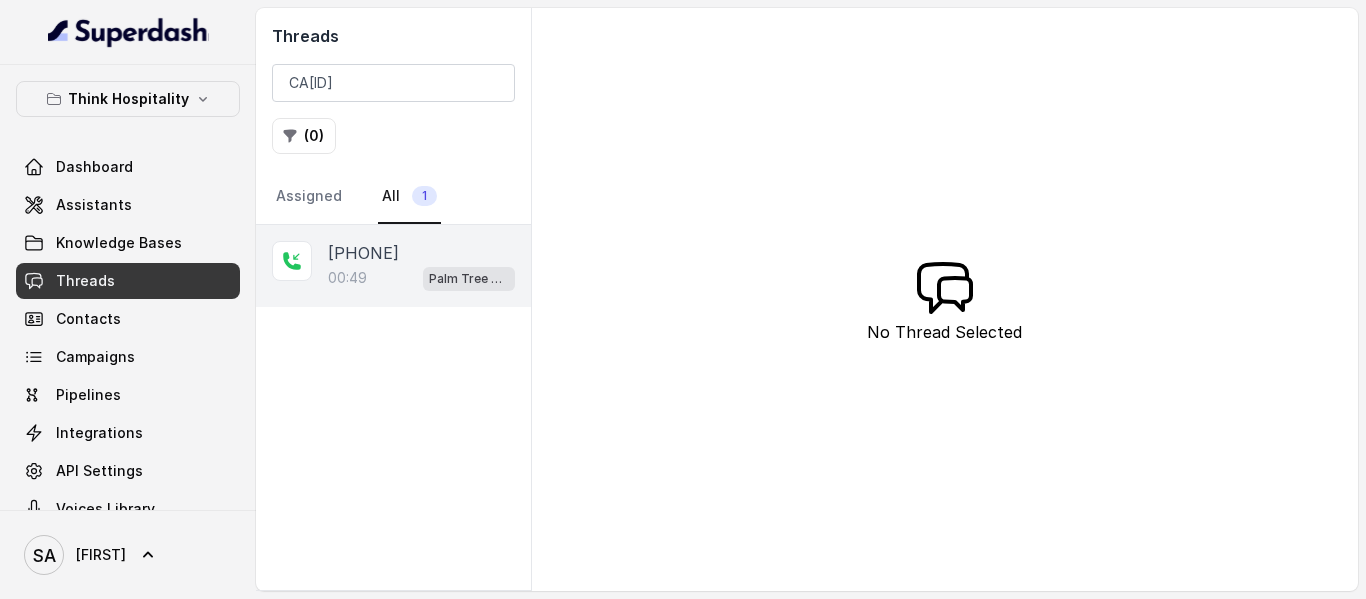 click on "[TIME] [BRAND]" at bounding box center (421, 278) 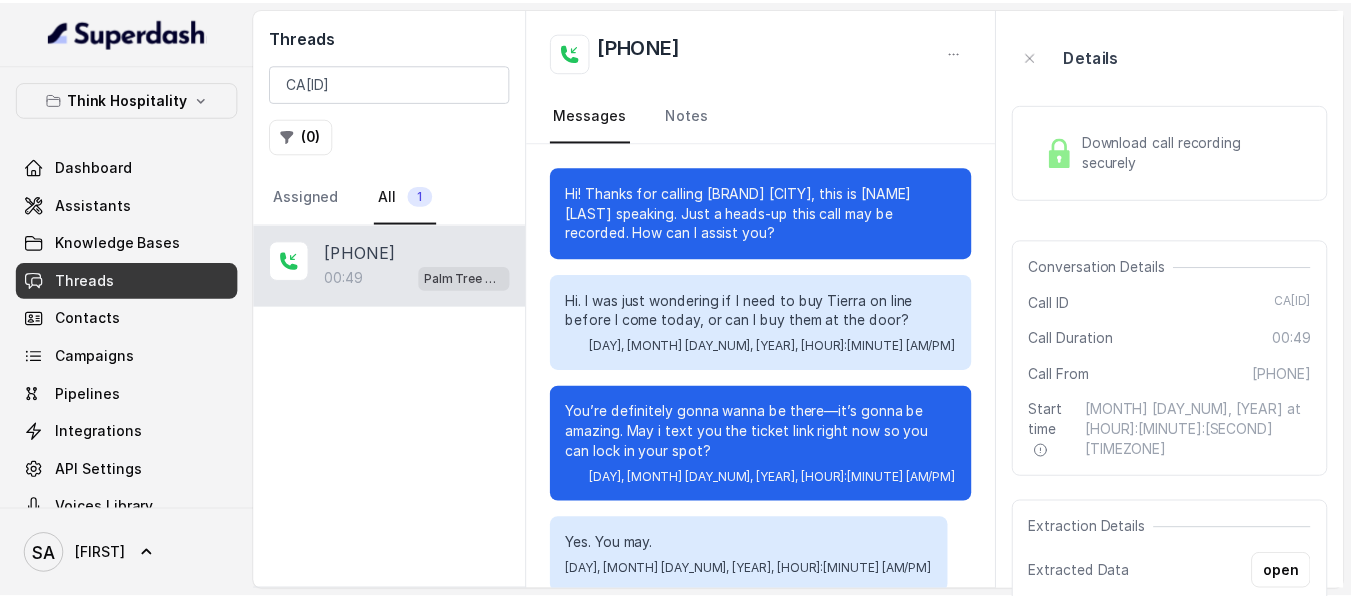scroll, scrollTop: 0, scrollLeft: 0, axis: both 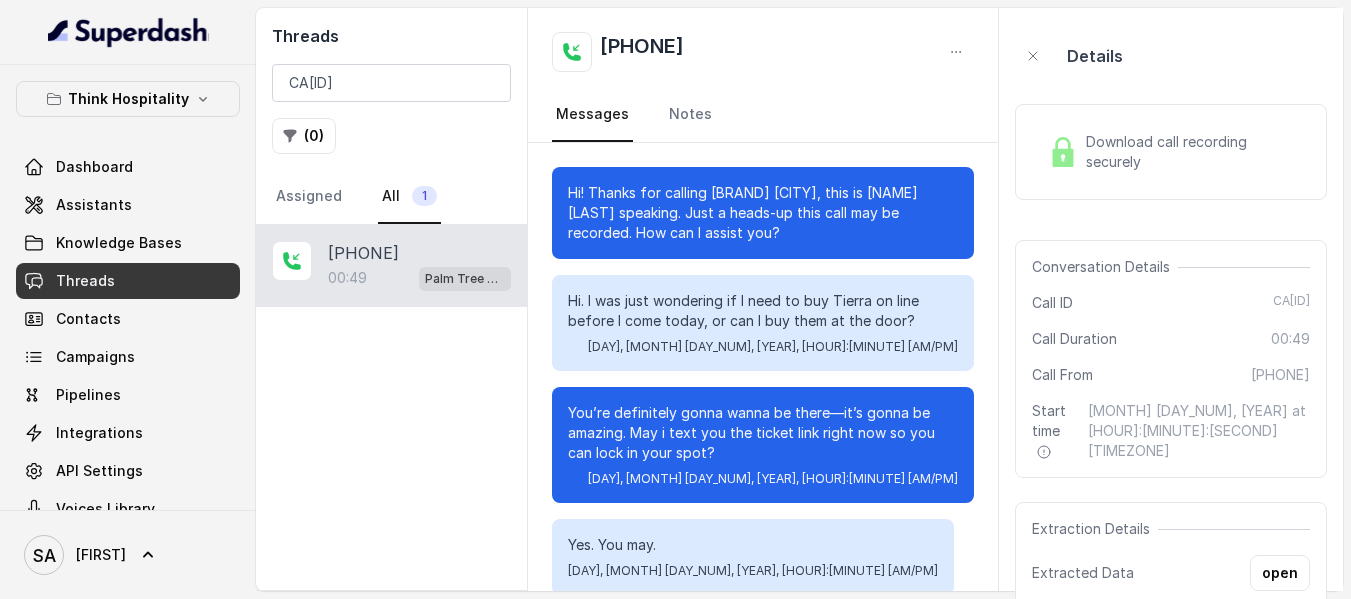 click on "Download call recording securely" at bounding box center (1194, 152) 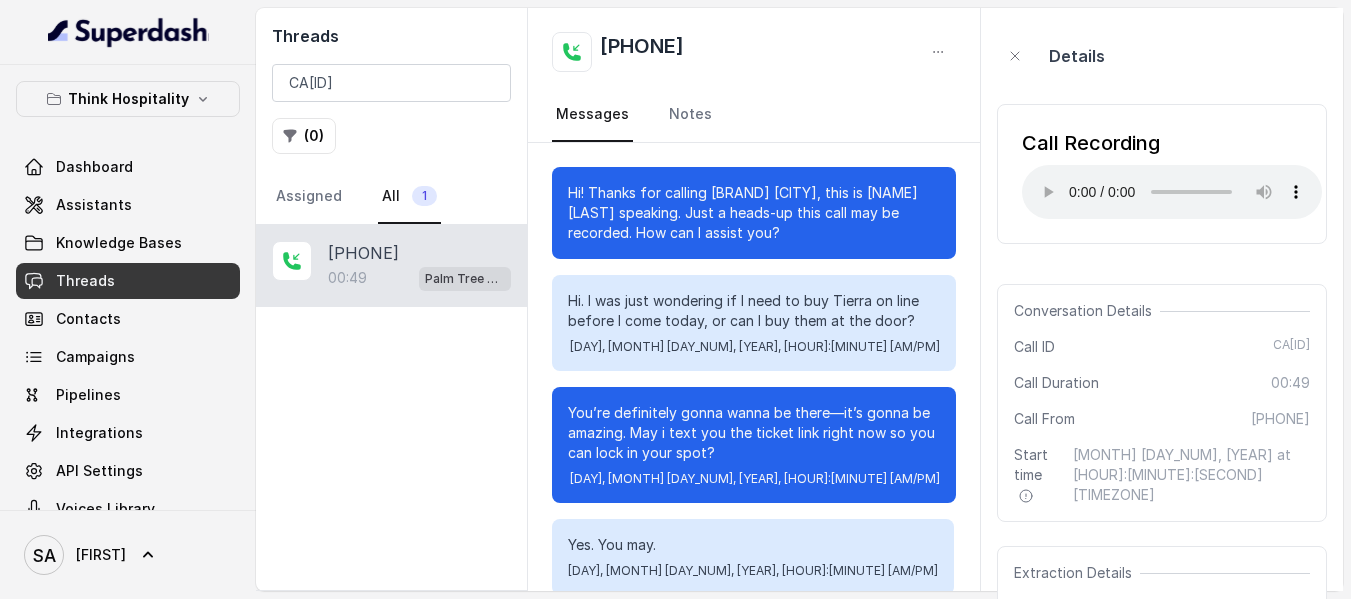 drag, startPoint x: 445, startPoint y: 249, endPoint x: 330, endPoint y: 248, distance: 115.00435 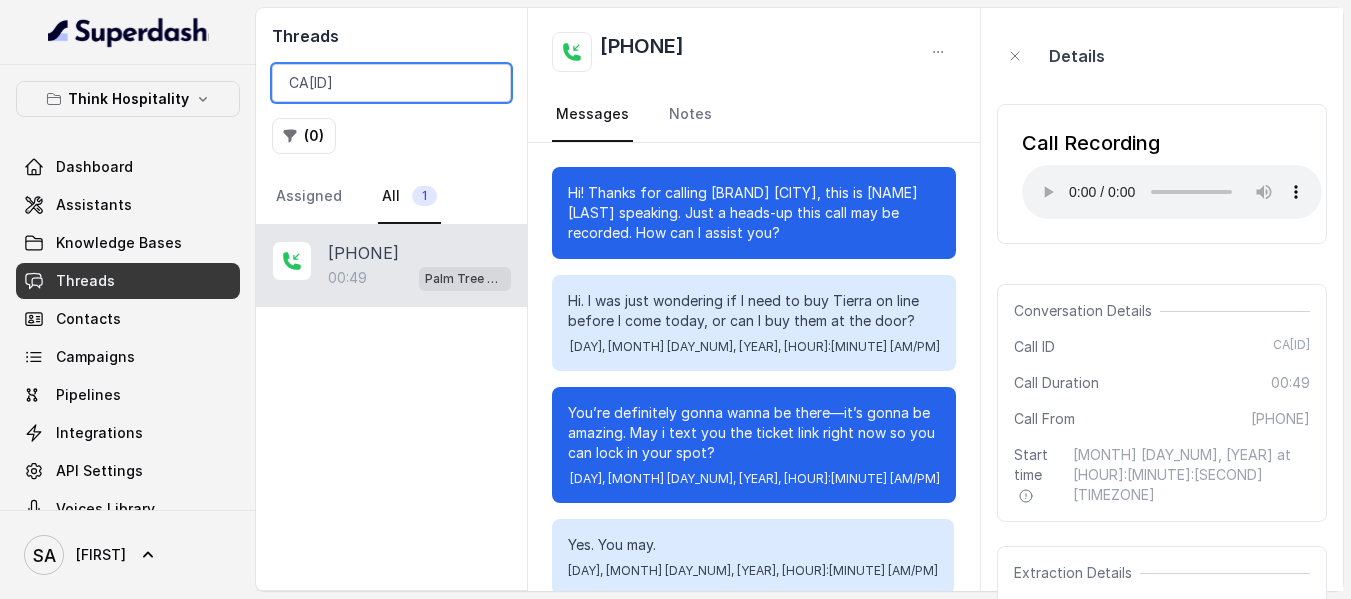 click on "CA[ID]" at bounding box center (391, 83) 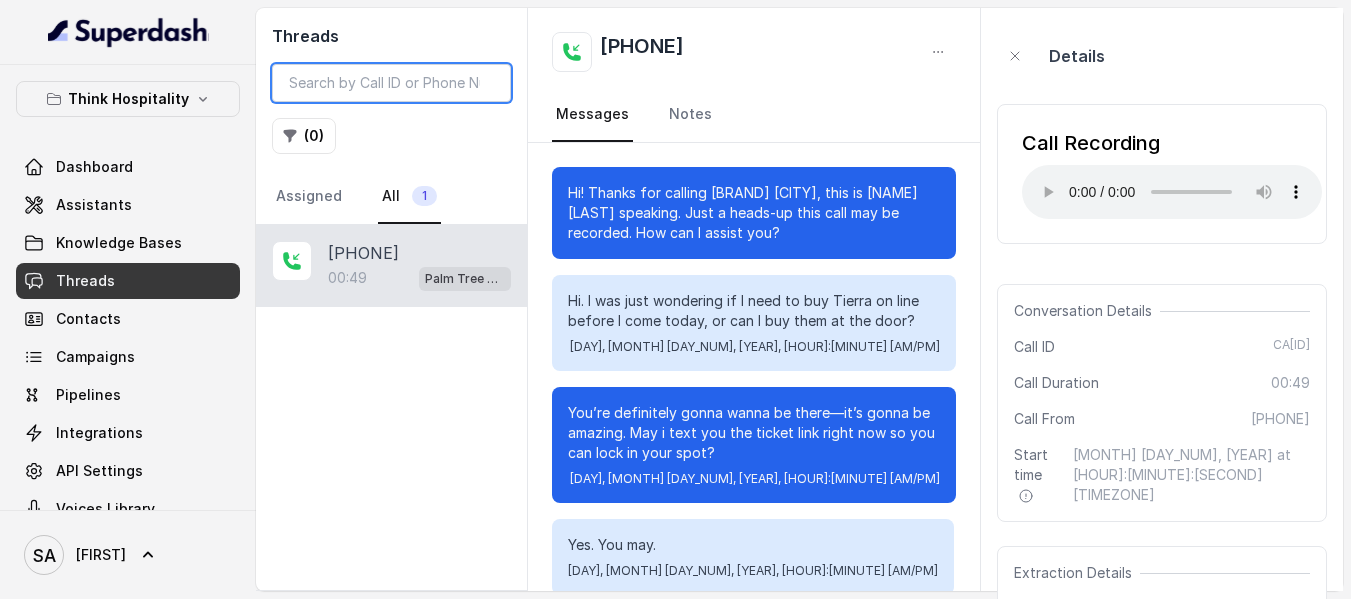 click at bounding box center [391, 83] 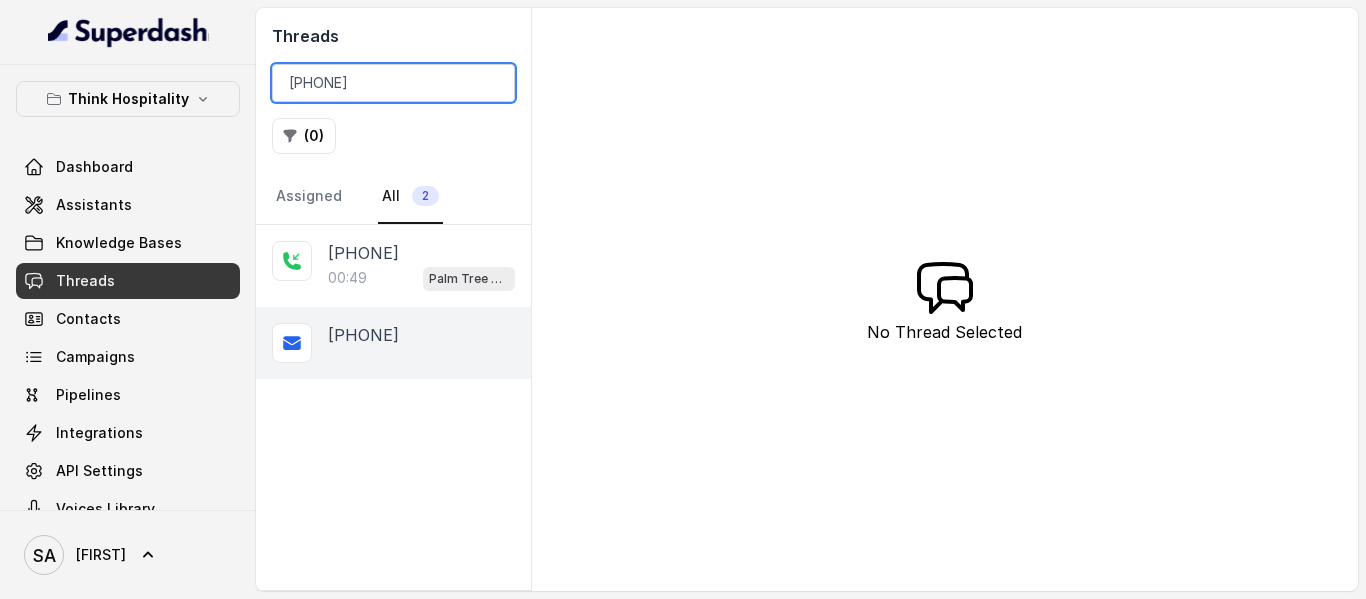 type on "[PHONE]" 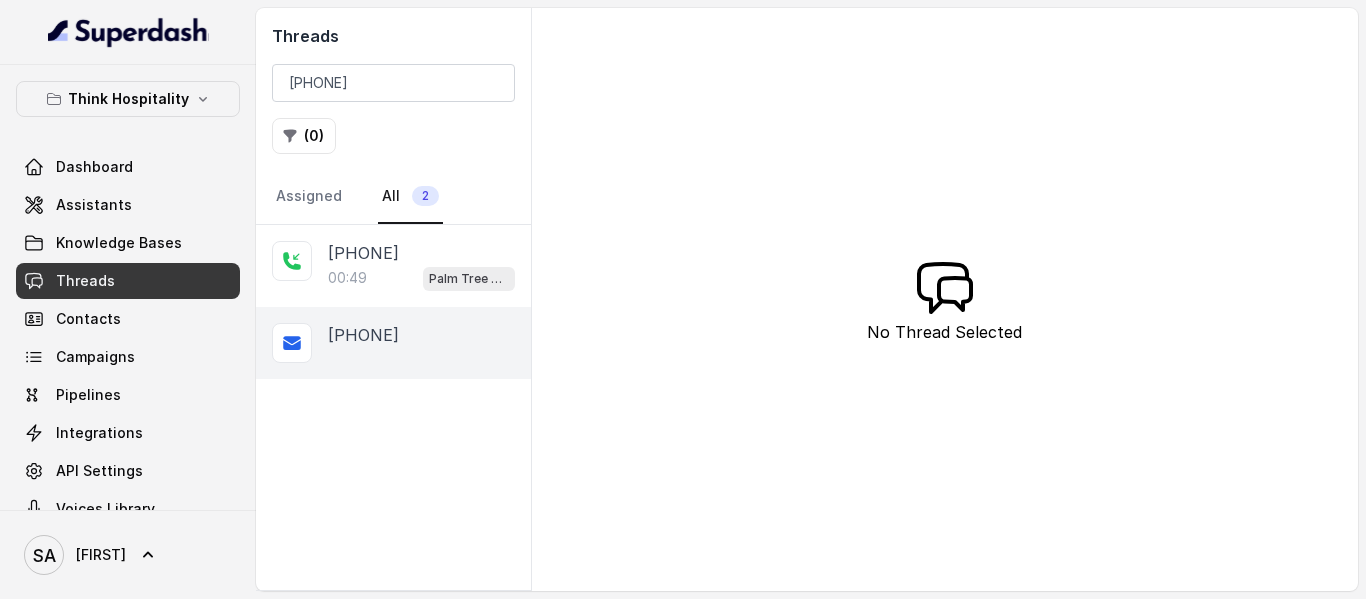 click on "[PHONE]" at bounding box center [363, 335] 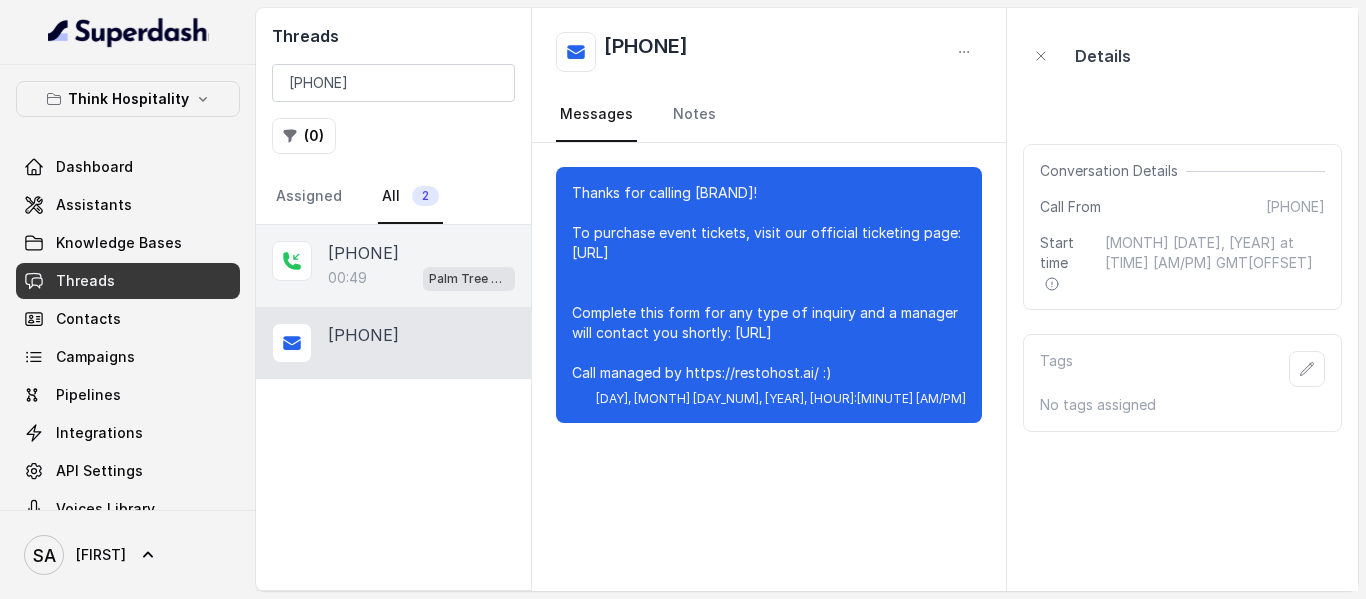 click on "[TIME] [BRAND]" at bounding box center (421, 278) 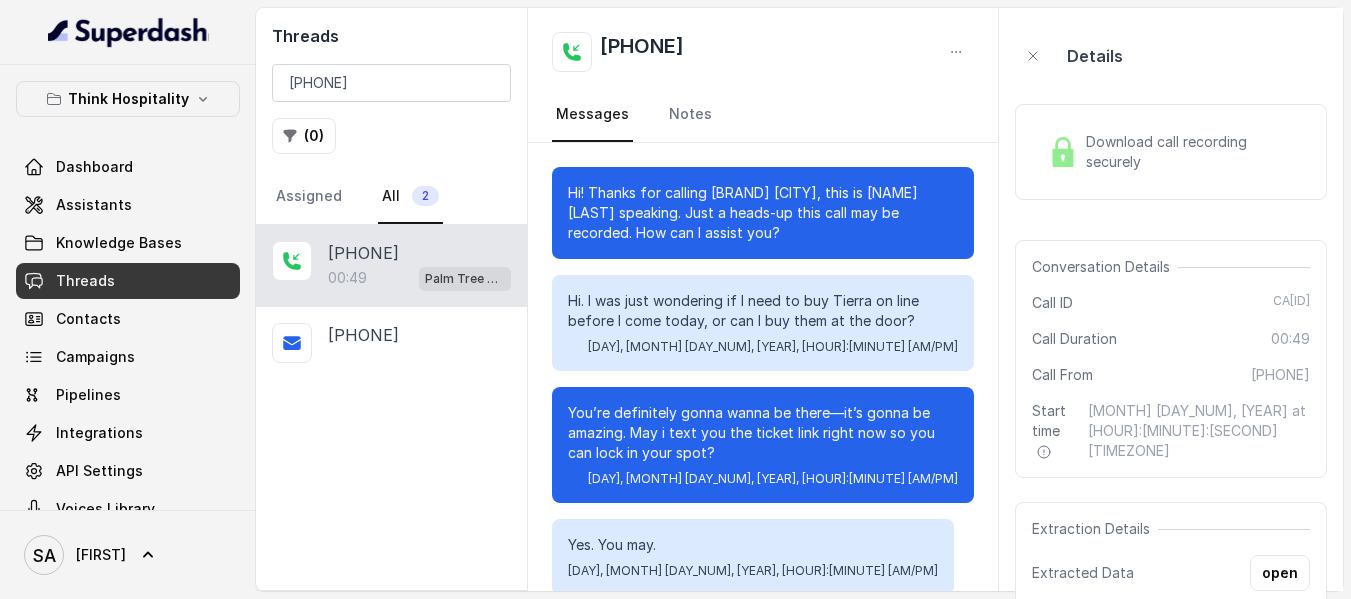 scroll, scrollTop: 416, scrollLeft: 0, axis: vertical 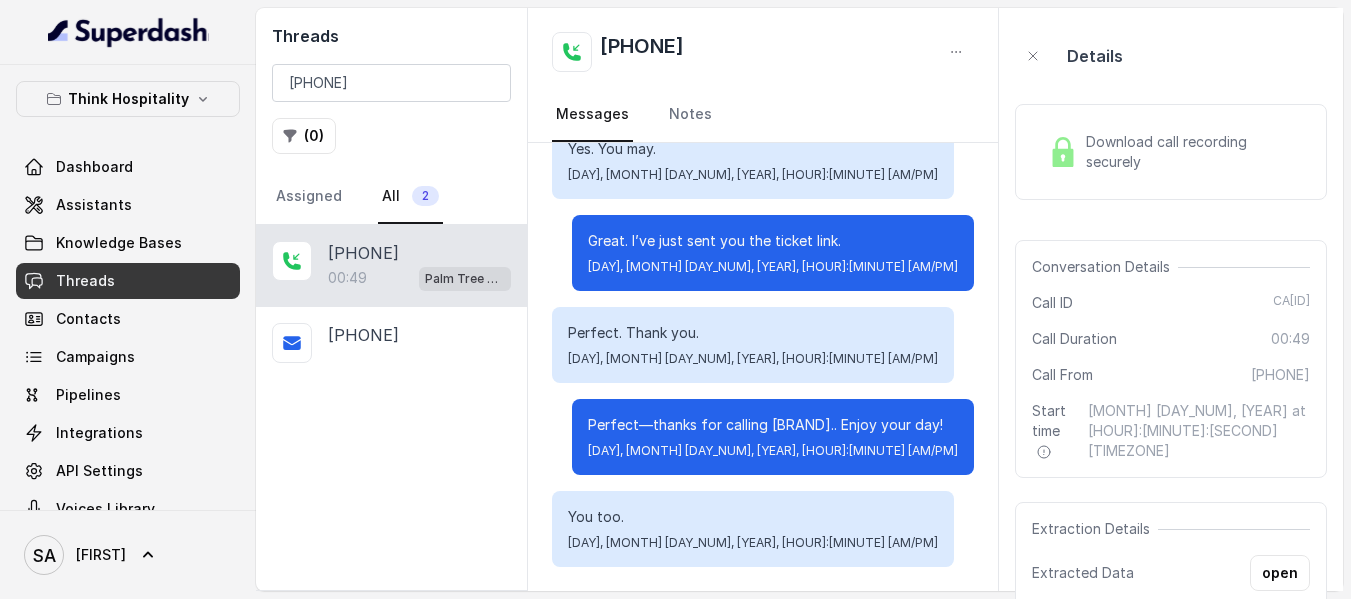 click on "Download call recording securely" at bounding box center (1194, 152) 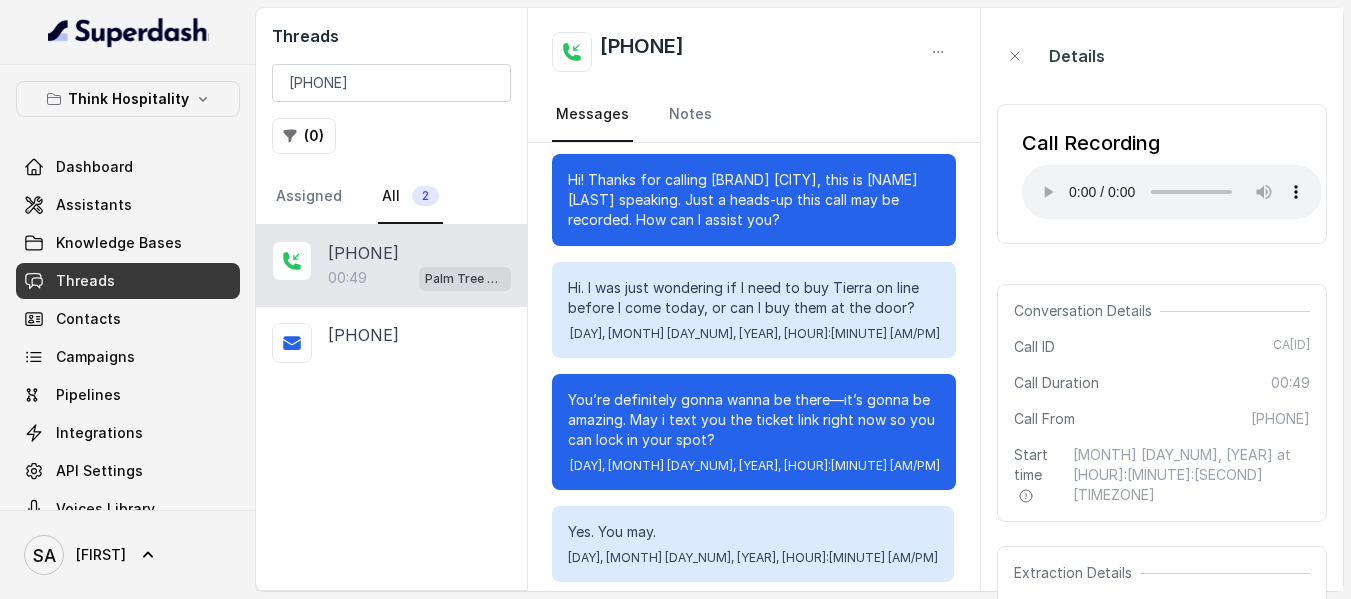 scroll, scrollTop: 0, scrollLeft: 0, axis: both 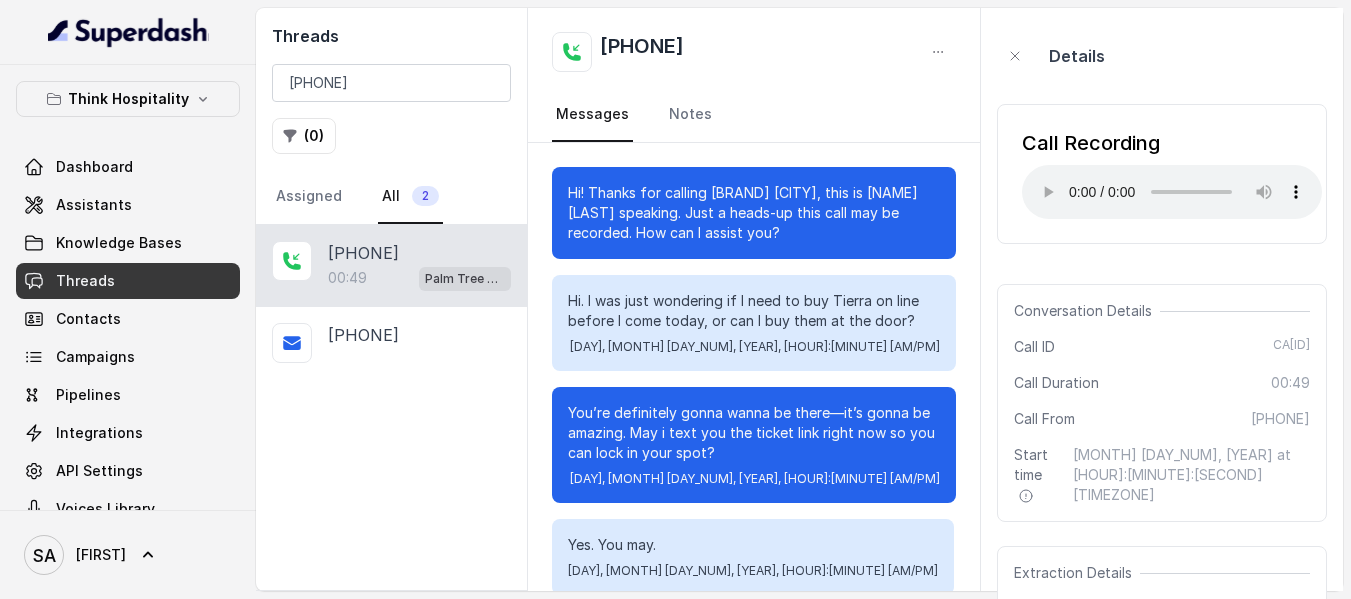 click on "Details" at bounding box center (1162, 56) 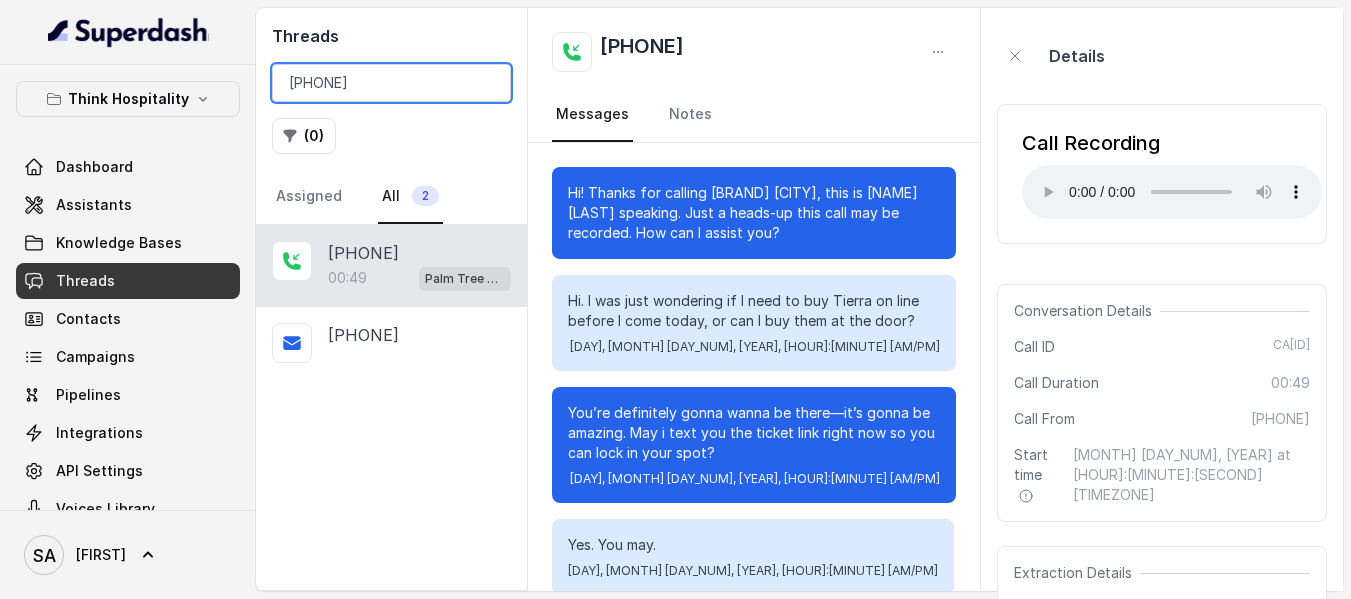 click on "[PHONE]" at bounding box center (391, 83) 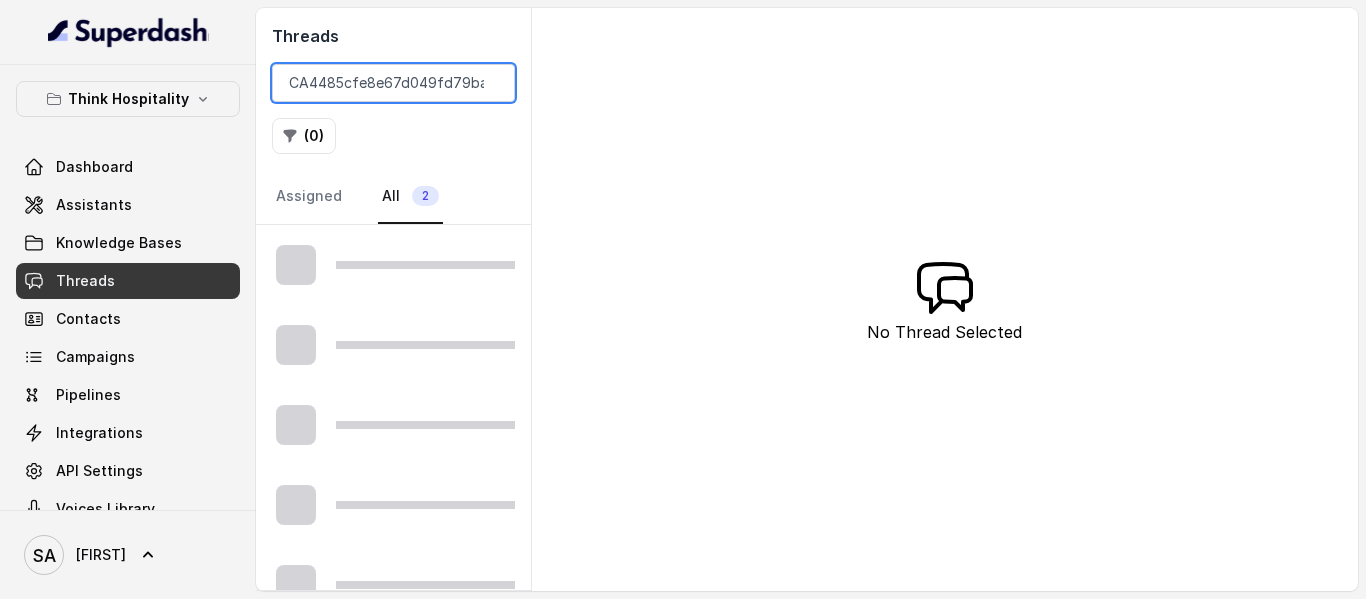 scroll, scrollTop: 0, scrollLeft: 121, axis: horizontal 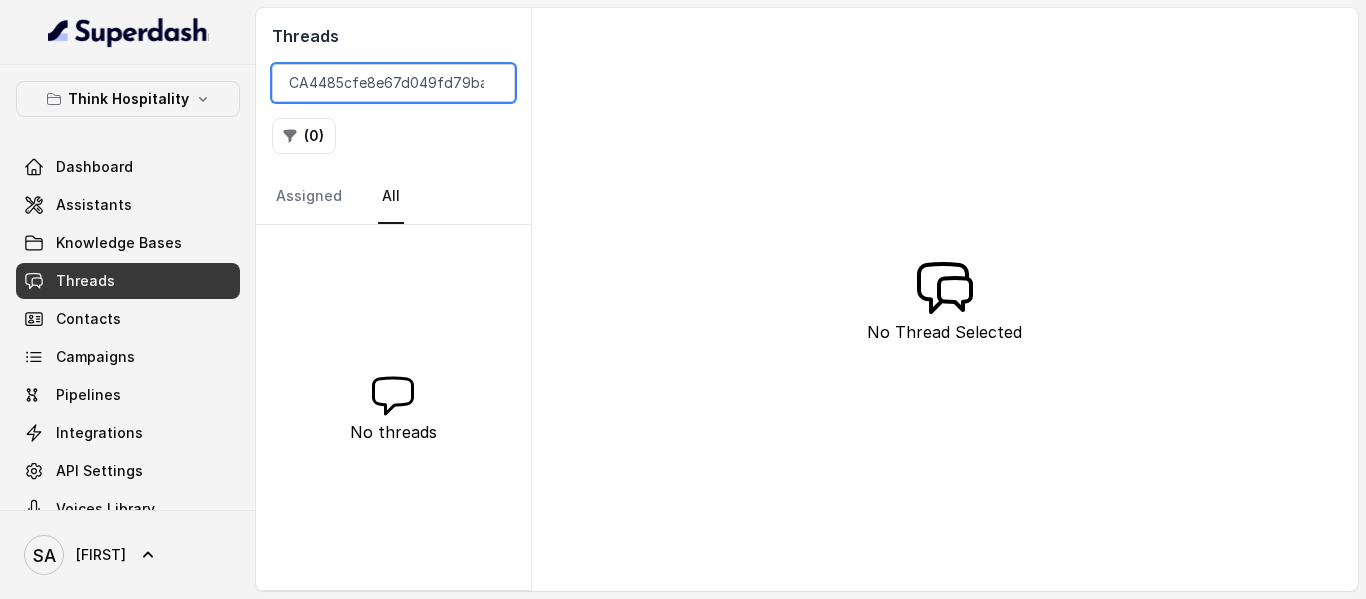 drag, startPoint x: 401, startPoint y: 80, endPoint x: 194, endPoint y: 74, distance: 207.08694 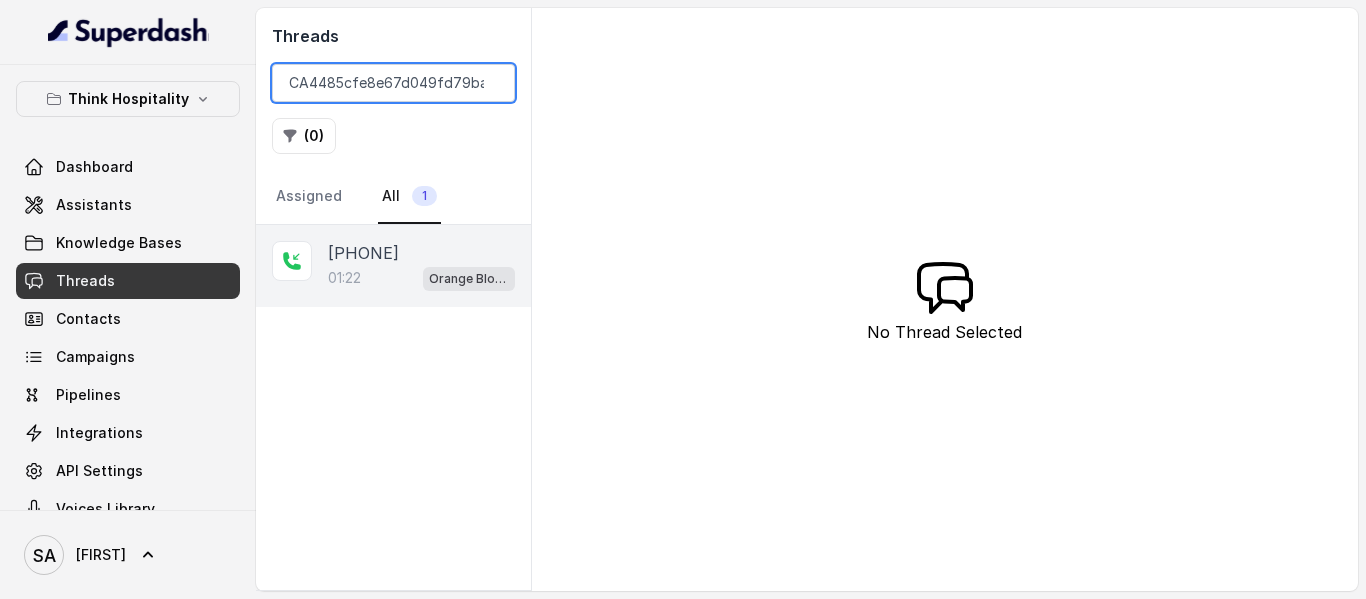 type on "CA4485cfe8e67d049fd79bad27c93a667d" 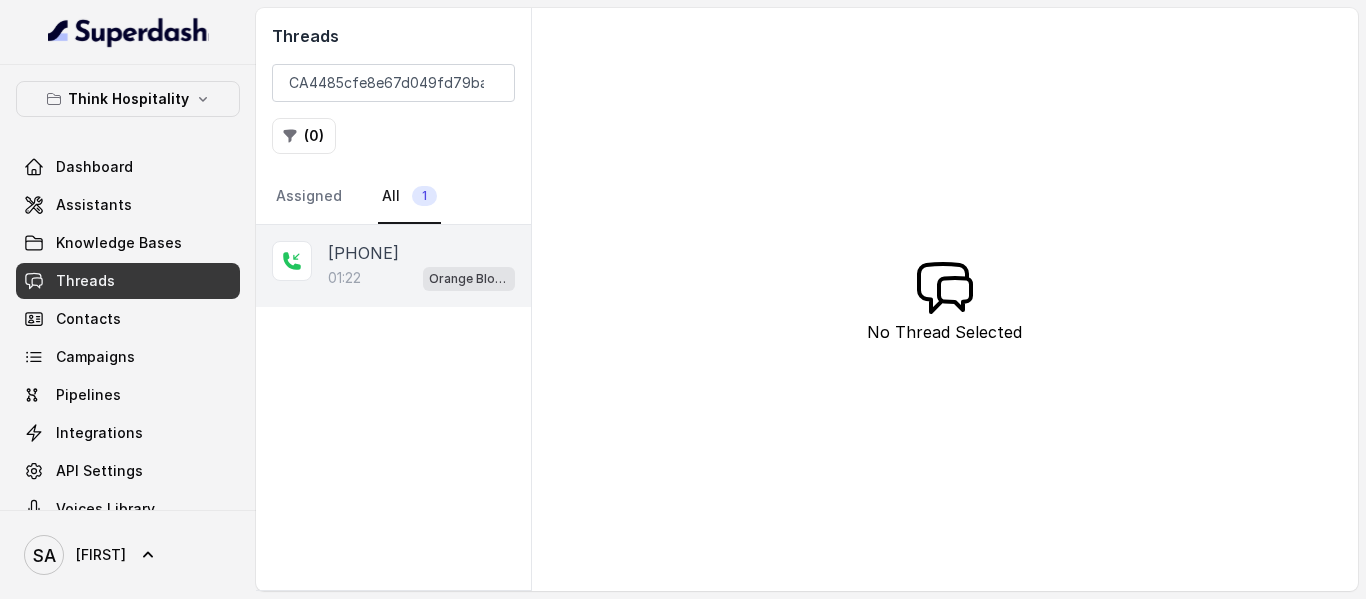 click on "01:22 [BRAND]" at bounding box center (421, 278) 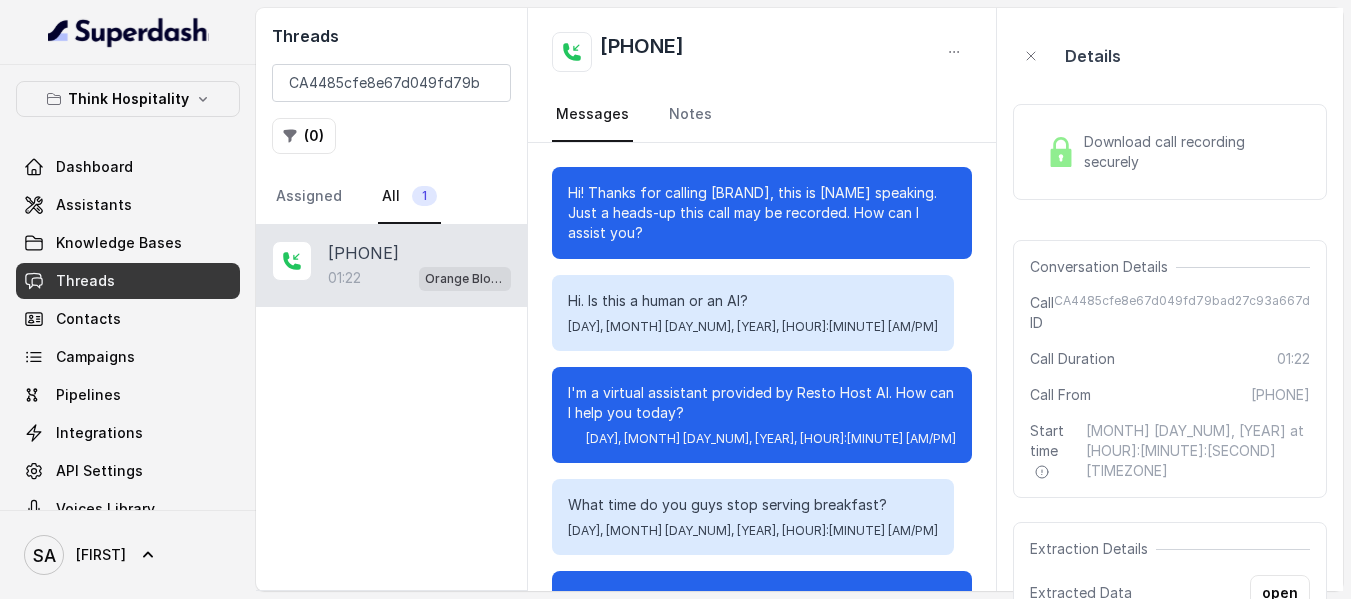 scroll, scrollTop: 1292, scrollLeft: 0, axis: vertical 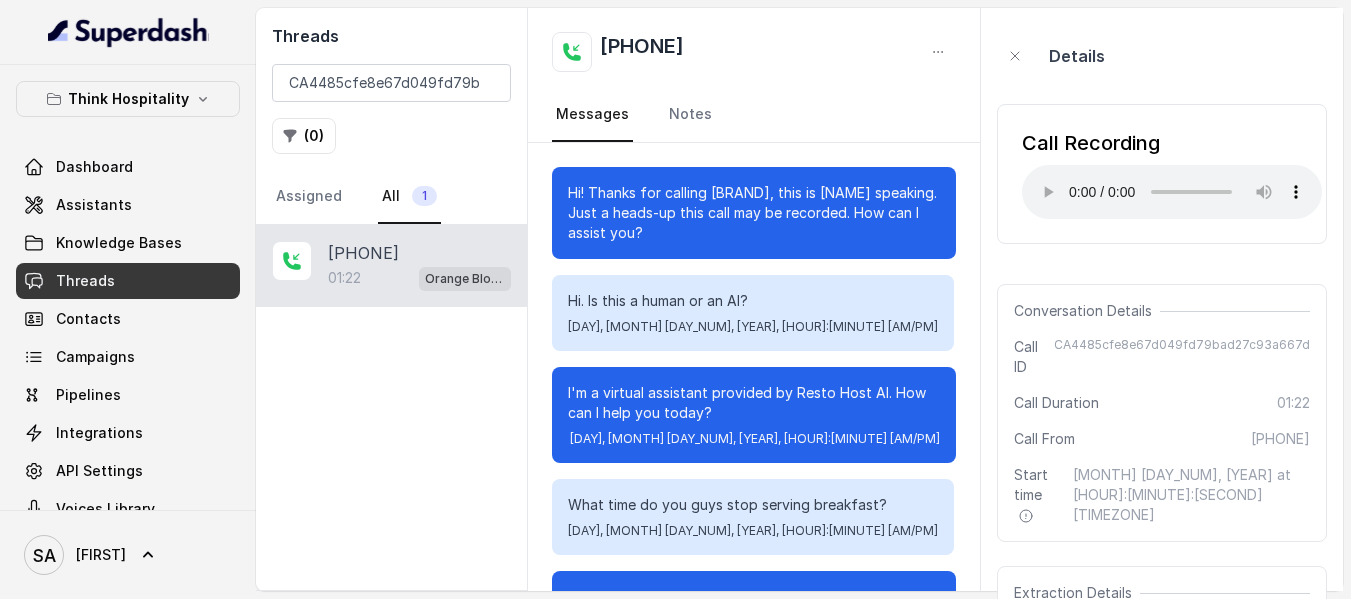 type 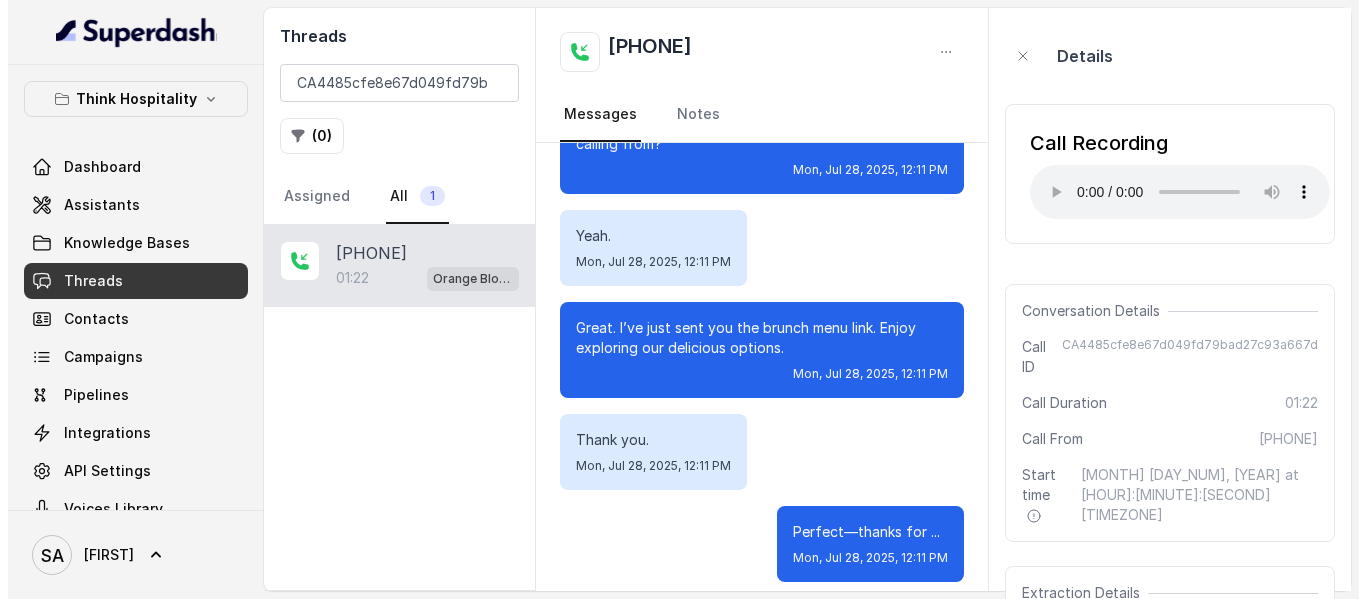 scroll, scrollTop: 1200, scrollLeft: 0, axis: vertical 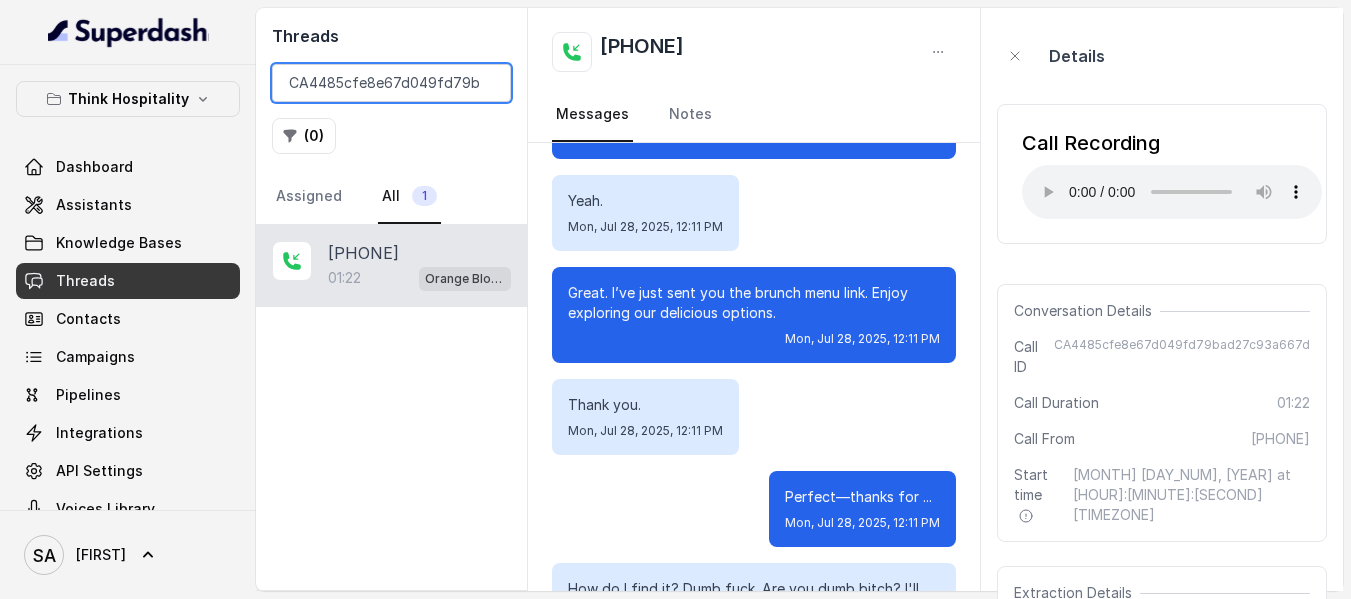 click on "CA4485cfe8e67d049fd79bad27c93a667d" at bounding box center (391, 83) 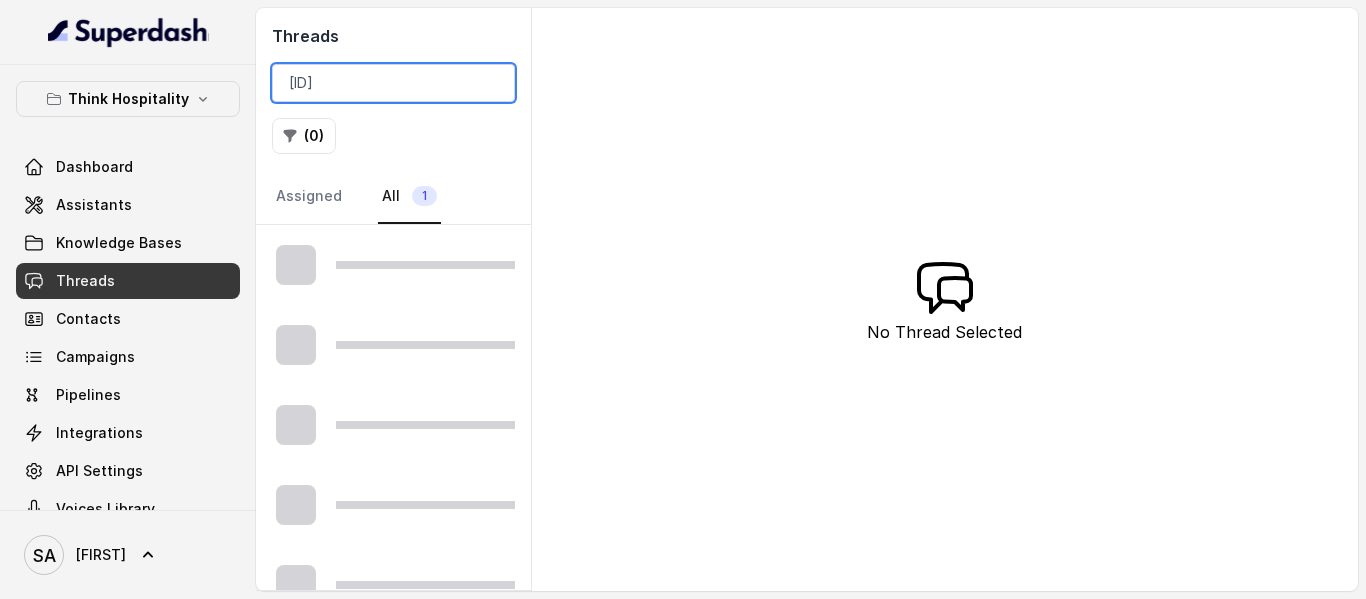 scroll, scrollTop: 0, scrollLeft: 88, axis: horizontal 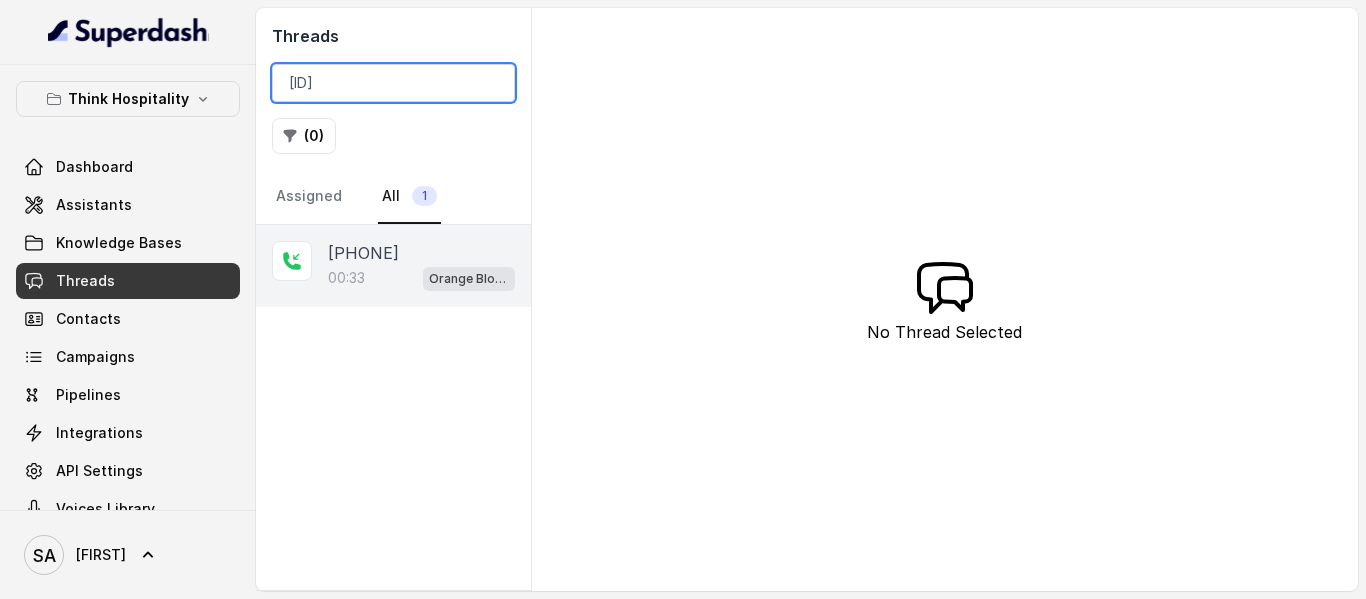 type on "[ID]" 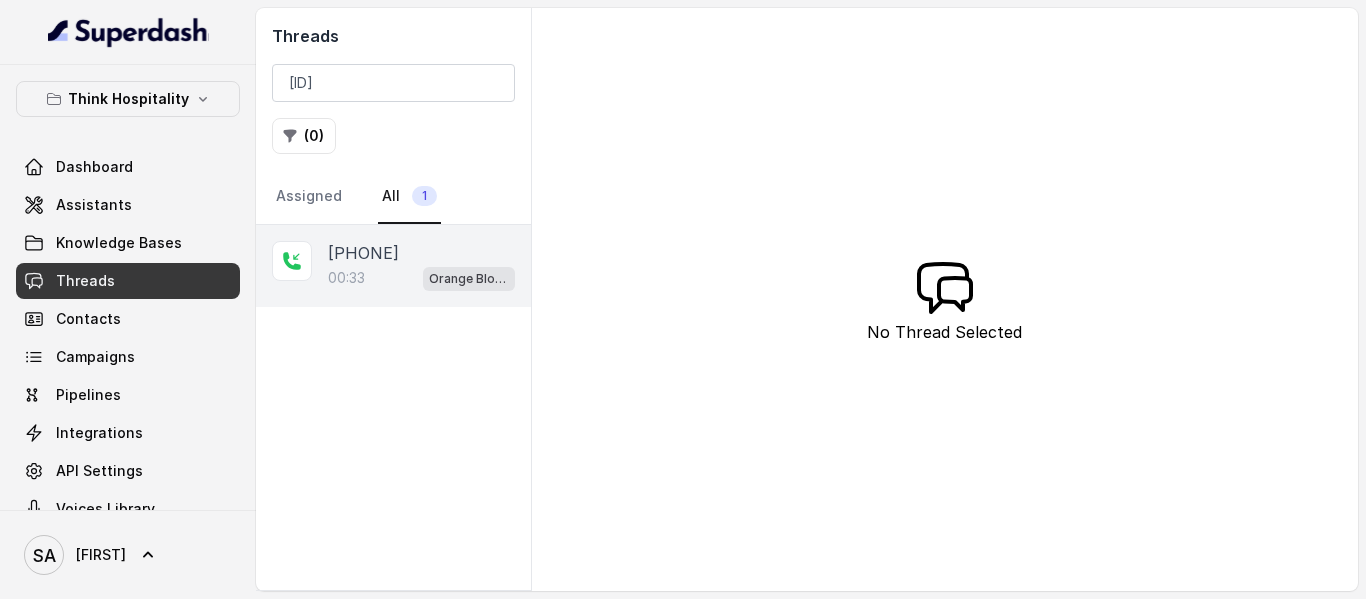 click on "[PHONE]" at bounding box center [363, 253] 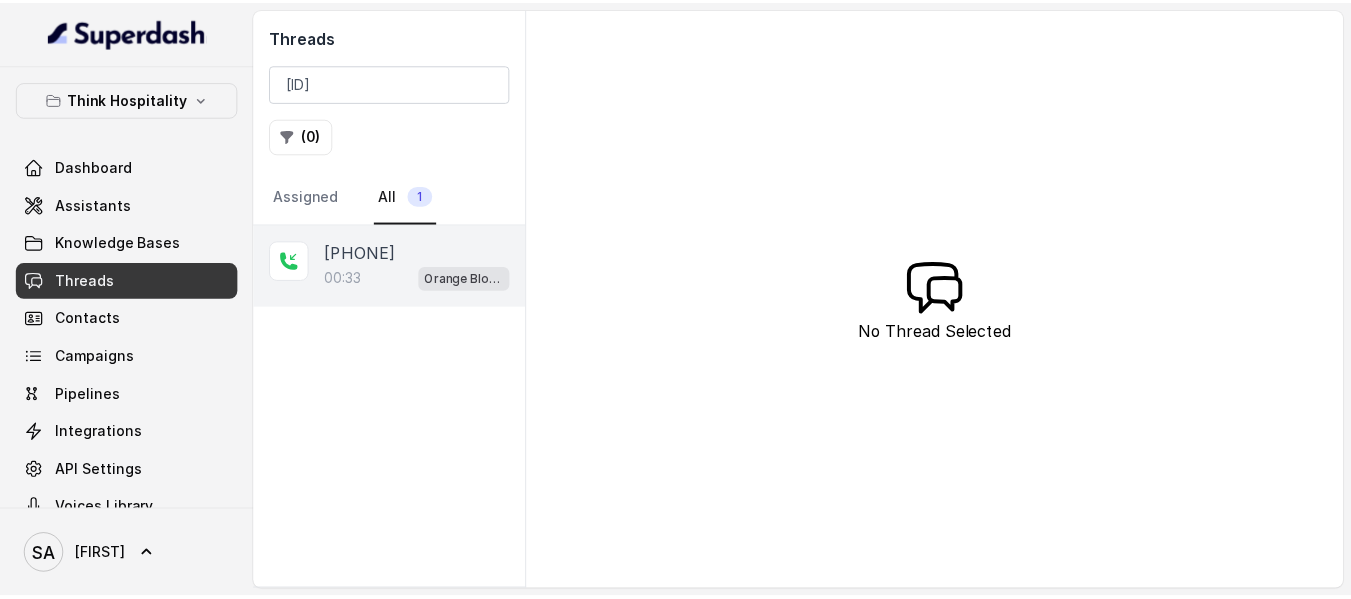 scroll, scrollTop: 0, scrollLeft: 0, axis: both 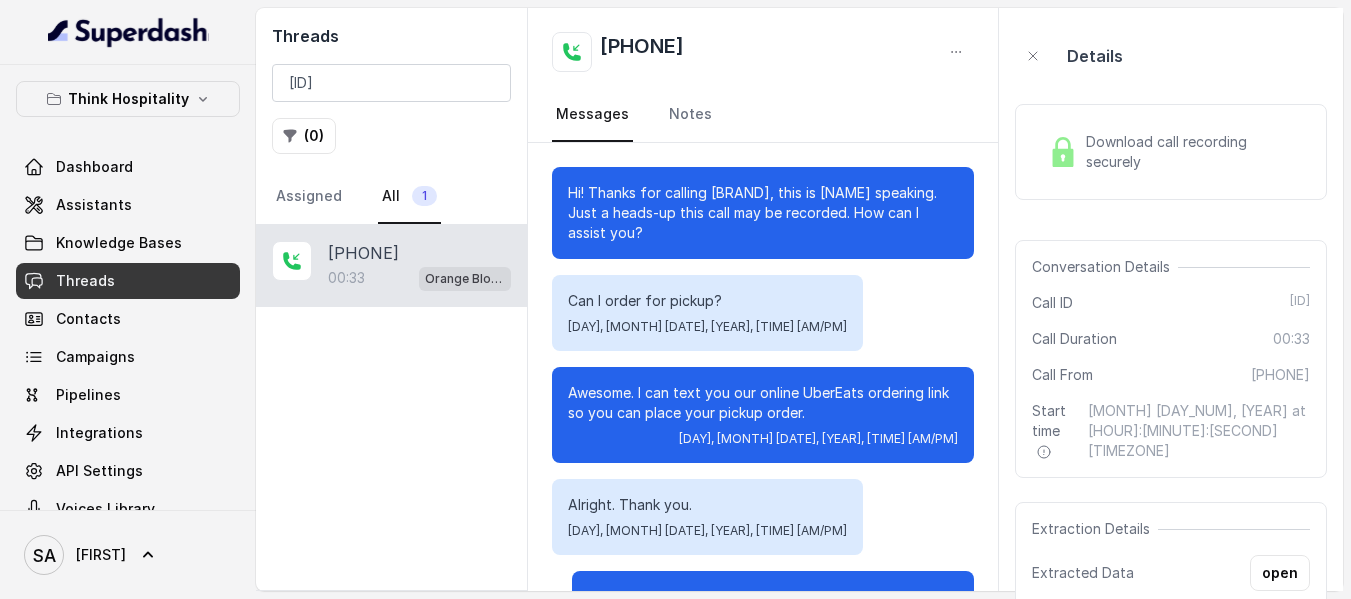 click on "Download call recording securely" at bounding box center (1194, 152) 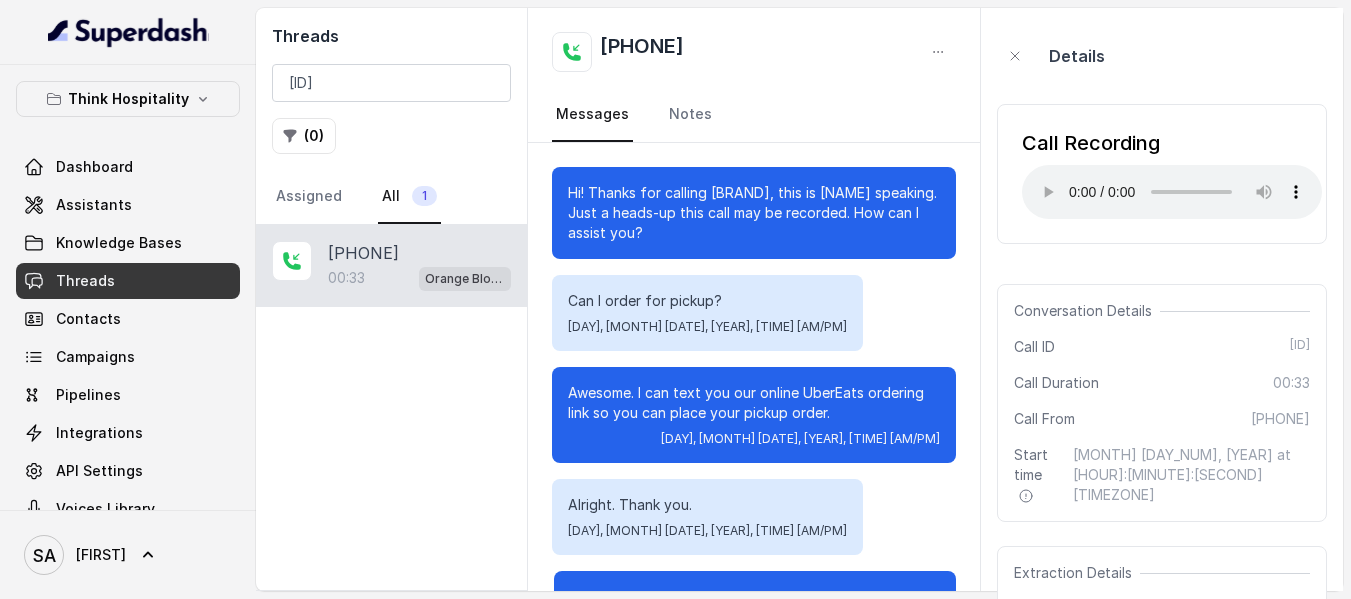 drag, startPoint x: 447, startPoint y: 252, endPoint x: 324, endPoint y: 252, distance: 123 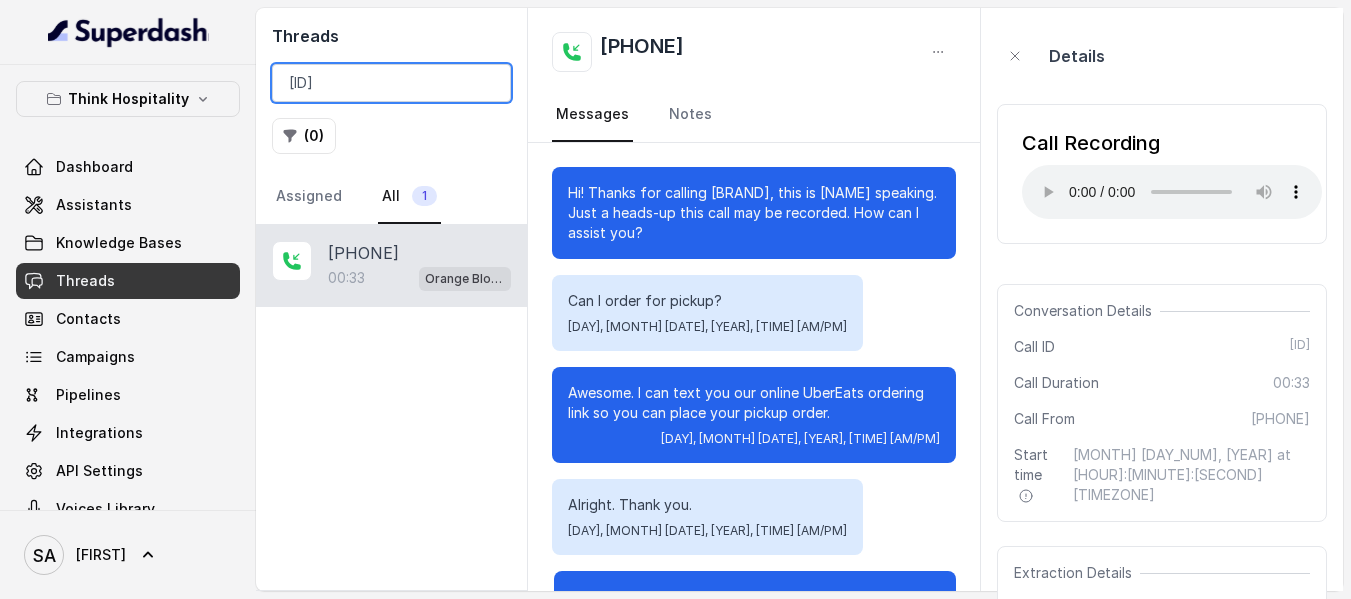 click on "[ID]" at bounding box center [391, 83] 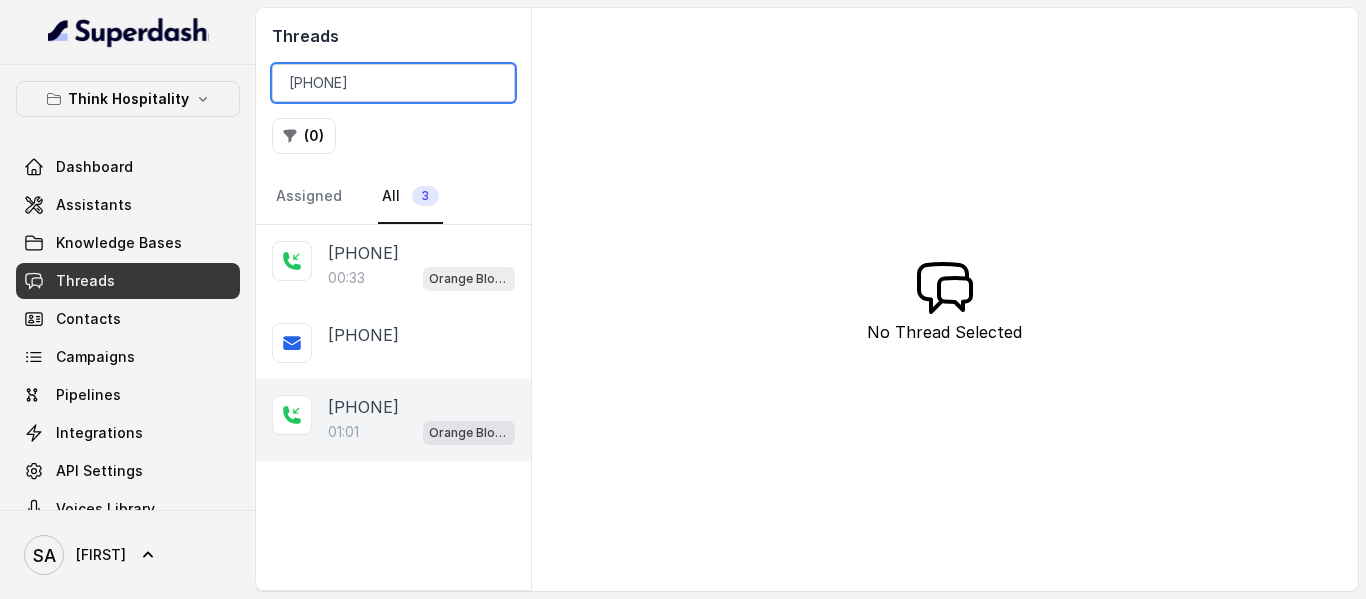 type on "[PHONE]" 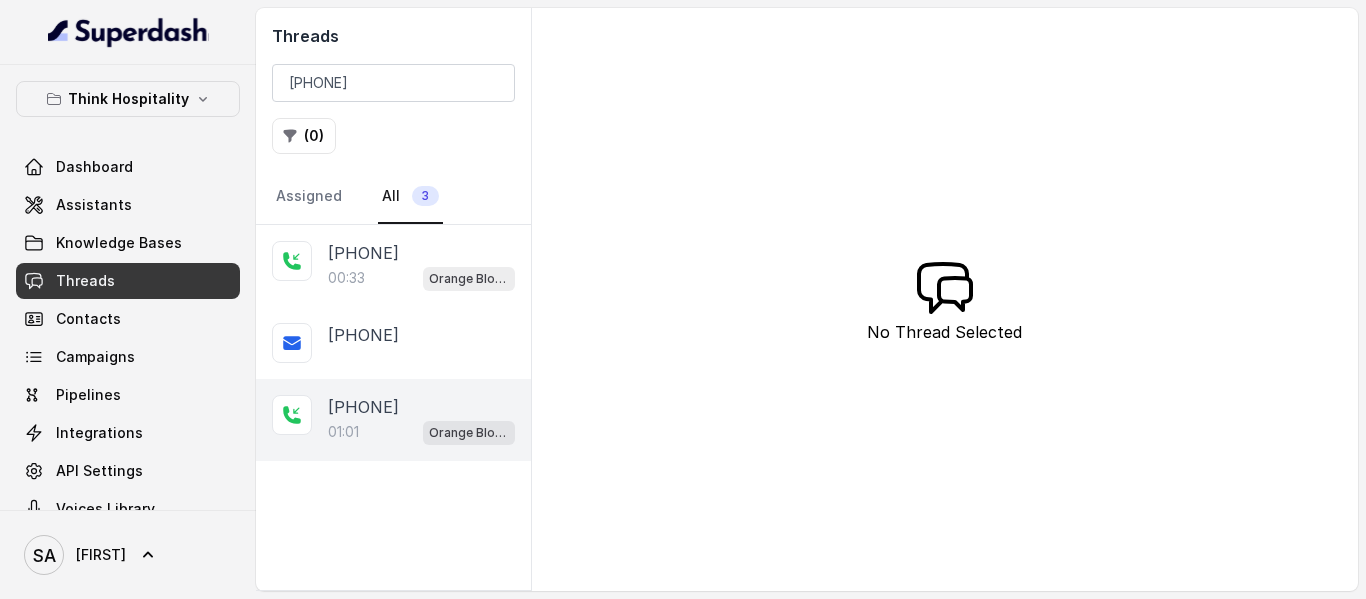 click on "[PHONE]" at bounding box center [363, 407] 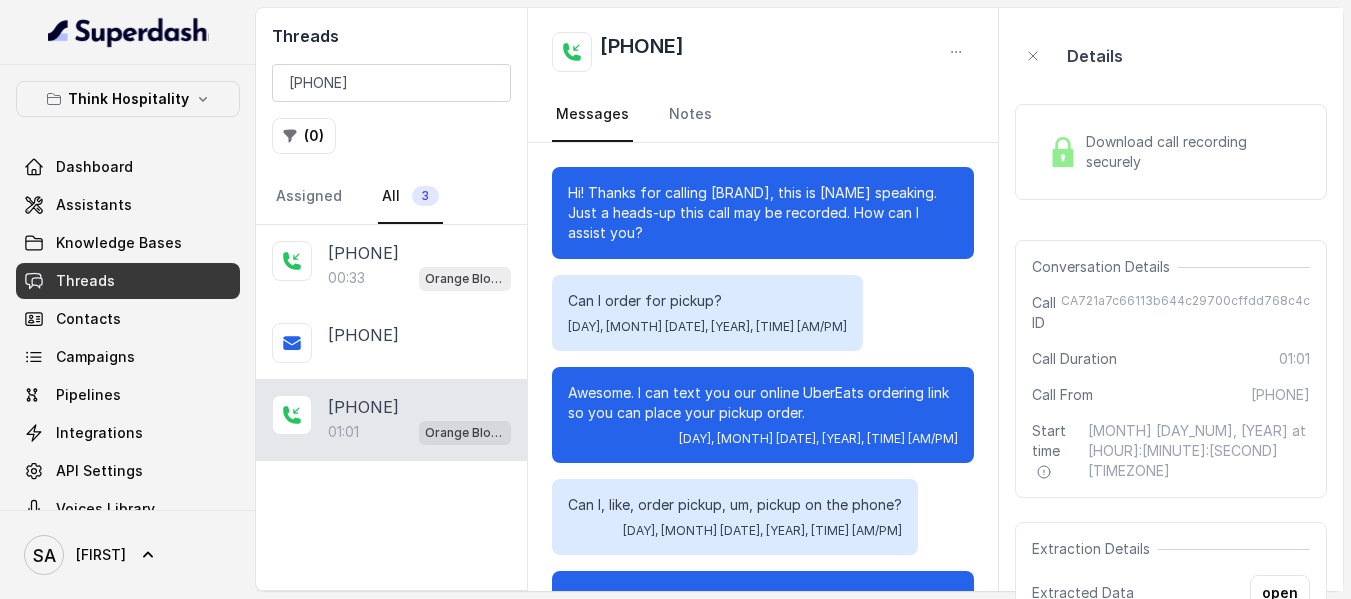 scroll, scrollTop: 588, scrollLeft: 0, axis: vertical 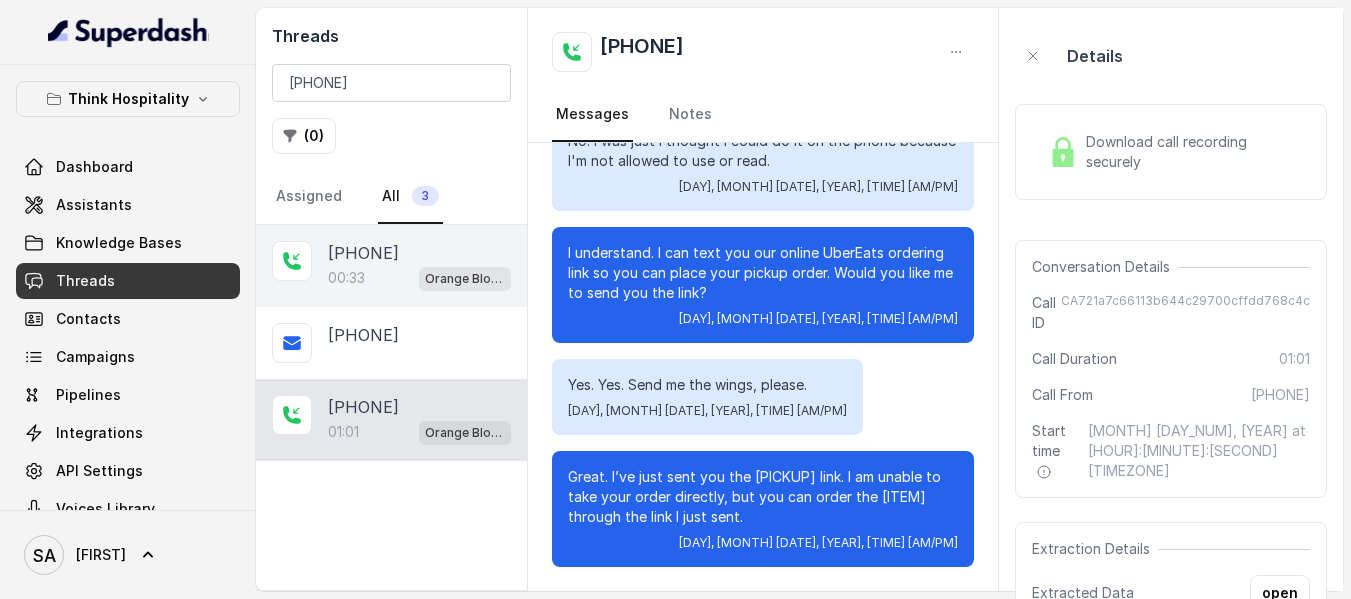 click on "[PHONE]" at bounding box center [363, 253] 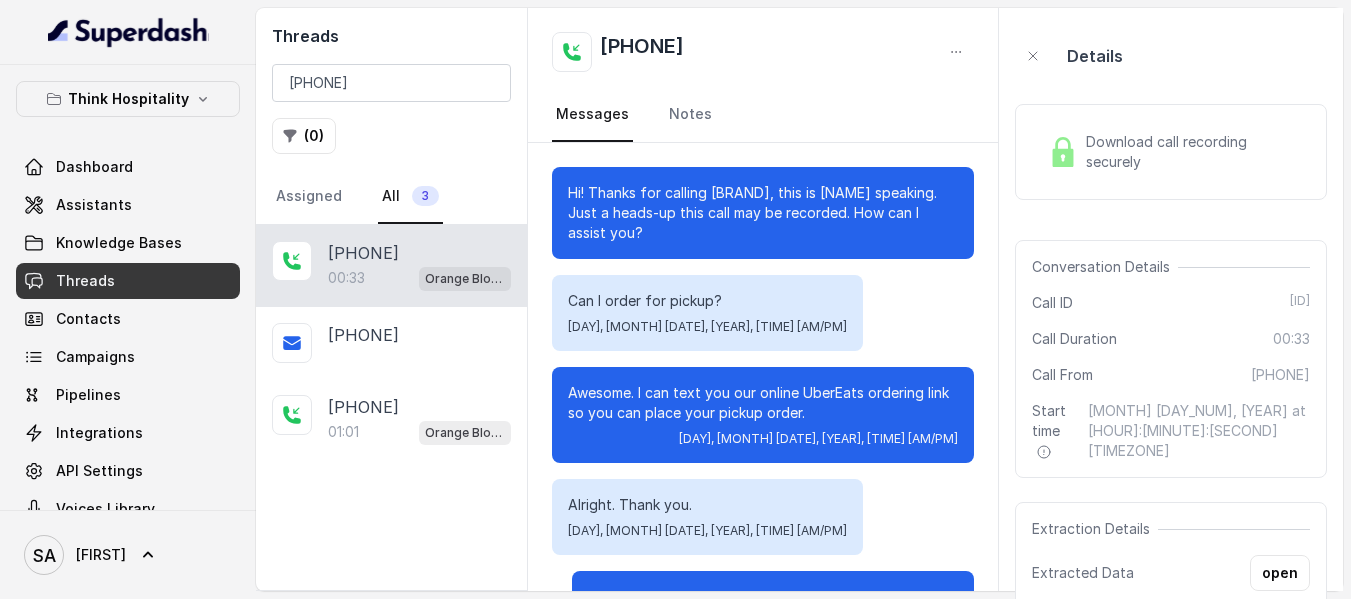 scroll, scrollTop: 172, scrollLeft: 0, axis: vertical 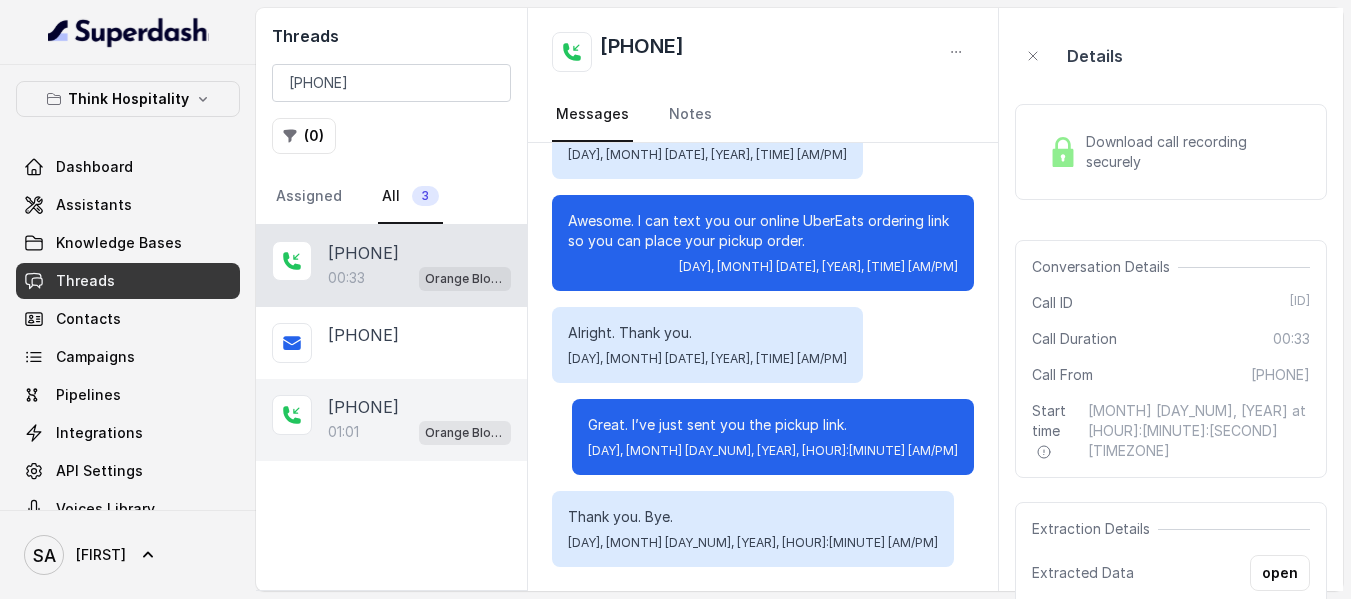 click on "01:01 [BRAND]" at bounding box center (419, 432) 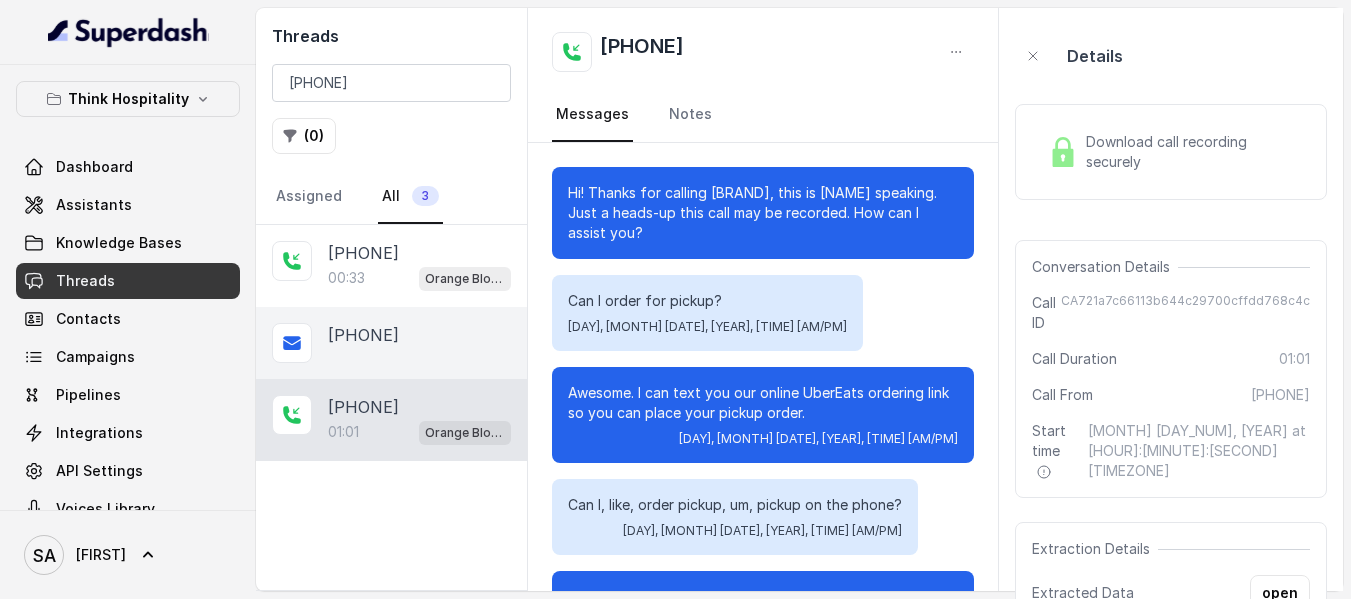 scroll, scrollTop: 588, scrollLeft: 0, axis: vertical 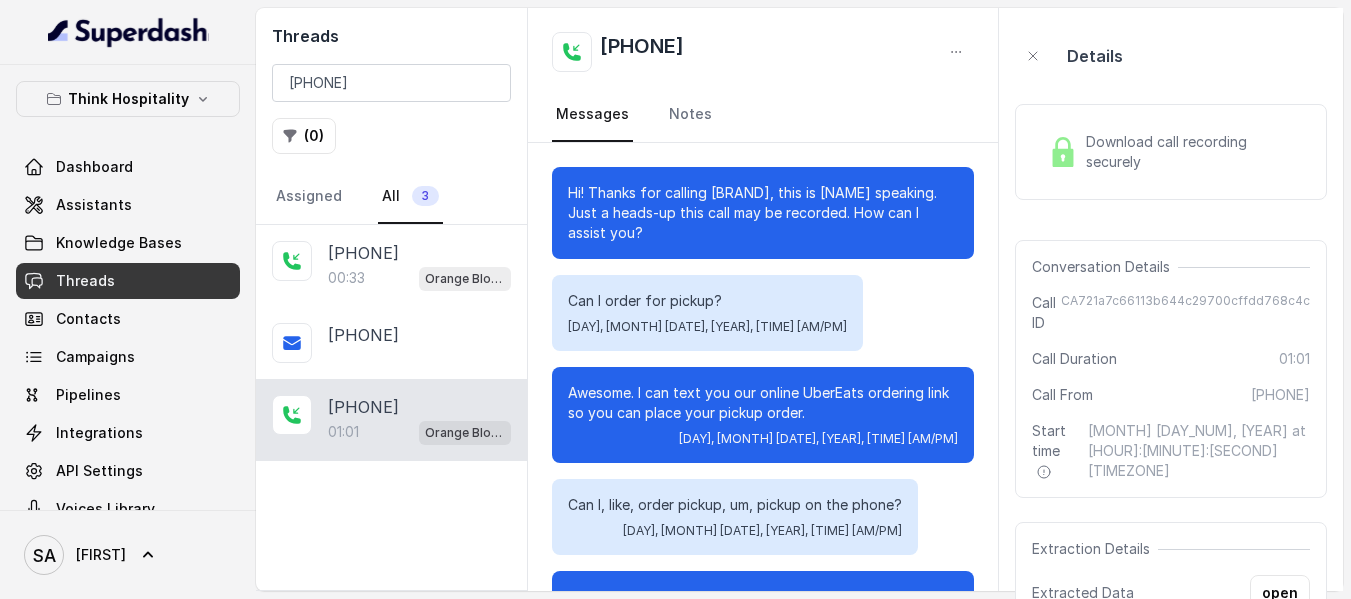 click on "Download call recording securely" at bounding box center (1194, 152) 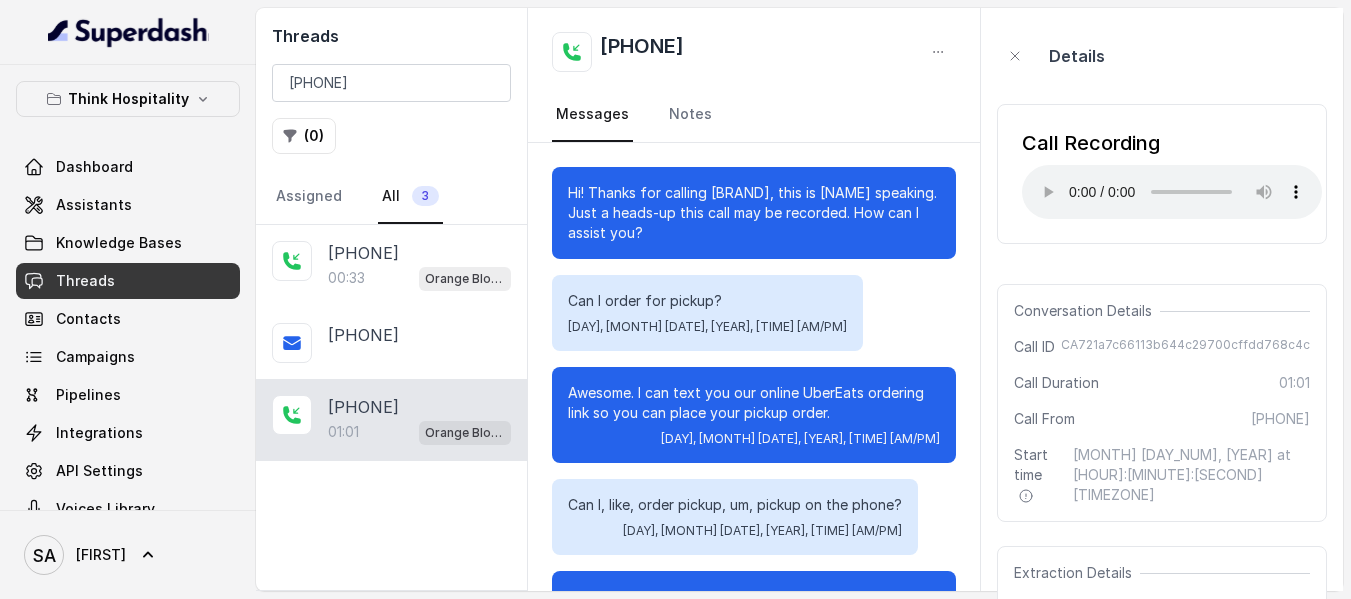 type 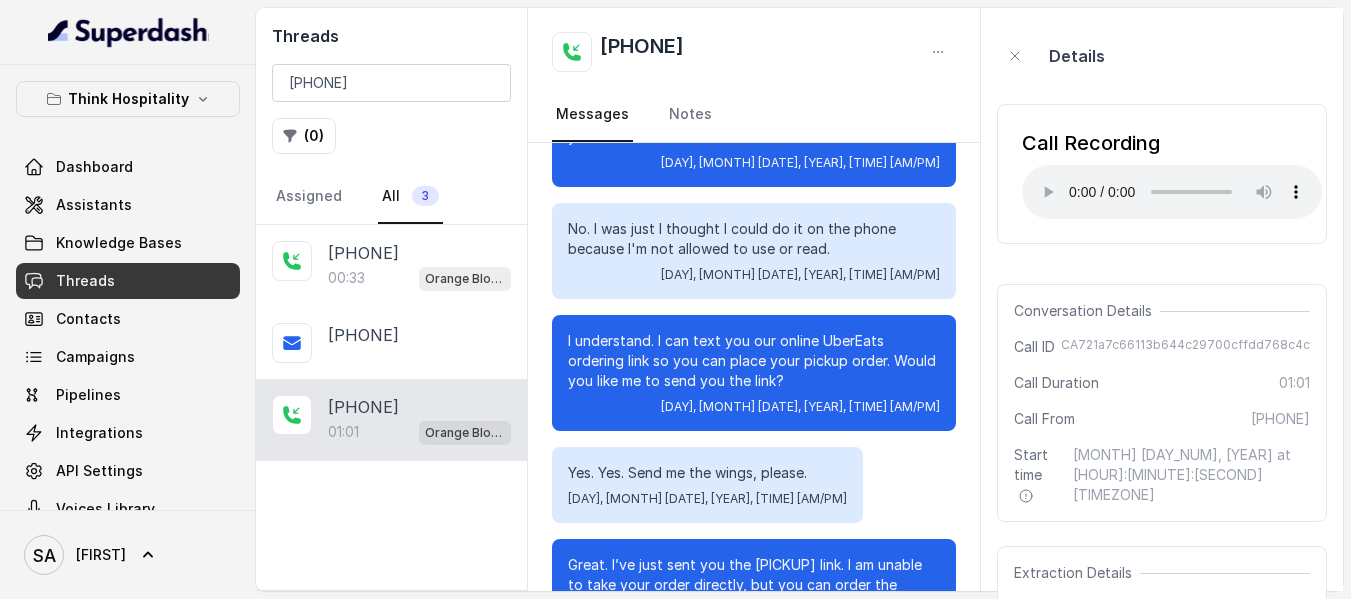 scroll, scrollTop: 588, scrollLeft: 0, axis: vertical 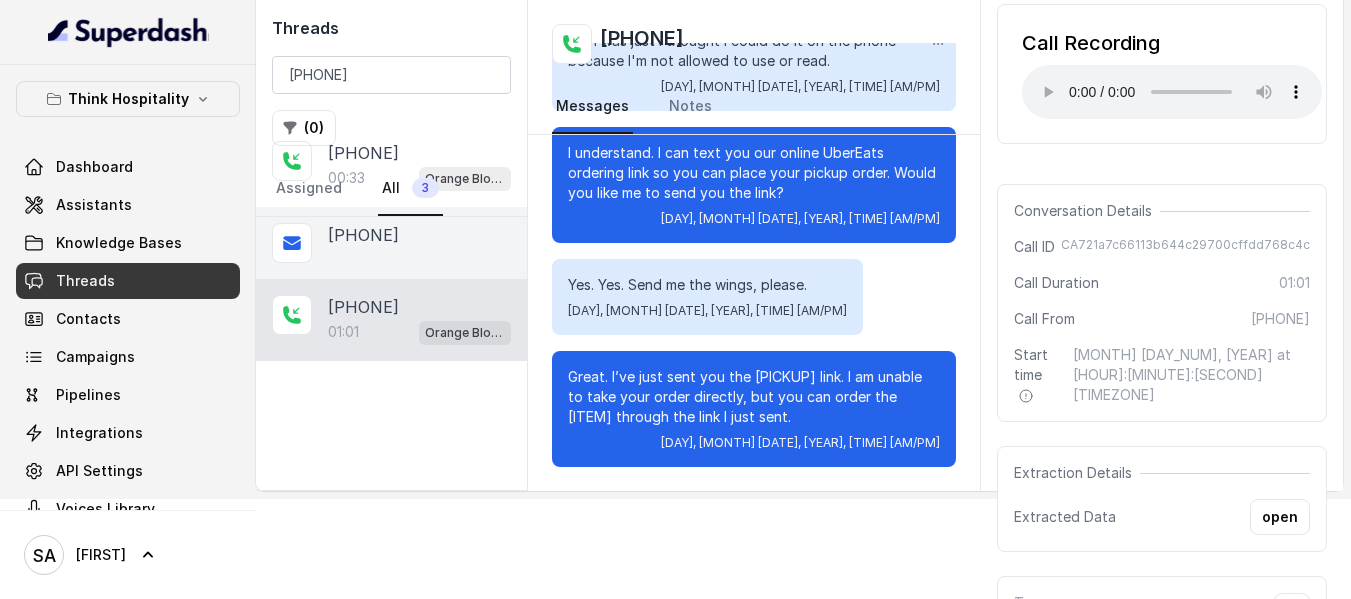 click on "[PHONE]" at bounding box center (363, 235) 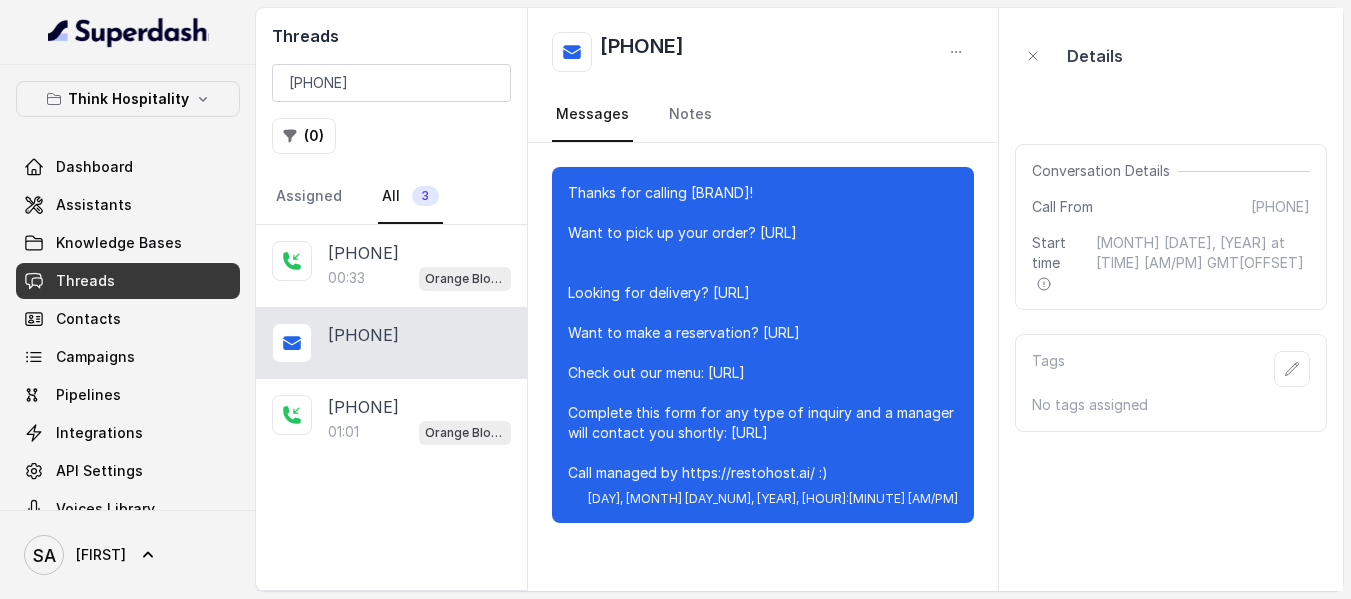 scroll, scrollTop: 0, scrollLeft: 0, axis: both 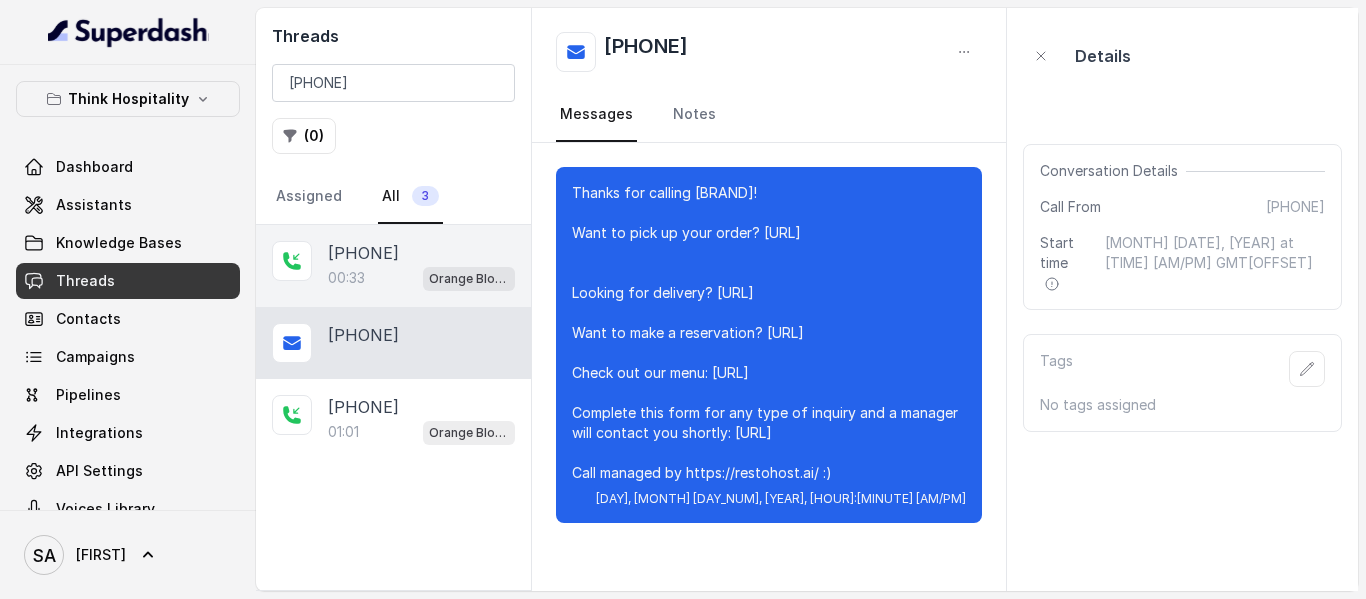 click on "[PHONE]" at bounding box center (363, 253) 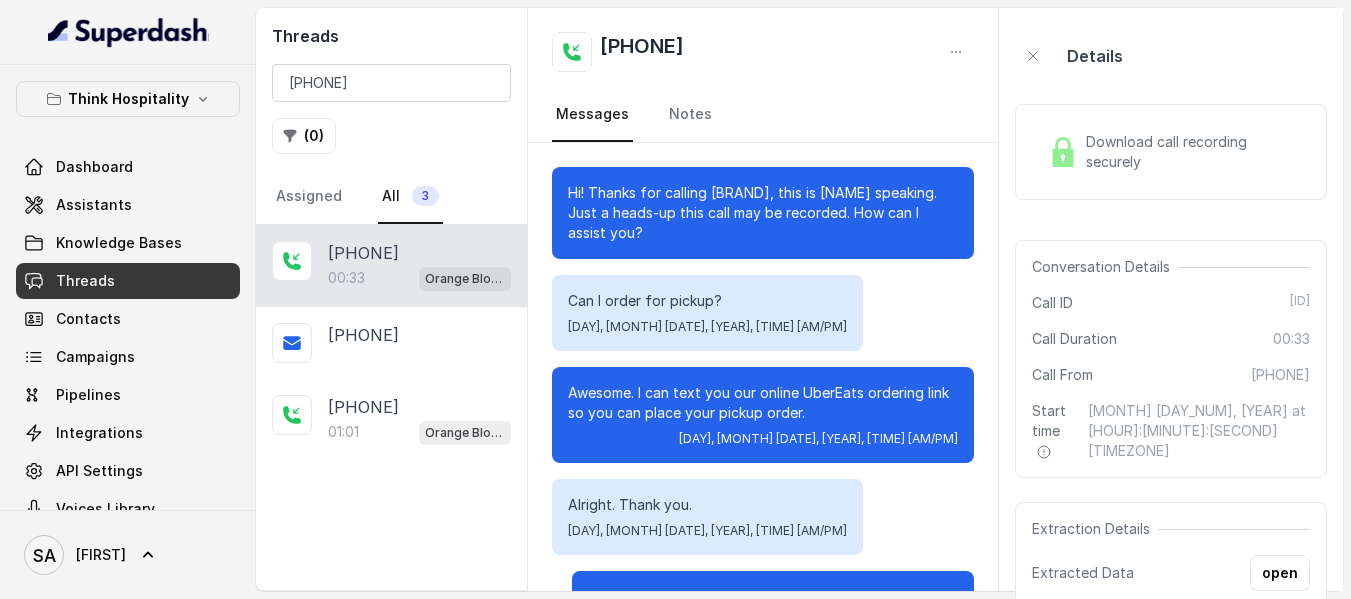 scroll, scrollTop: 172, scrollLeft: 0, axis: vertical 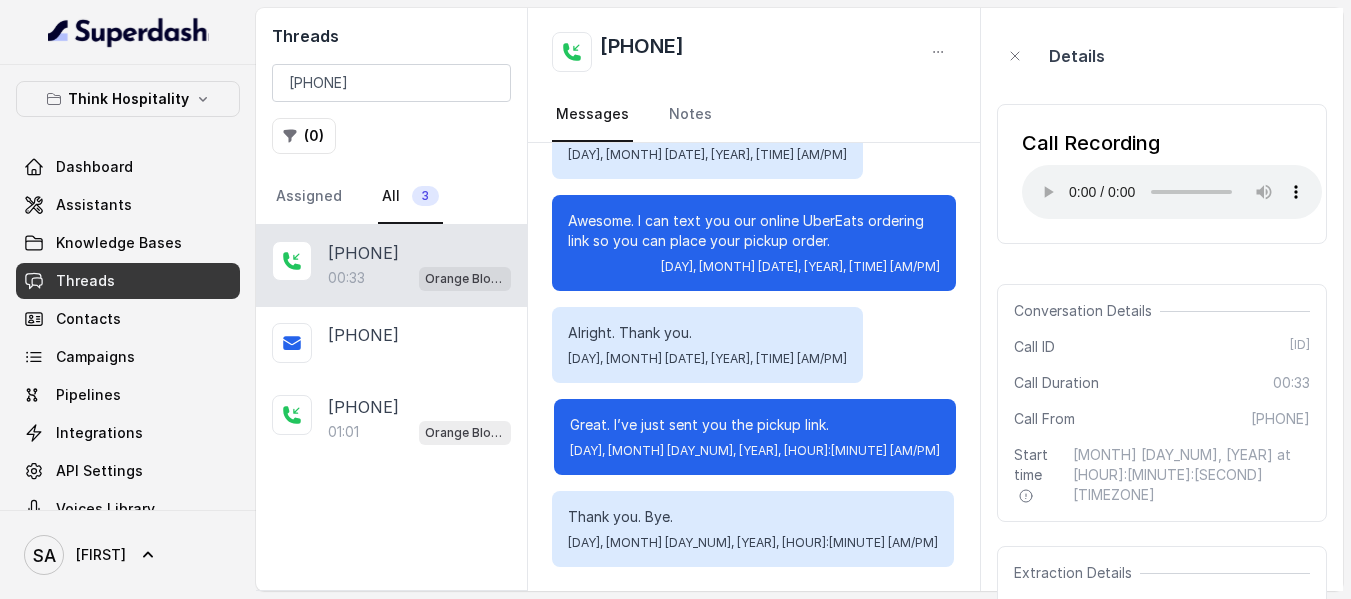 drag, startPoint x: 447, startPoint y: 252, endPoint x: 329, endPoint y: 263, distance: 118.511604 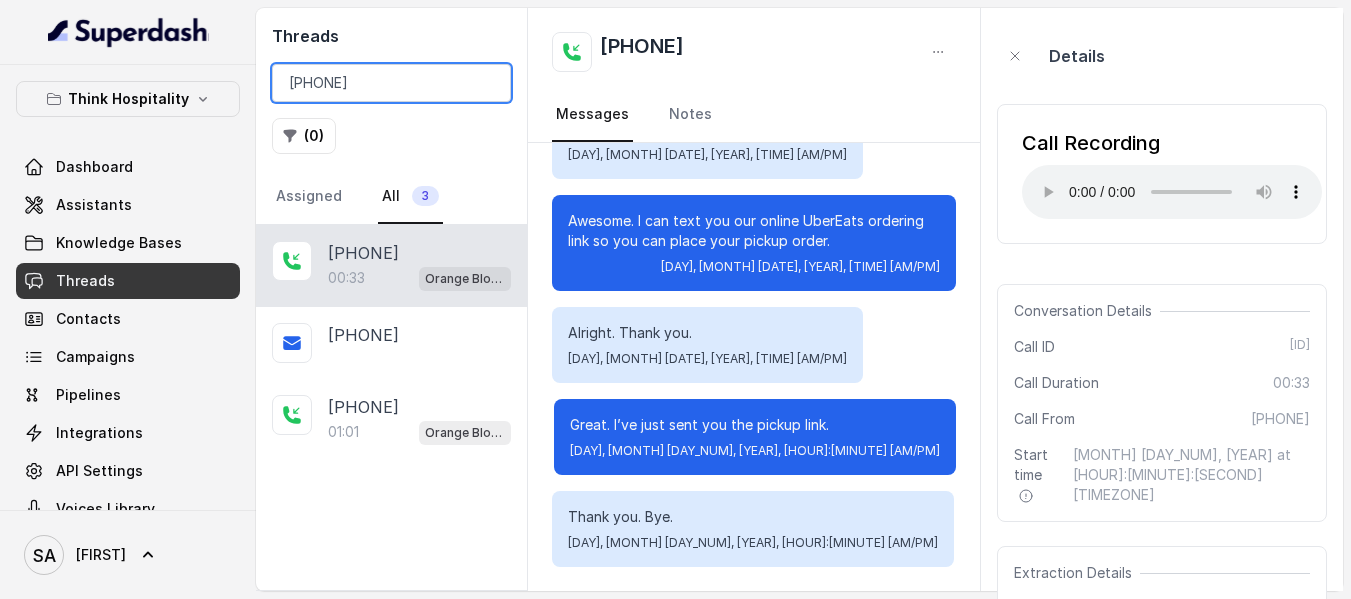 drag, startPoint x: 420, startPoint y: 76, endPoint x: 234, endPoint y: 78, distance: 186.01076 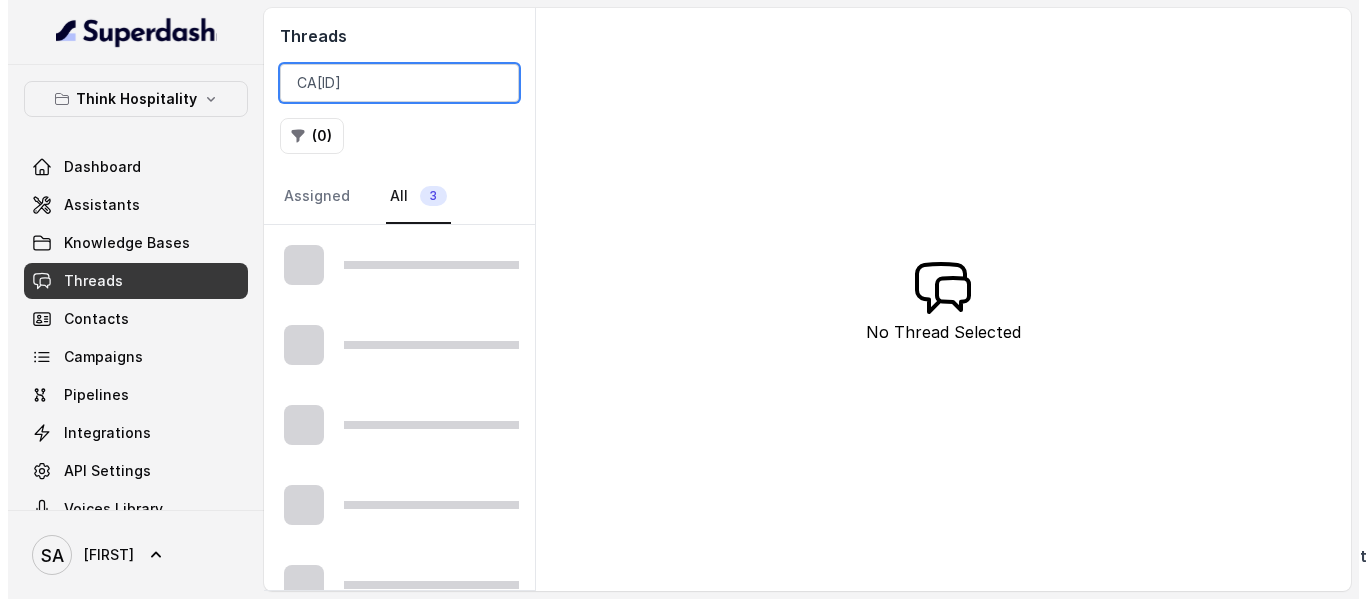 scroll, scrollTop: 0, scrollLeft: 84, axis: horizontal 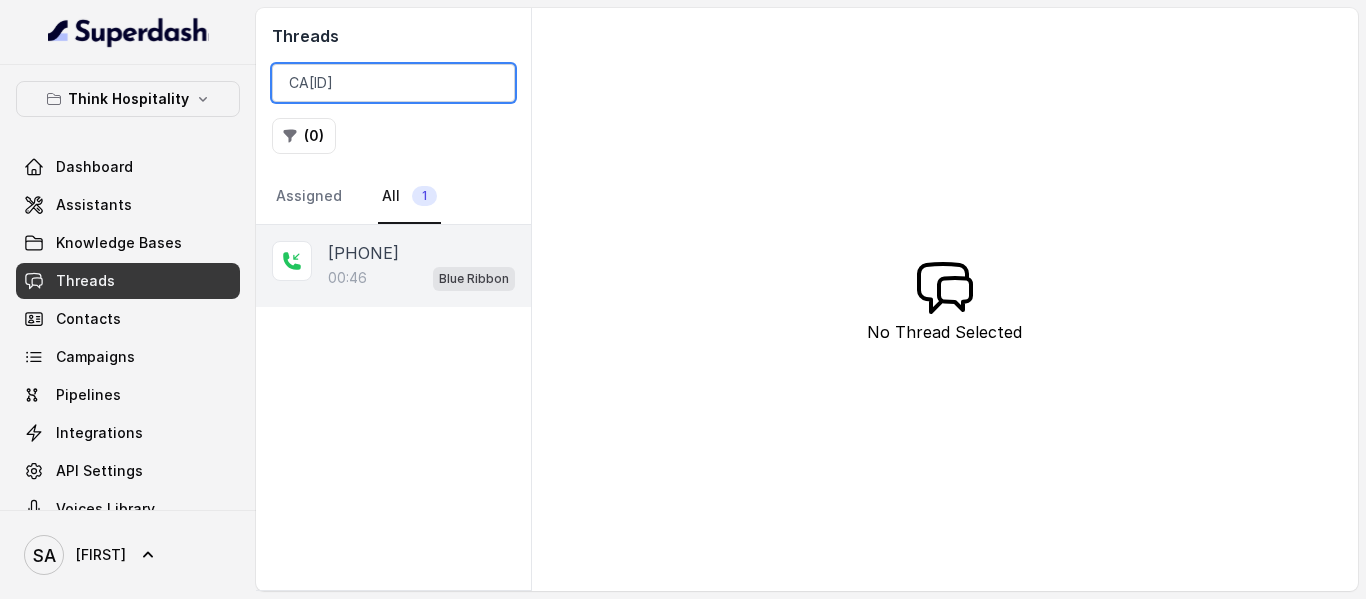 type on "CA[ID]" 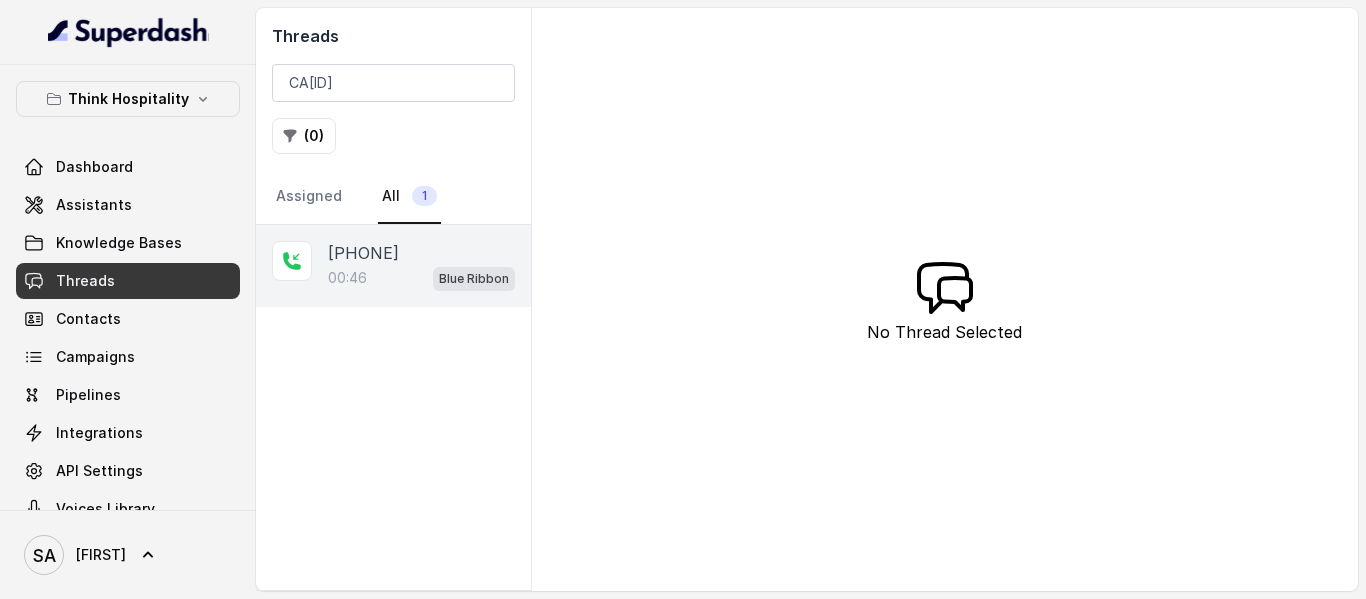 click on "00:46 Blue Ribbon" at bounding box center (421, 278) 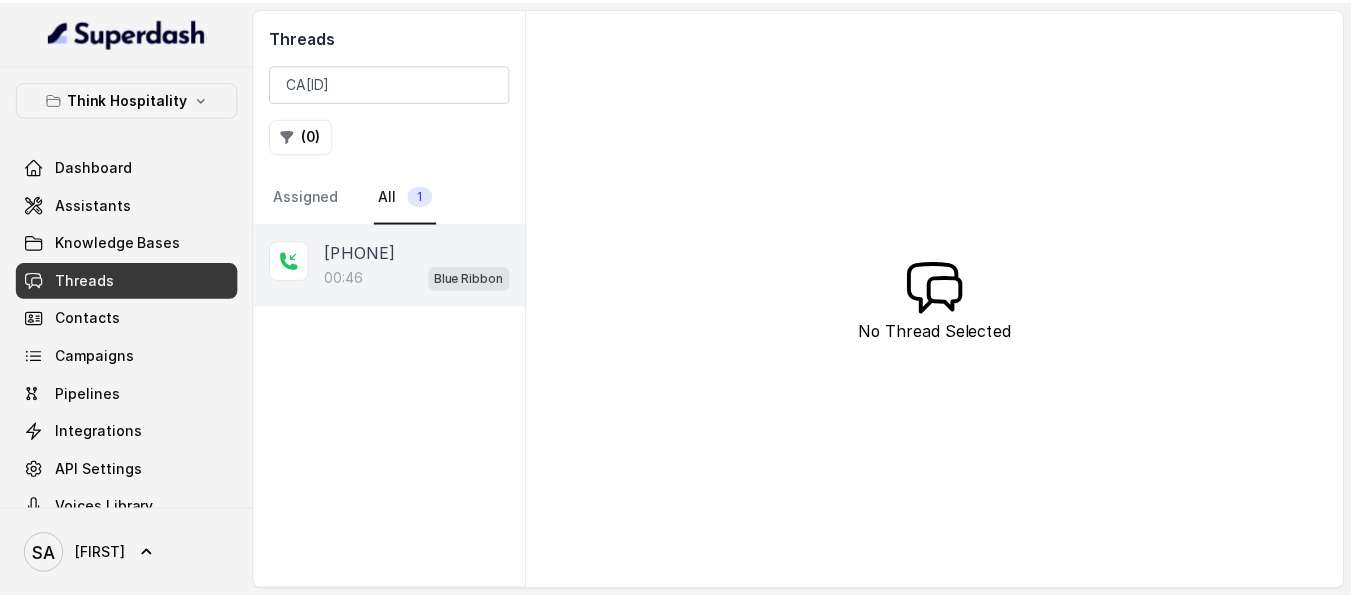 scroll, scrollTop: 0, scrollLeft: 0, axis: both 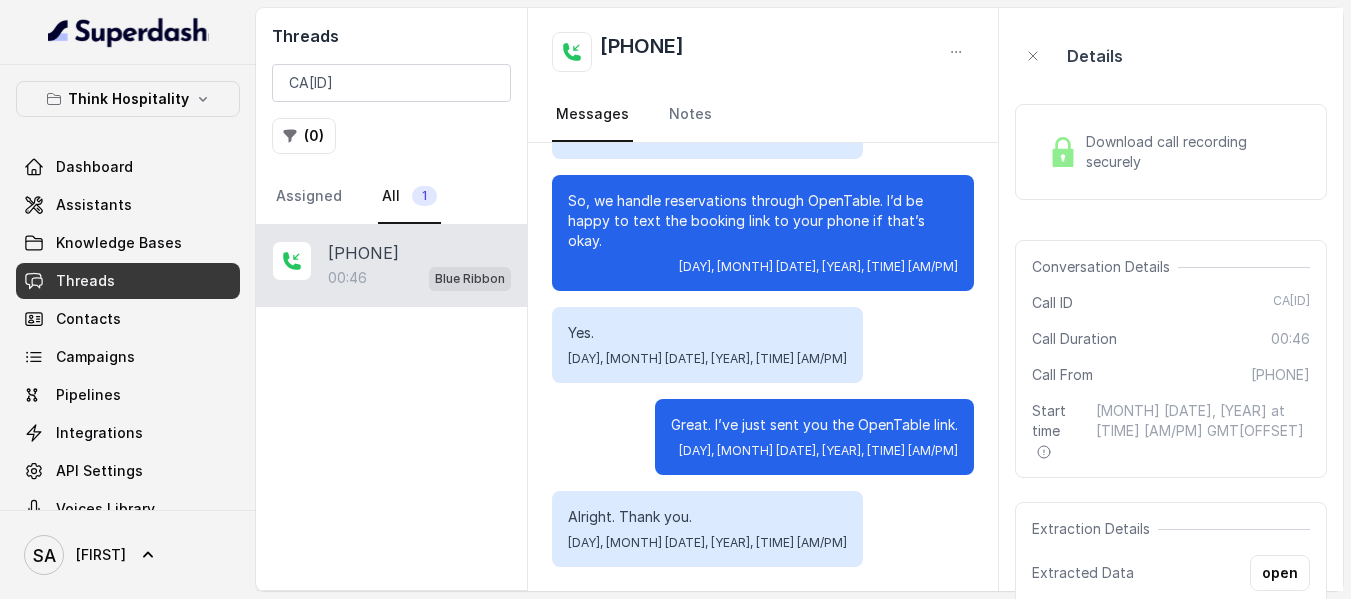 click on "Download call recording securely" at bounding box center (1171, 152) 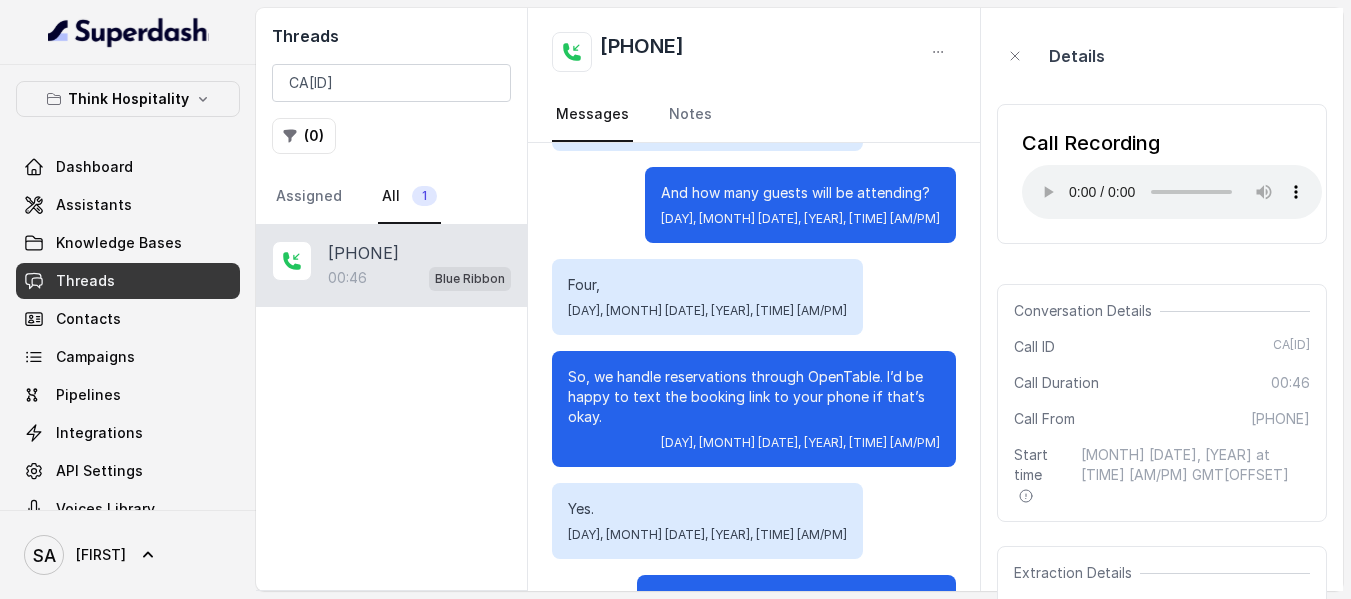 scroll, scrollTop: 0, scrollLeft: 0, axis: both 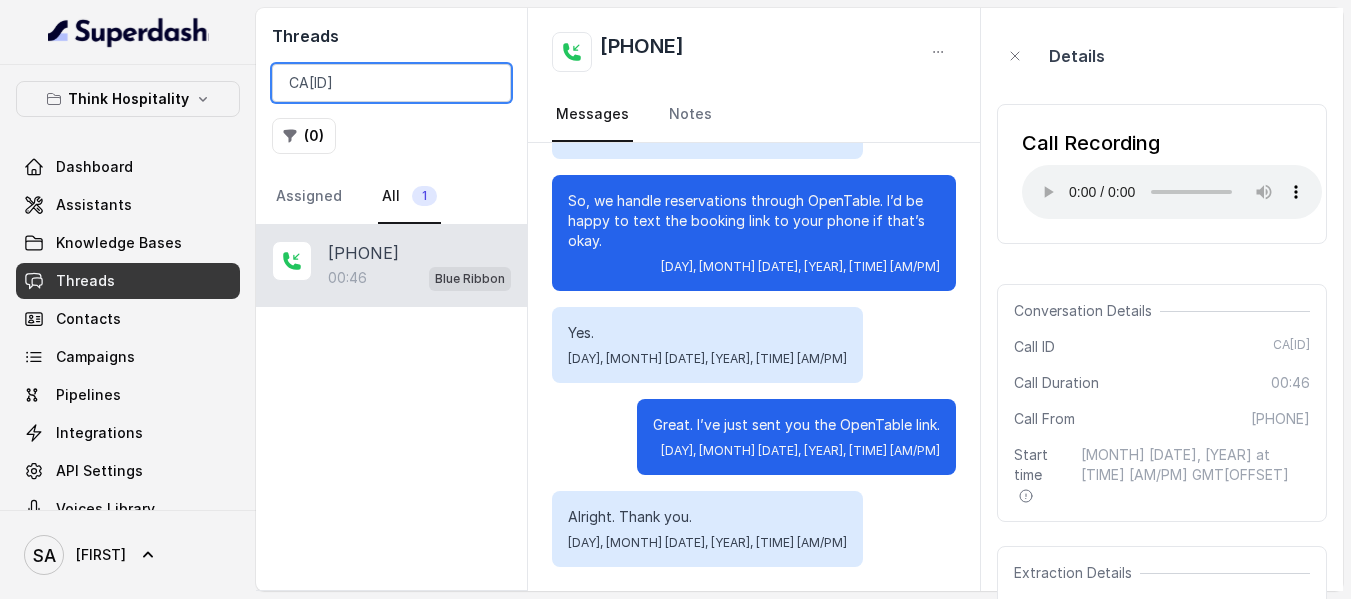 drag, startPoint x: 292, startPoint y: 82, endPoint x: 695, endPoint y: 82, distance: 403 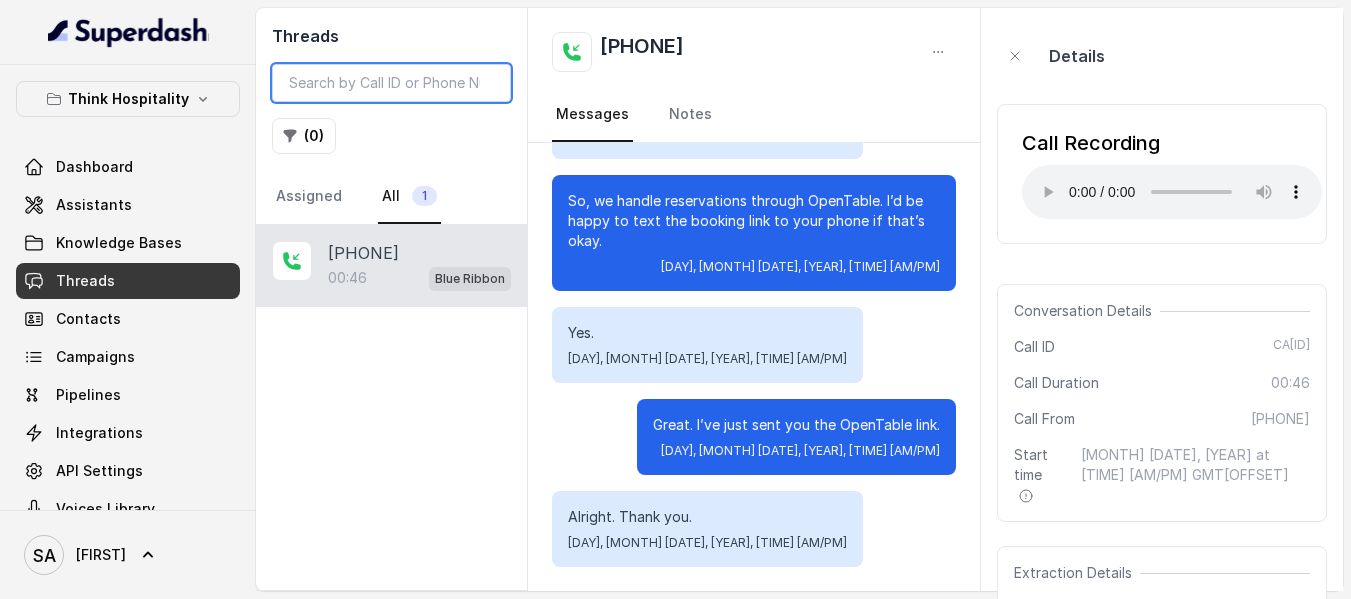 scroll, scrollTop: 0, scrollLeft: 0, axis: both 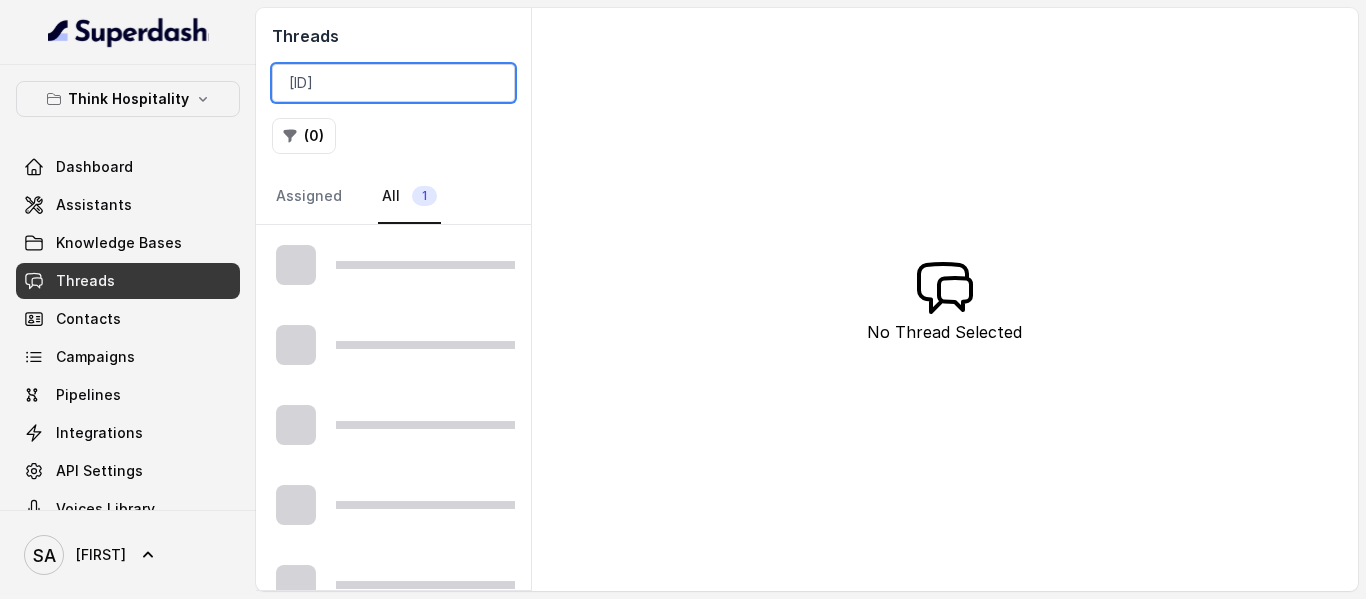 type on "[ID]" 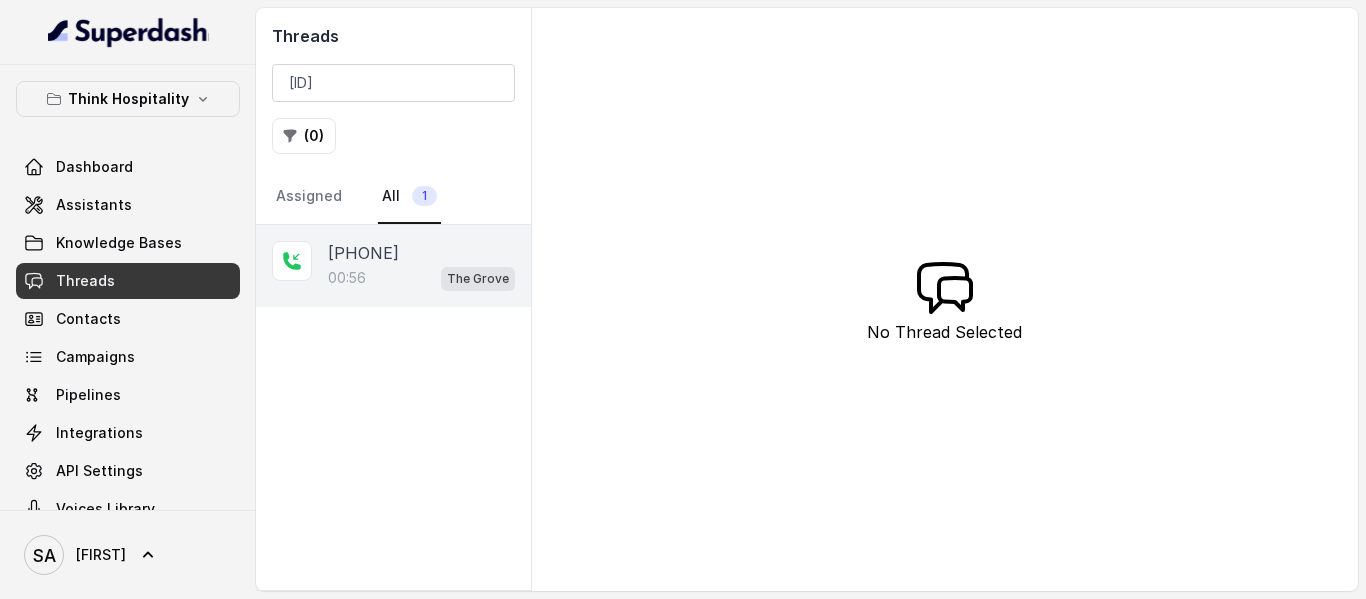click on "[PHONE]" at bounding box center [363, 253] 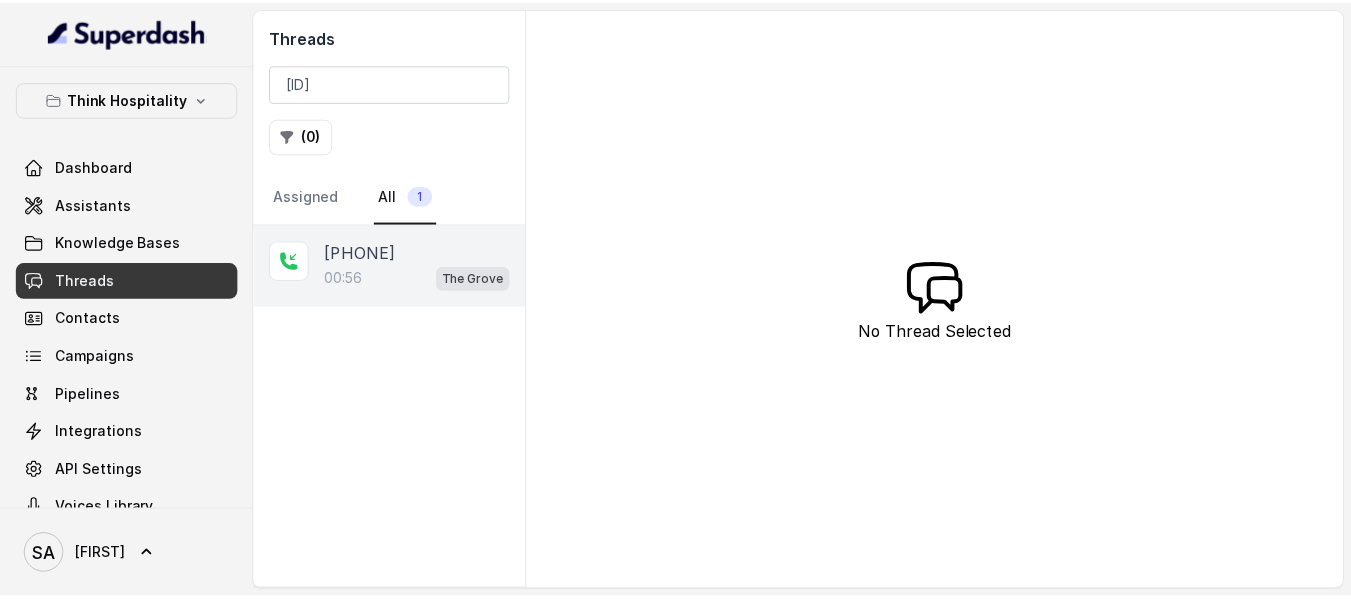 scroll, scrollTop: 0, scrollLeft: 0, axis: both 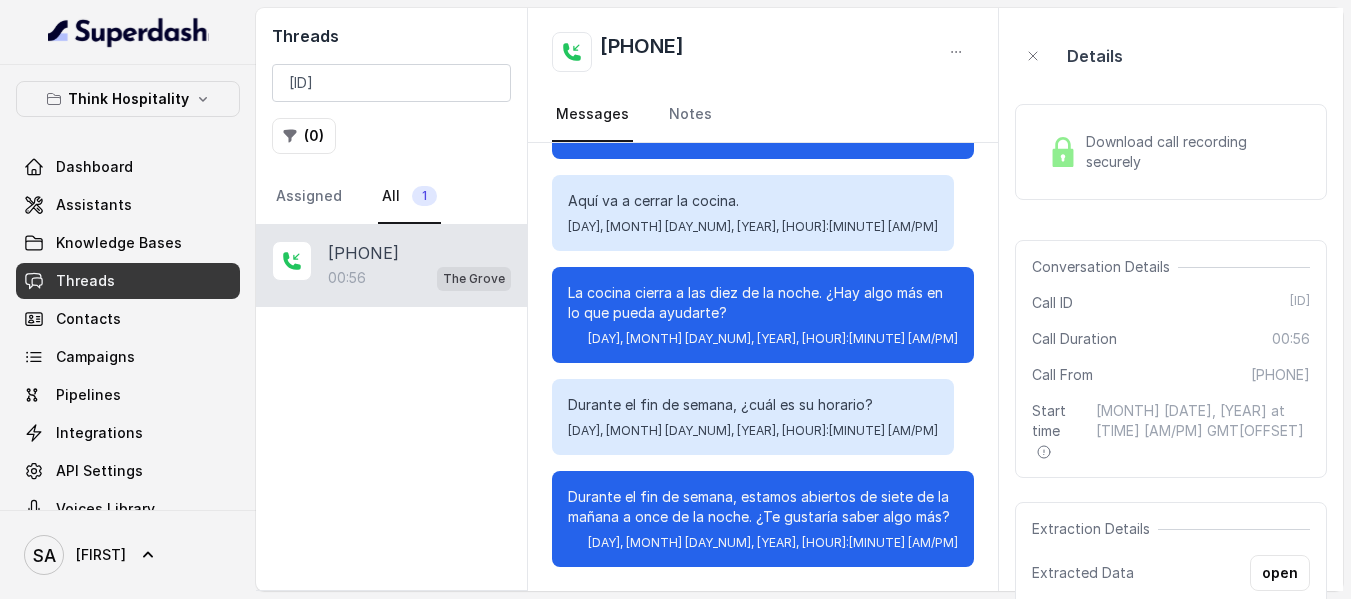 click on "Download call recording securely" at bounding box center [1194, 152] 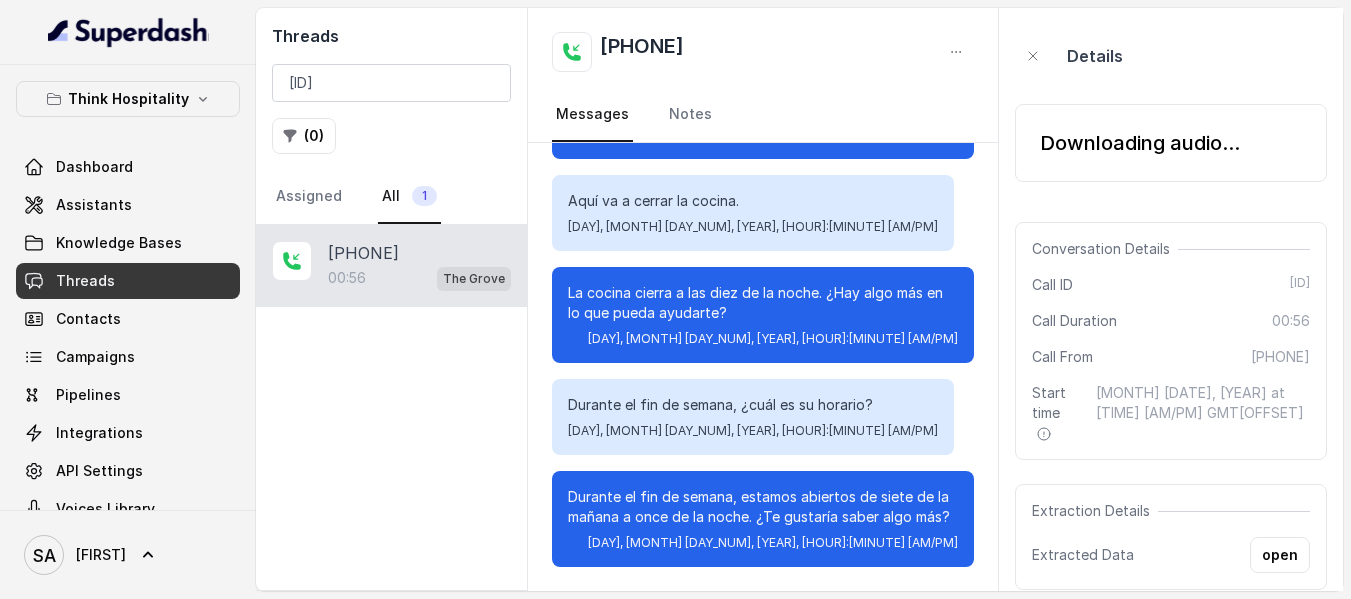 scroll, scrollTop: 548, scrollLeft: 0, axis: vertical 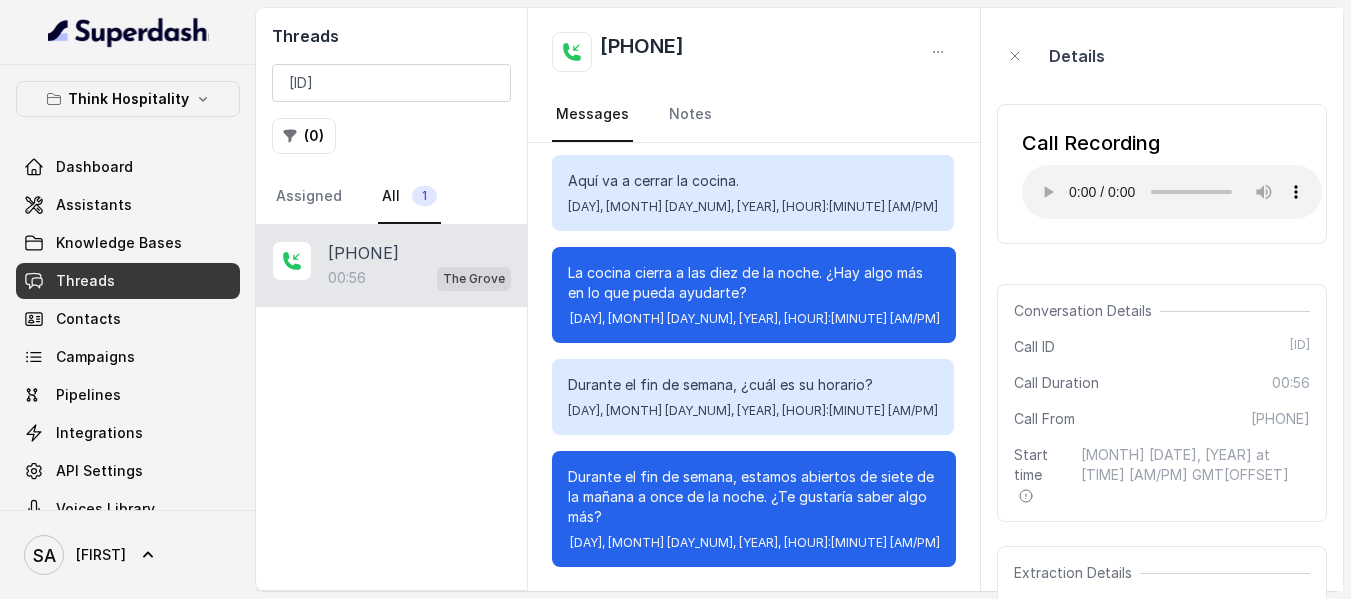 type 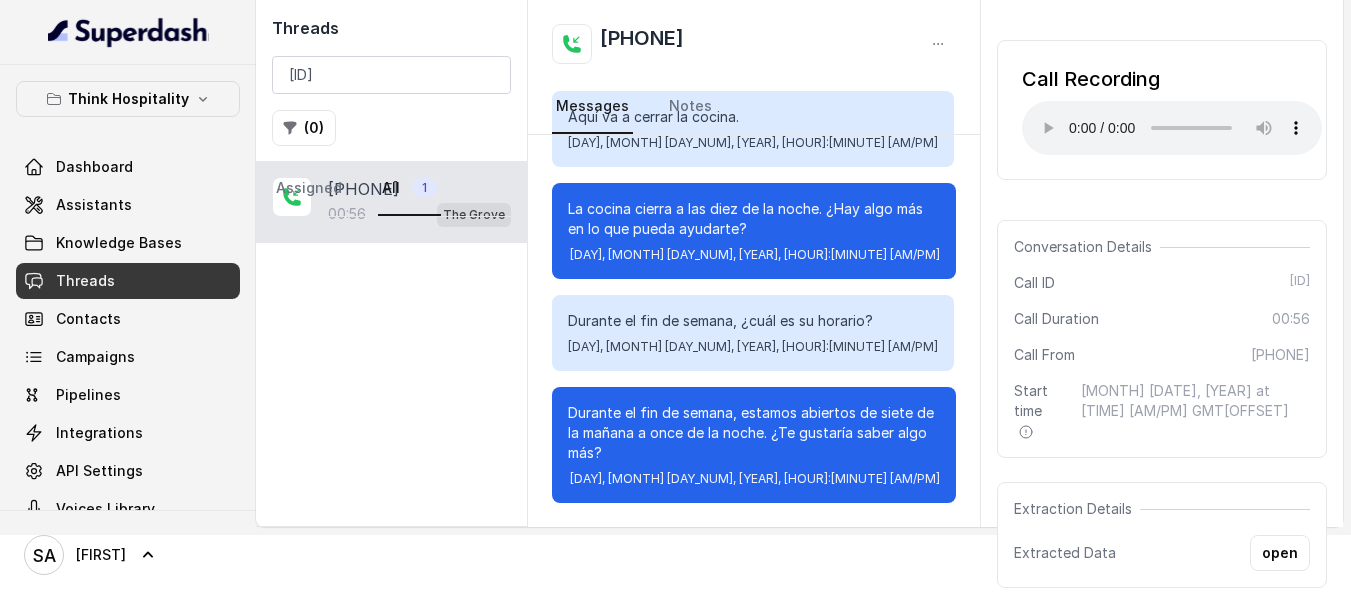 scroll, scrollTop: 100, scrollLeft: 0, axis: vertical 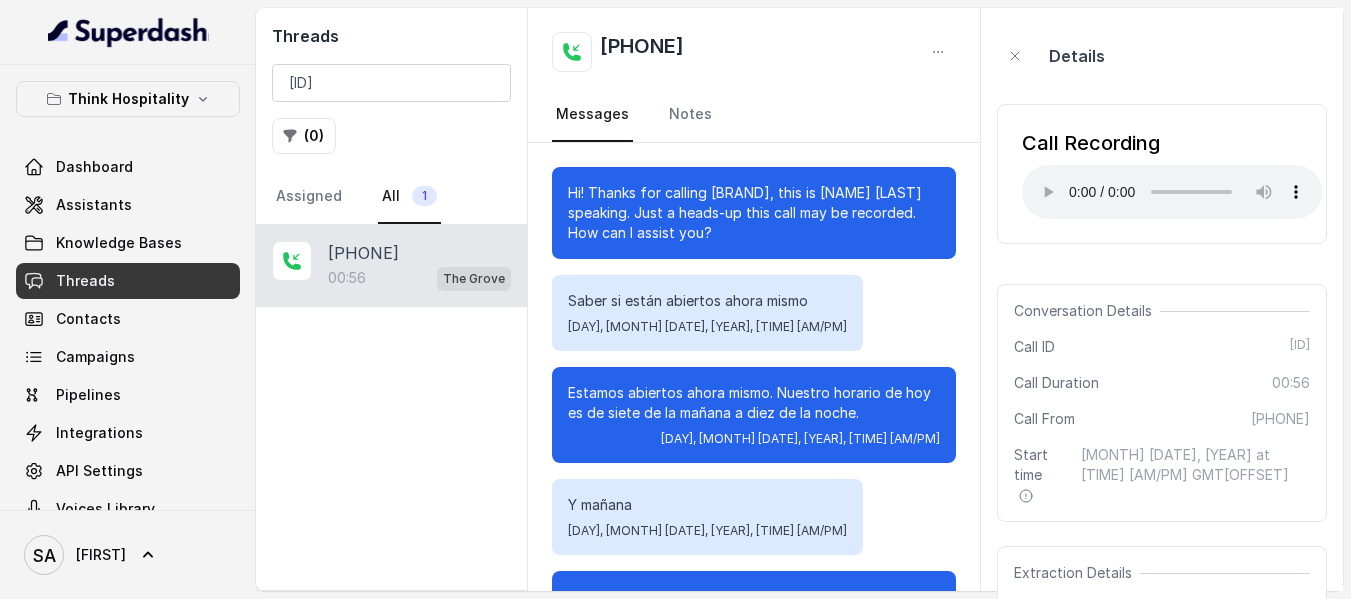 click on "Details" at bounding box center [1162, 56] 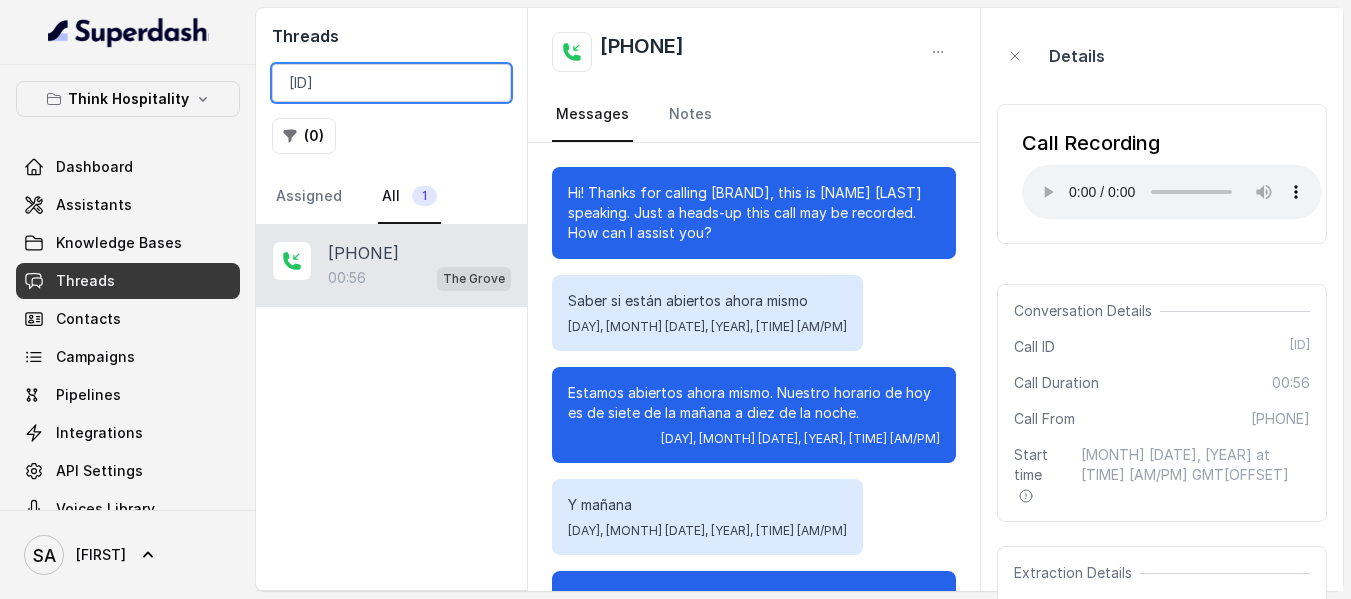 click on "[ID]" at bounding box center (391, 83) 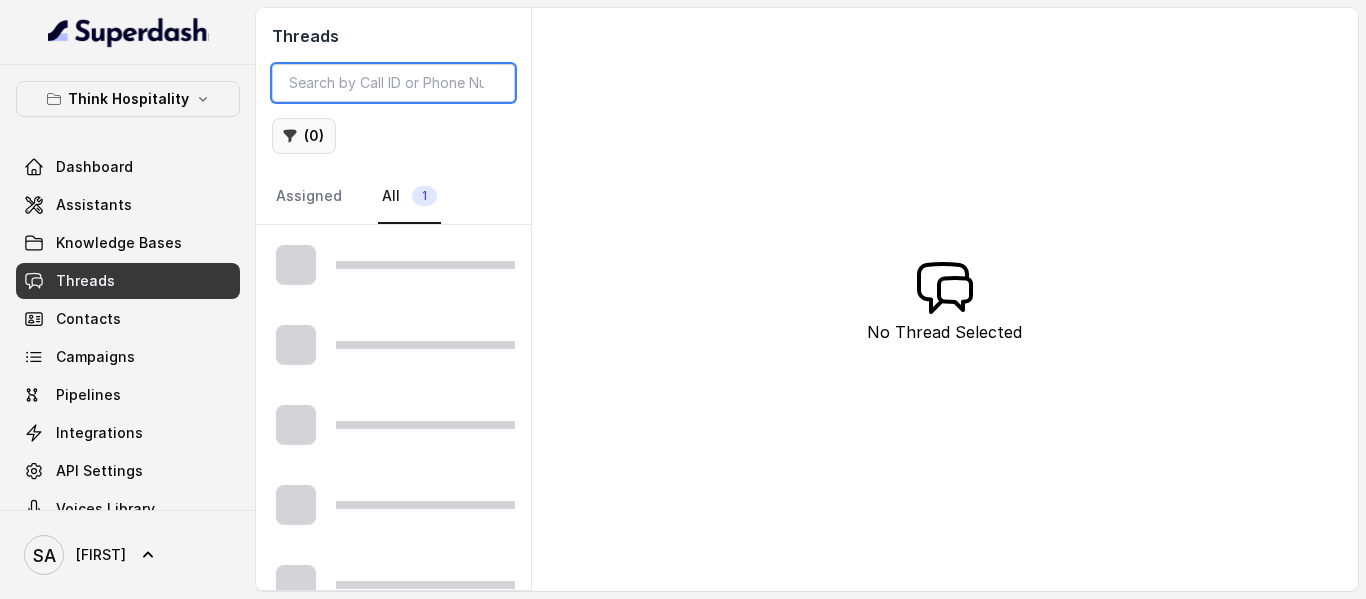 type 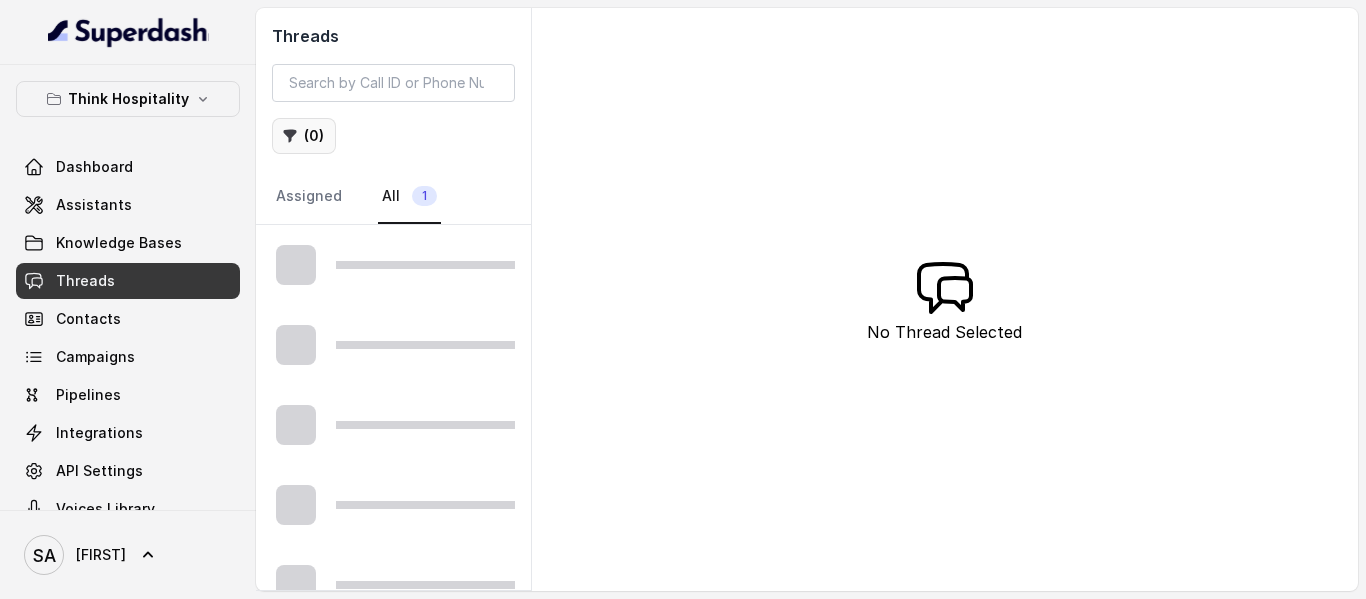 click on "( 0 )" at bounding box center (304, 136) 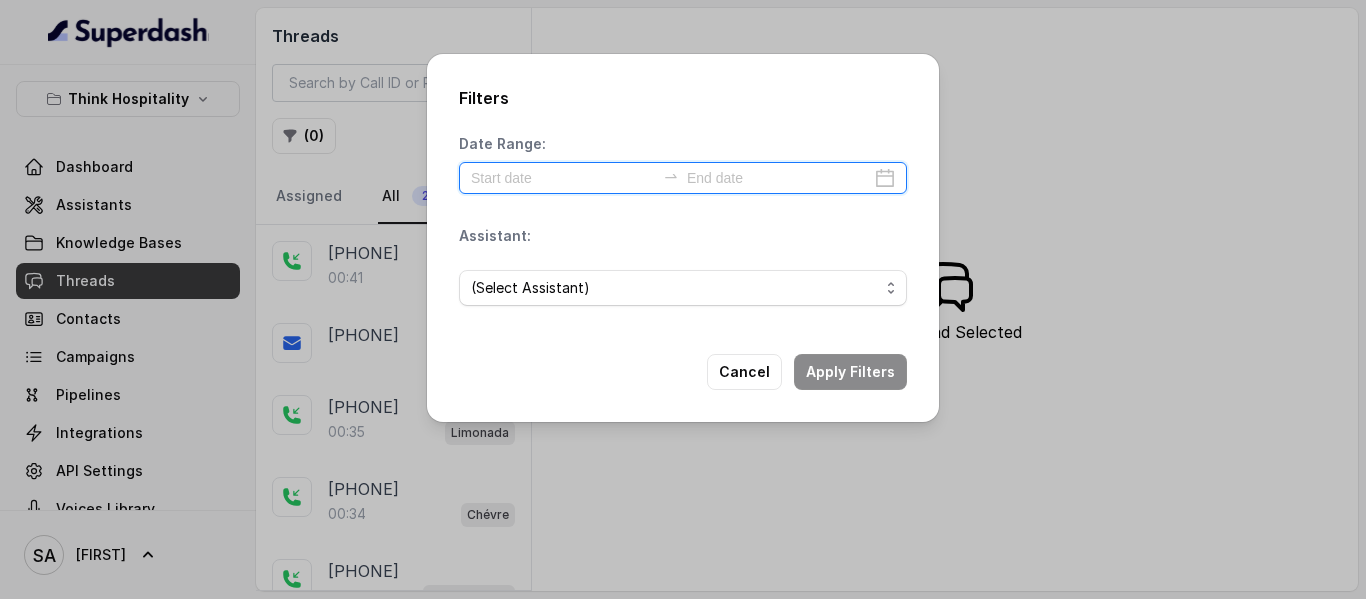 click at bounding box center (563, 178) 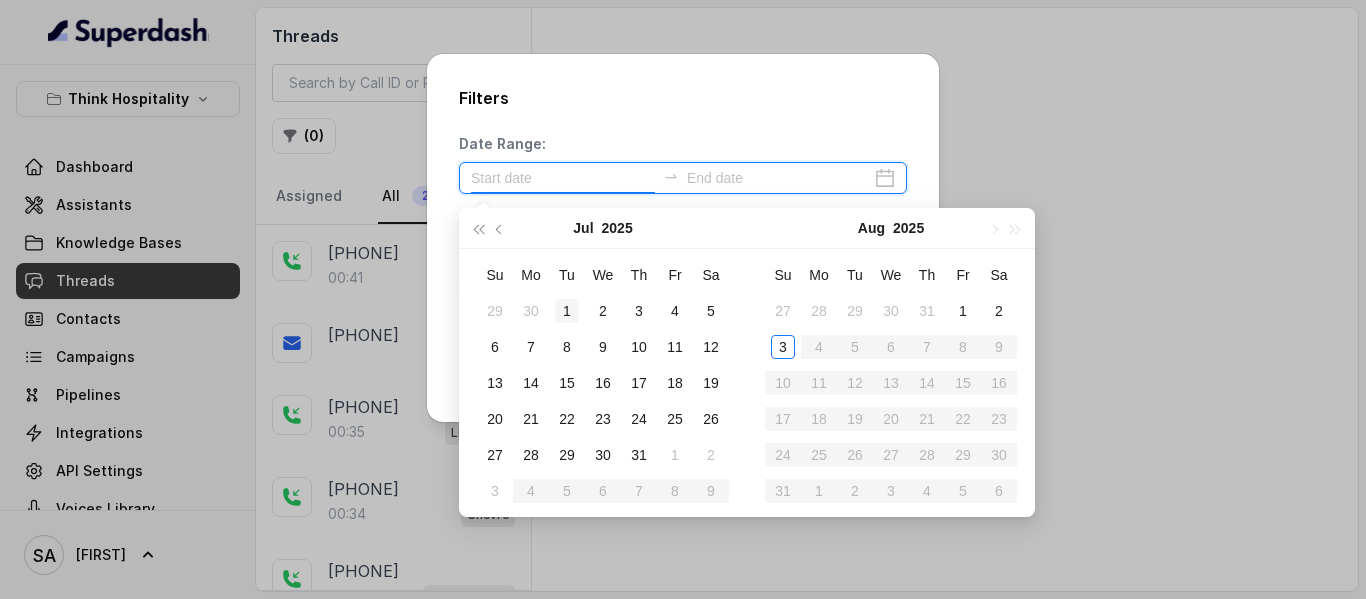 type on "2025-07-01" 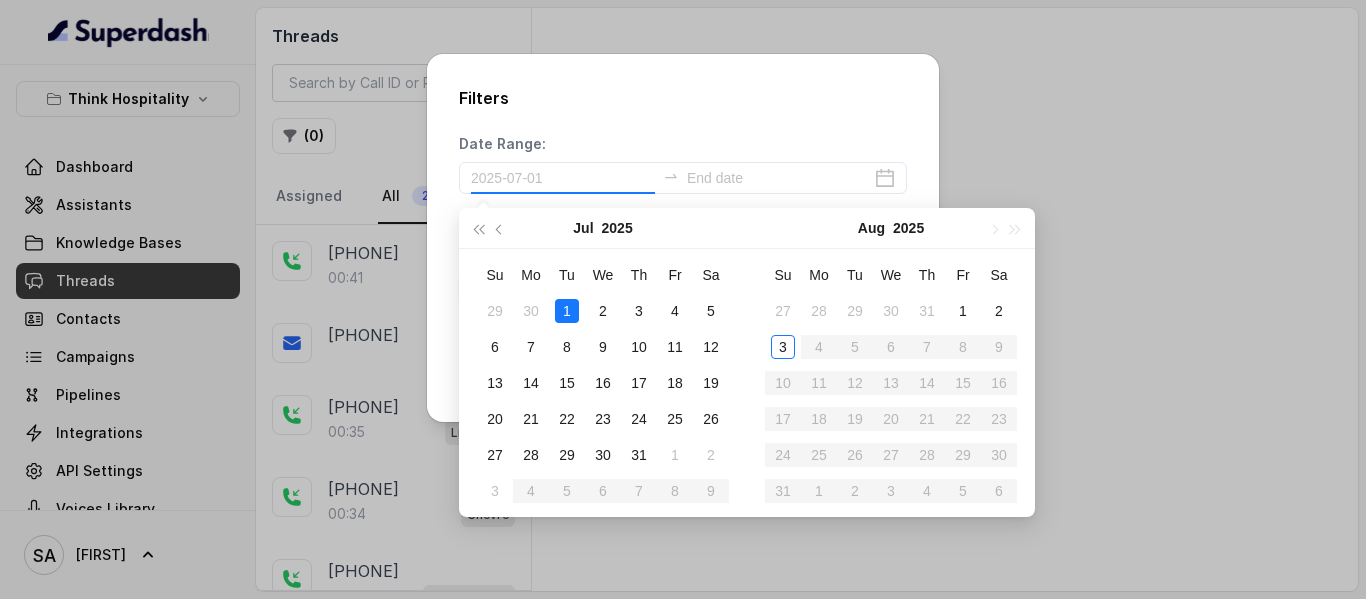 click on "1" at bounding box center (567, 311) 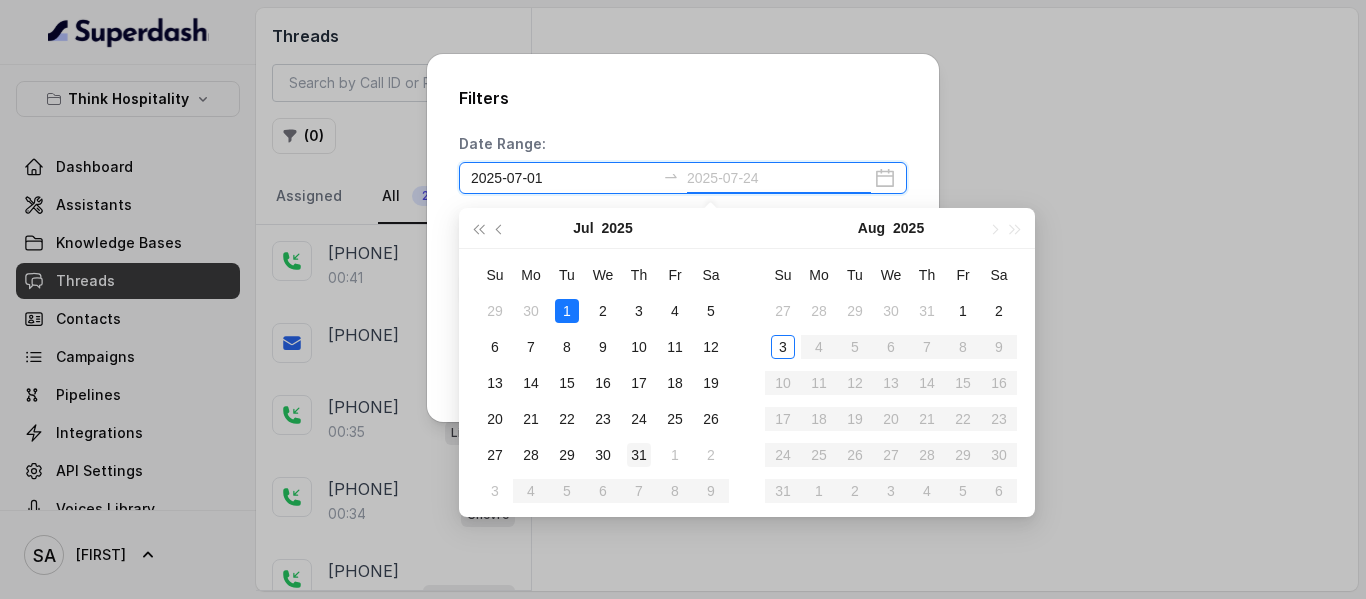 type on "[YEAR]-[MONTH]-[DATE]" 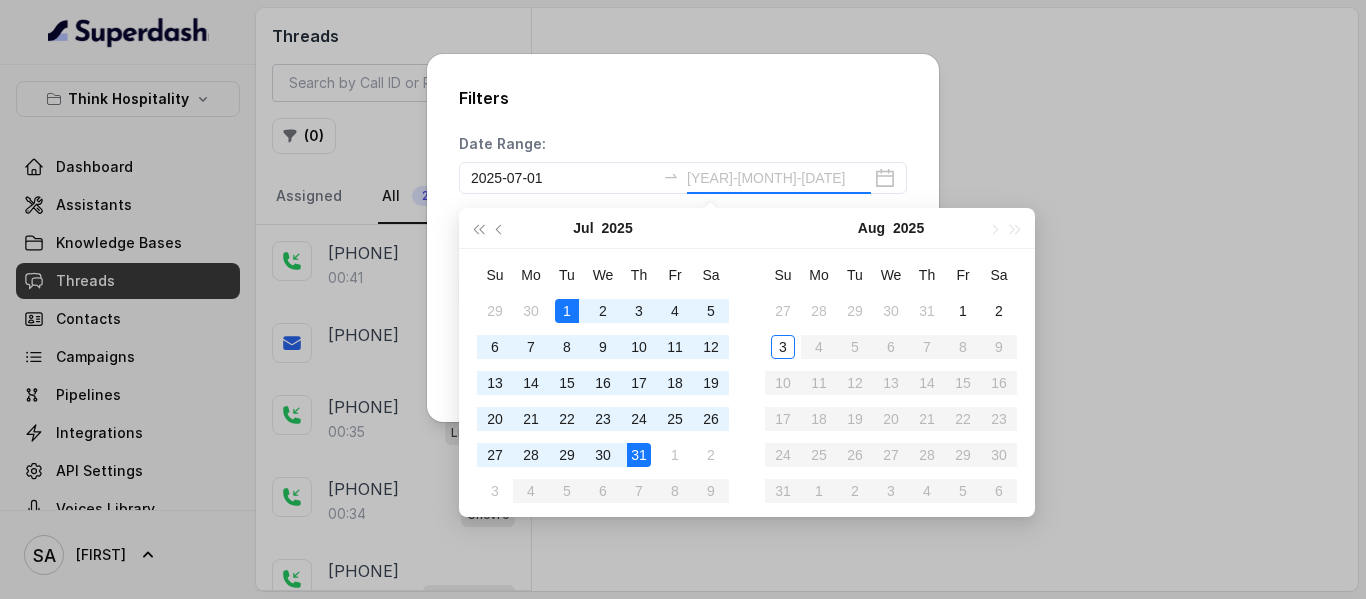 click on "31" at bounding box center (639, 455) 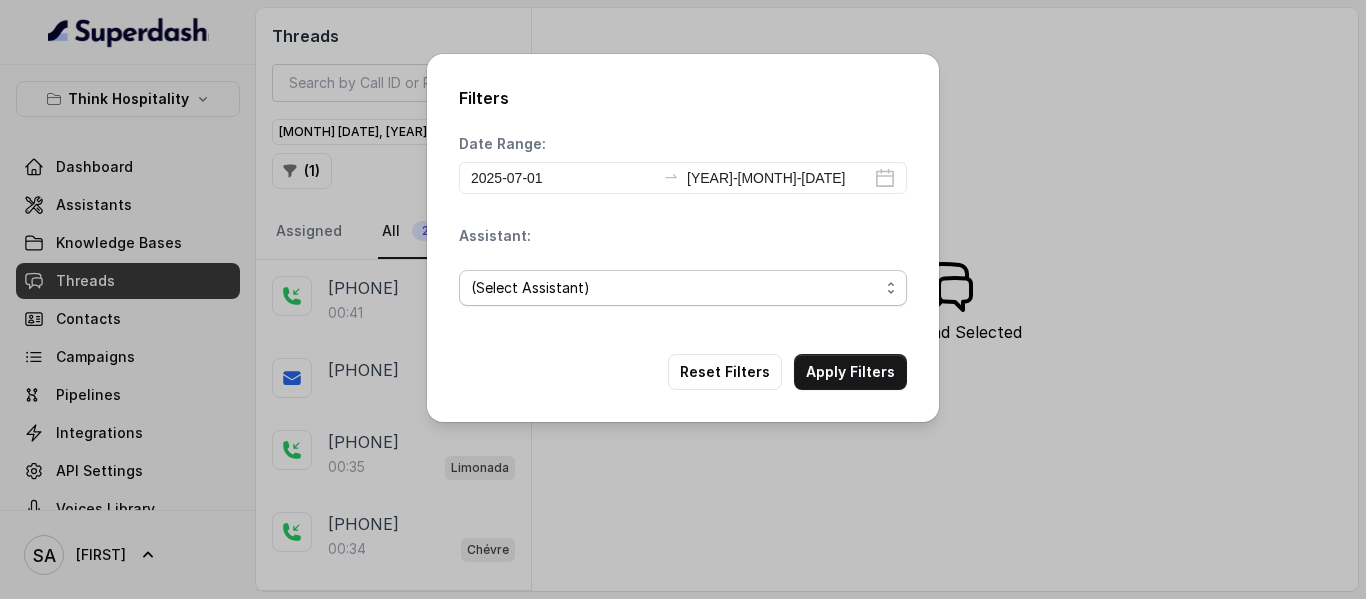 click on "(Select Assistant)" at bounding box center [675, 288] 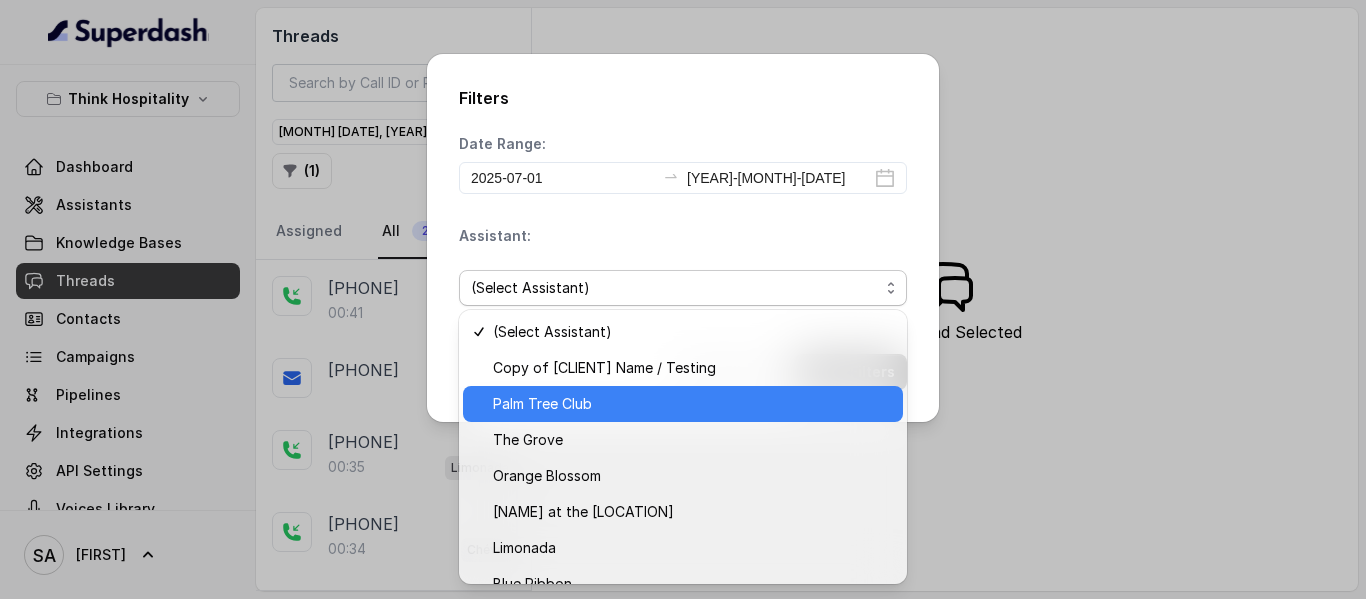 click on "Palm Tree Club" at bounding box center (542, 404) 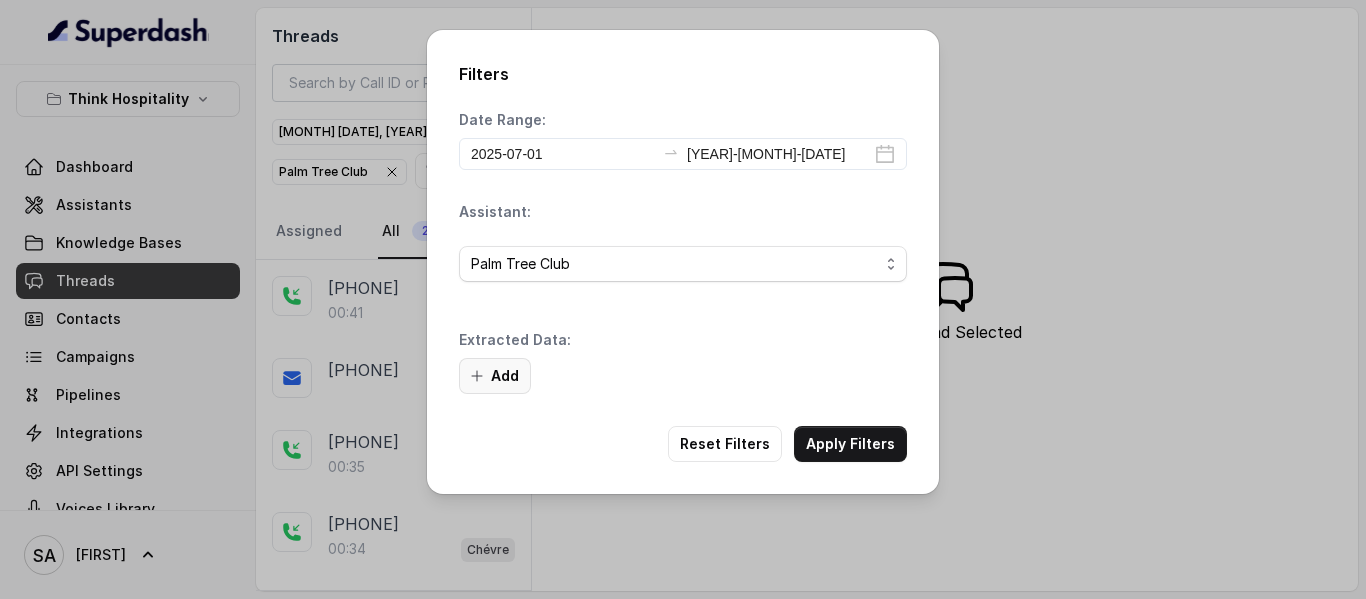 click on "Add" at bounding box center (495, 376) 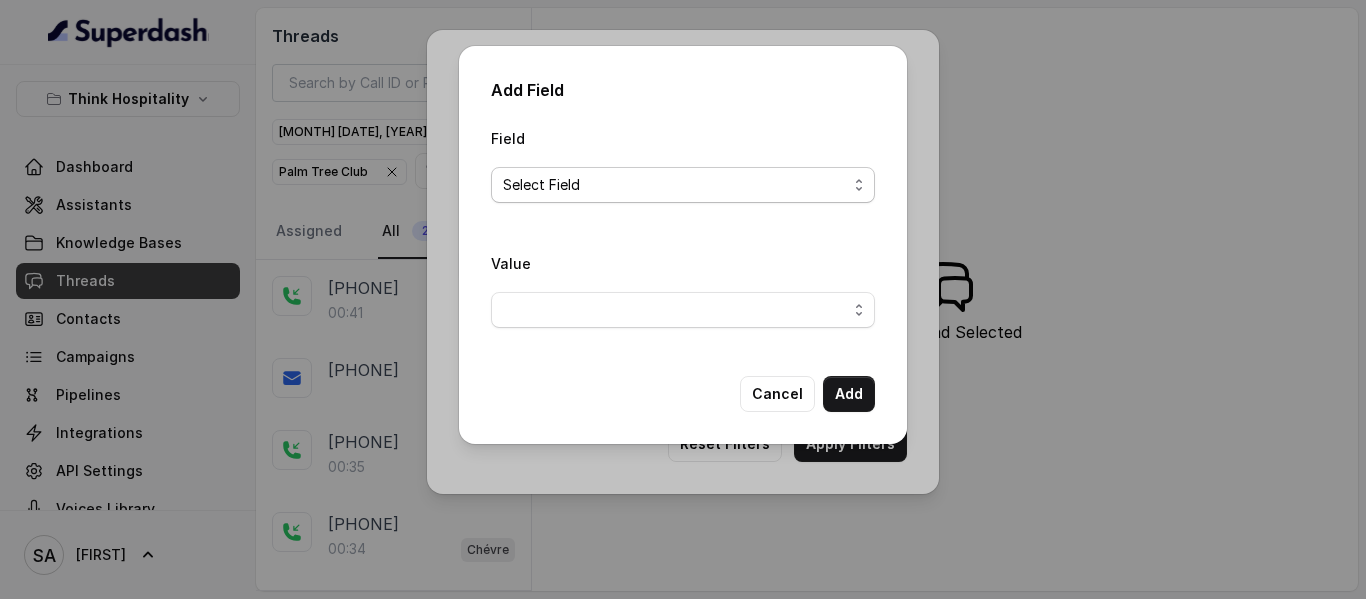 click on "Select Field" at bounding box center (541, 185) 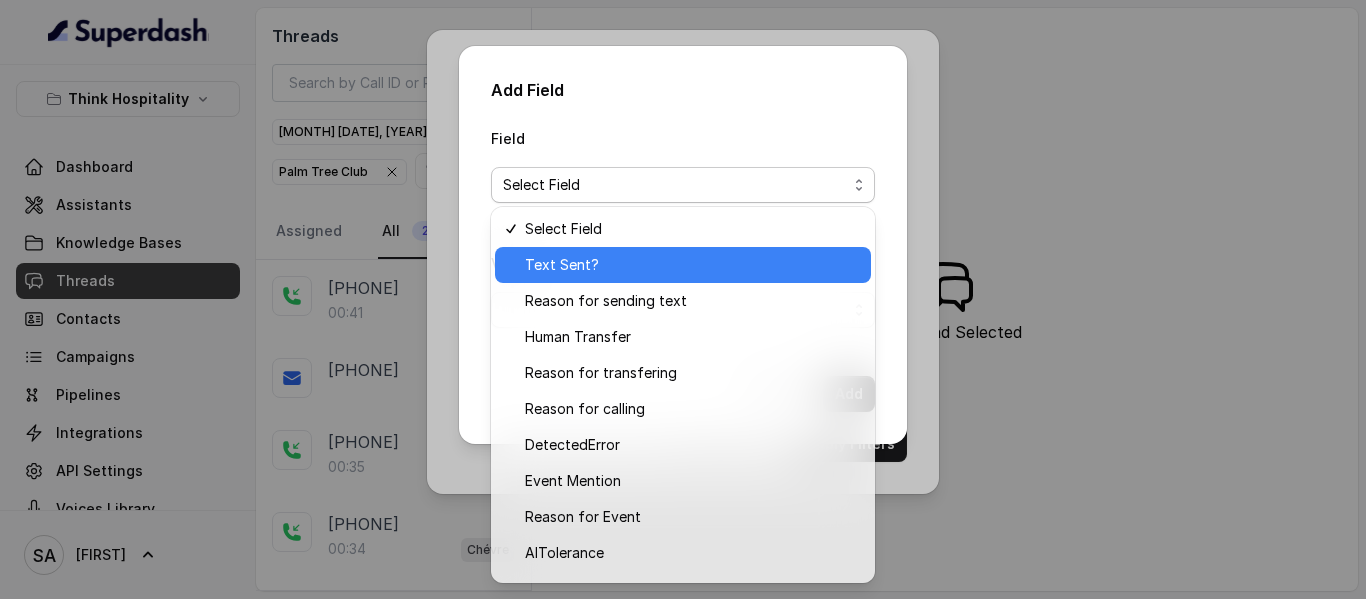 click on "Text Sent?" at bounding box center [562, 265] 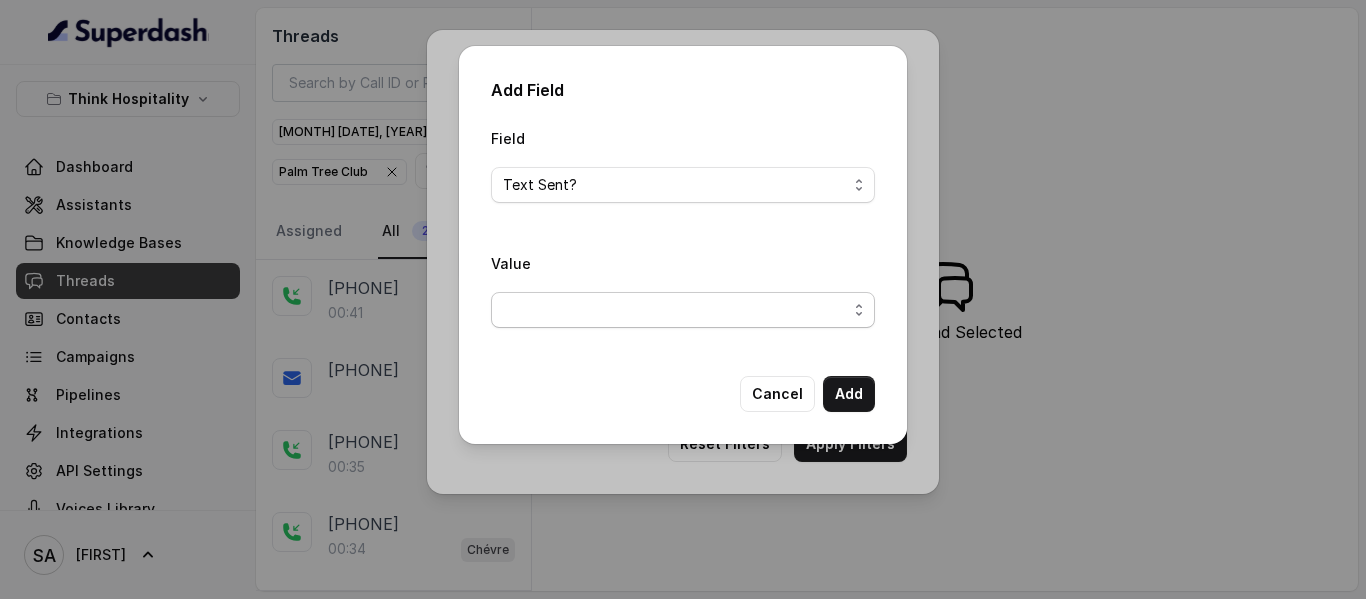 click at bounding box center [683, 310] 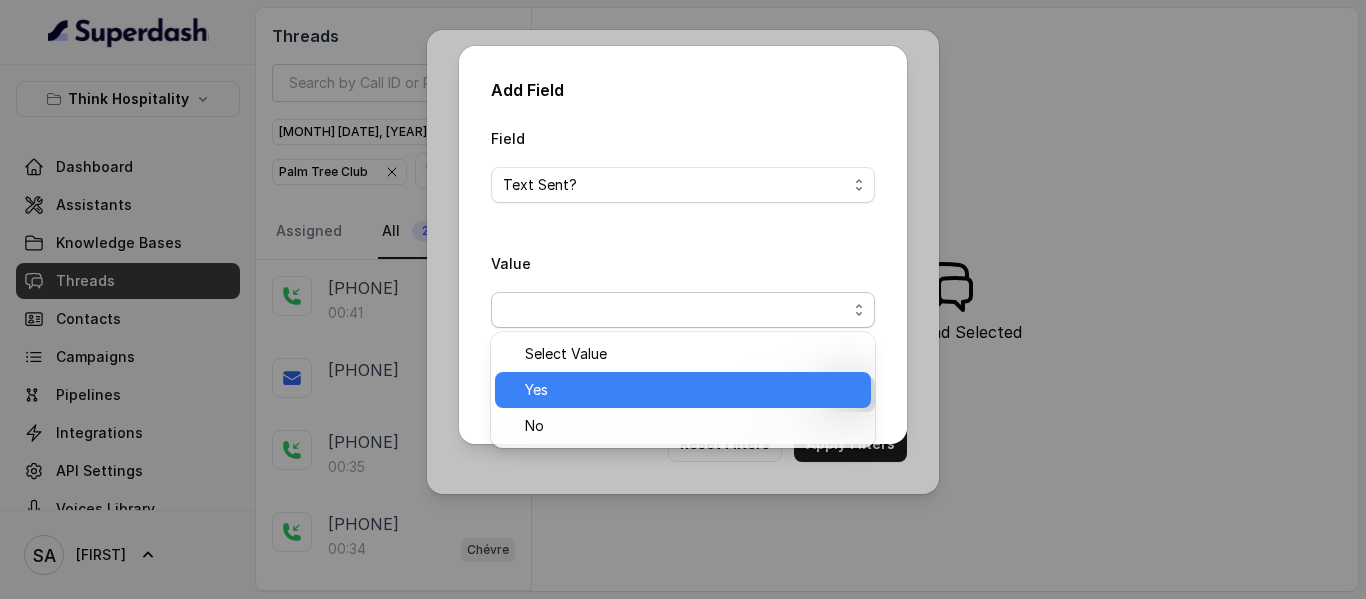 click on "Yes" at bounding box center [692, 390] 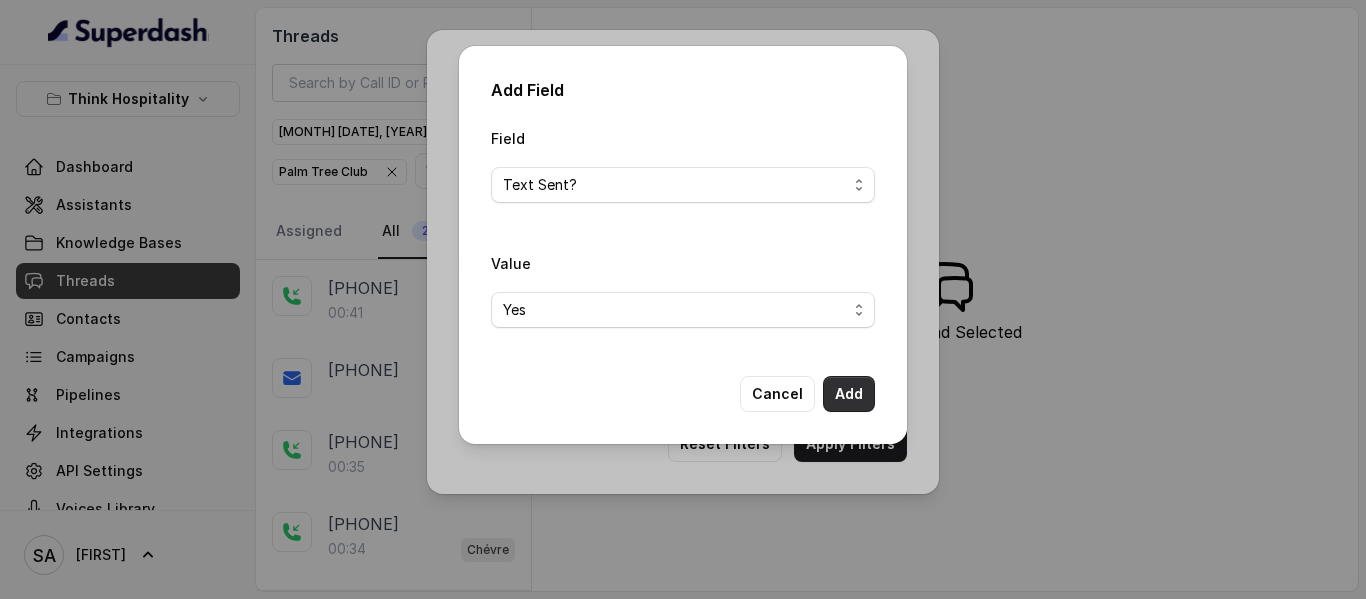 click on "Add" at bounding box center [849, 394] 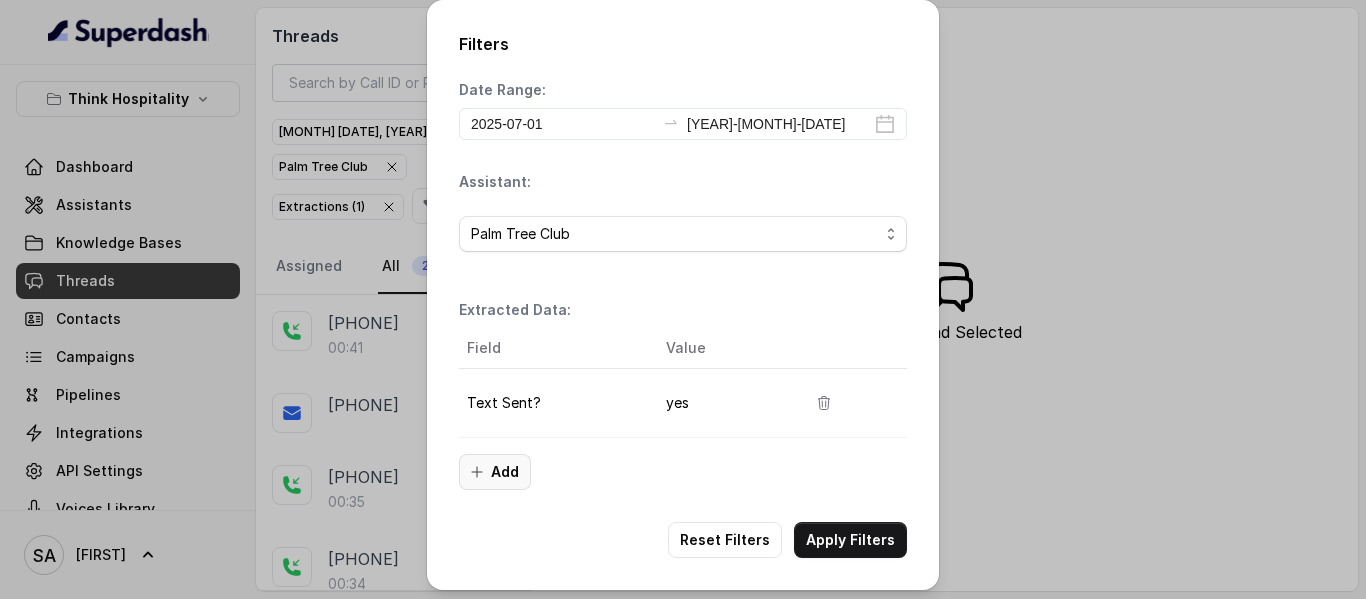 click on "Add" at bounding box center [495, 472] 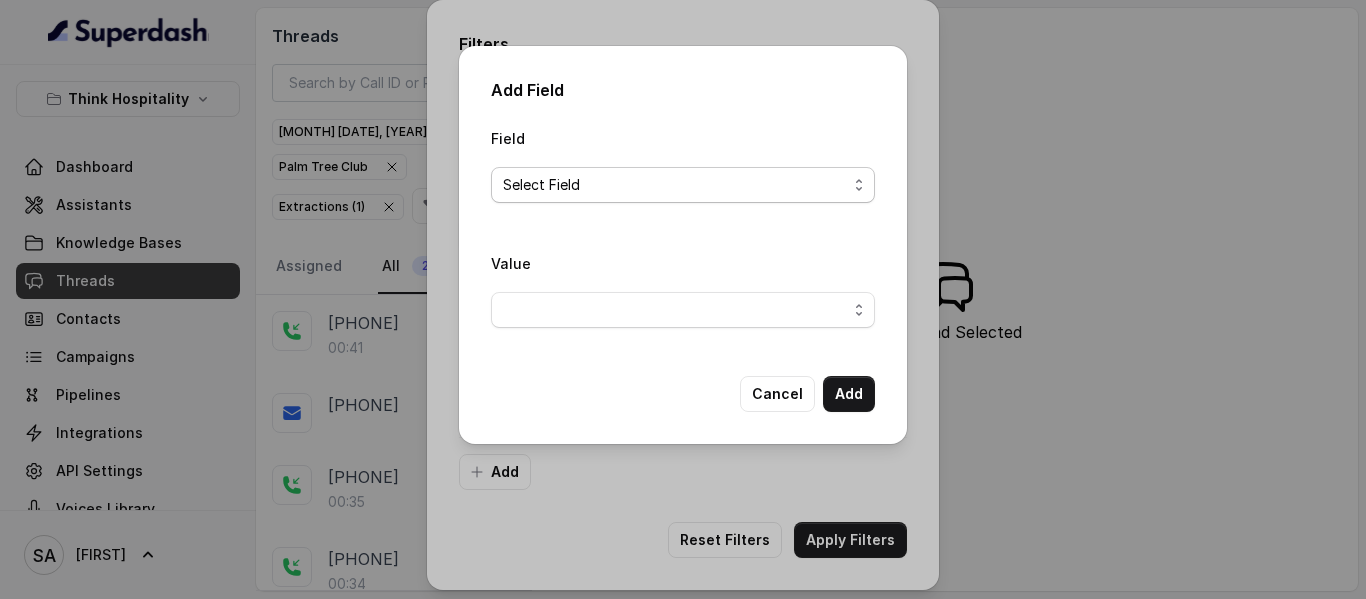 click on "Select Field" at bounding box center [541, 185] 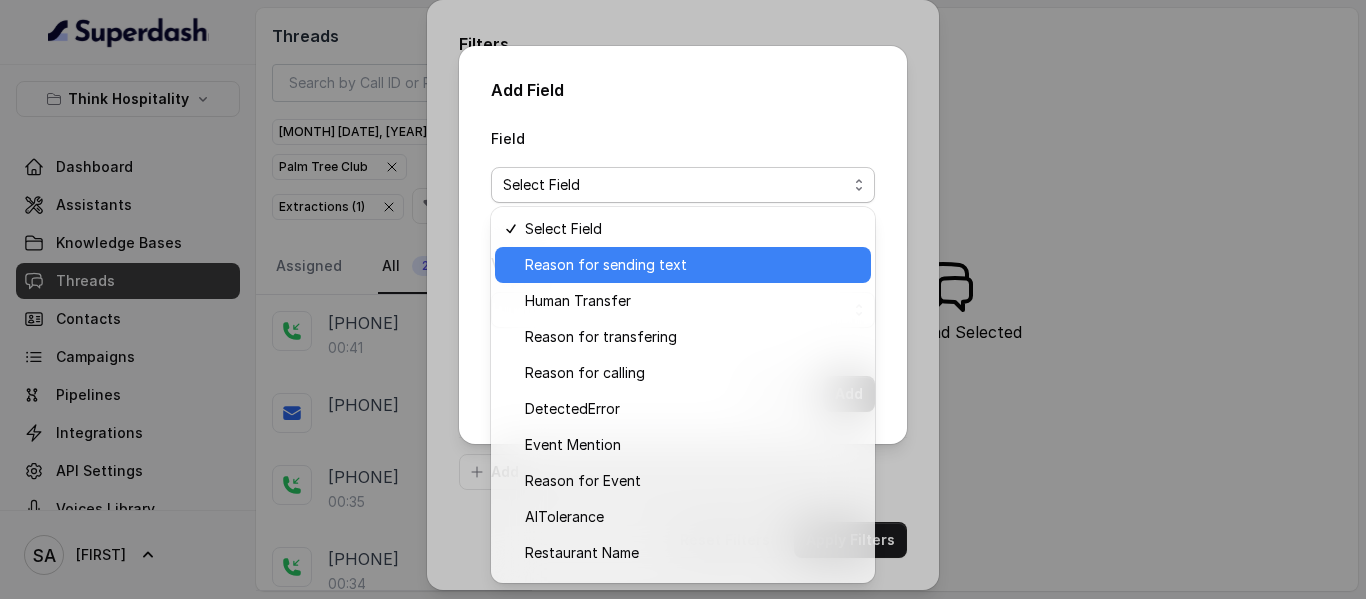 click on "Reason for sending text" at bounding box center [606, 265] 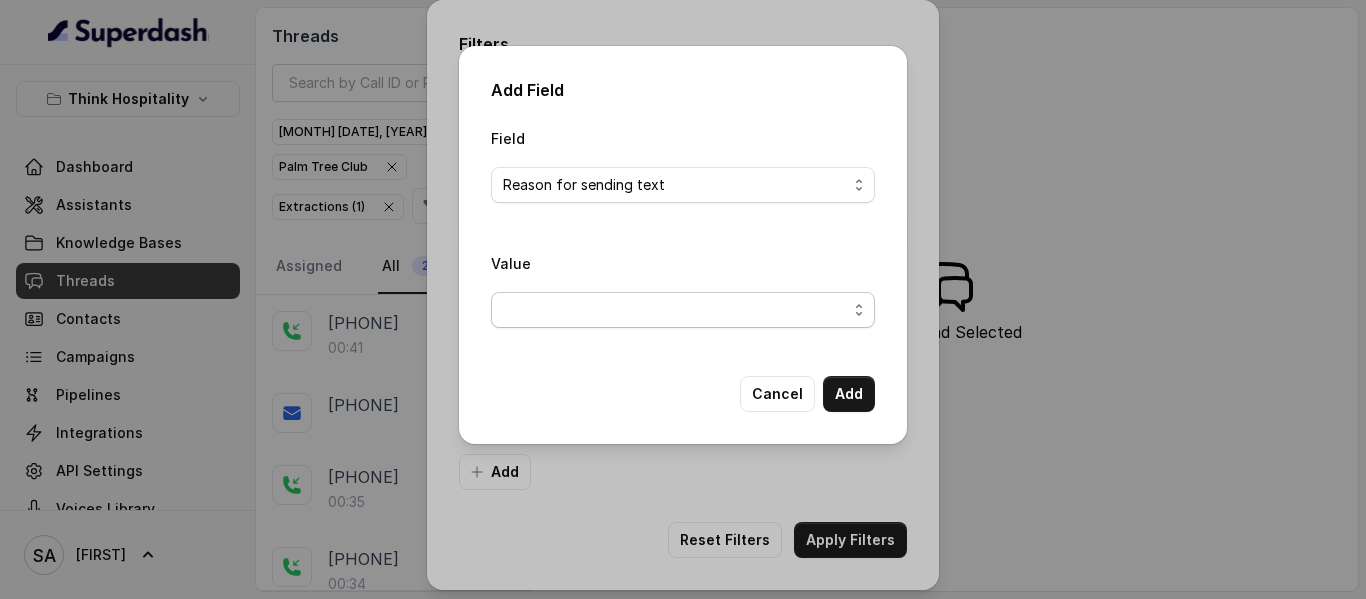 click at bounding box center (683, 310) 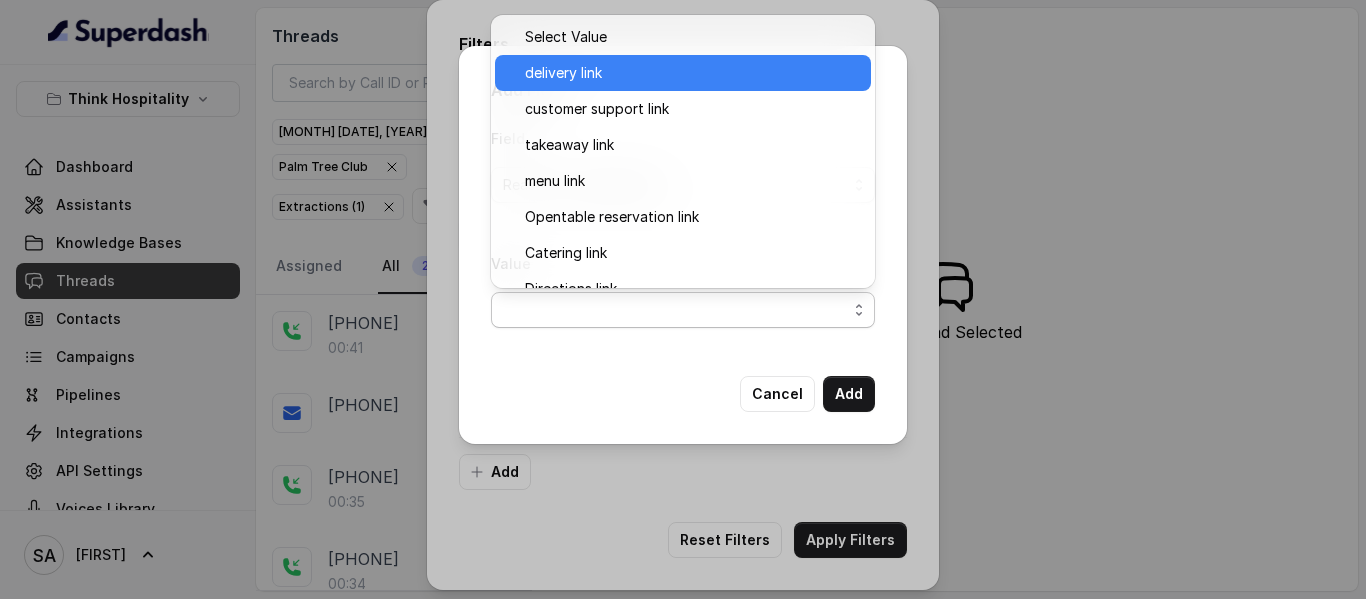 click on "delivery link" at bounding box center (563, 73) 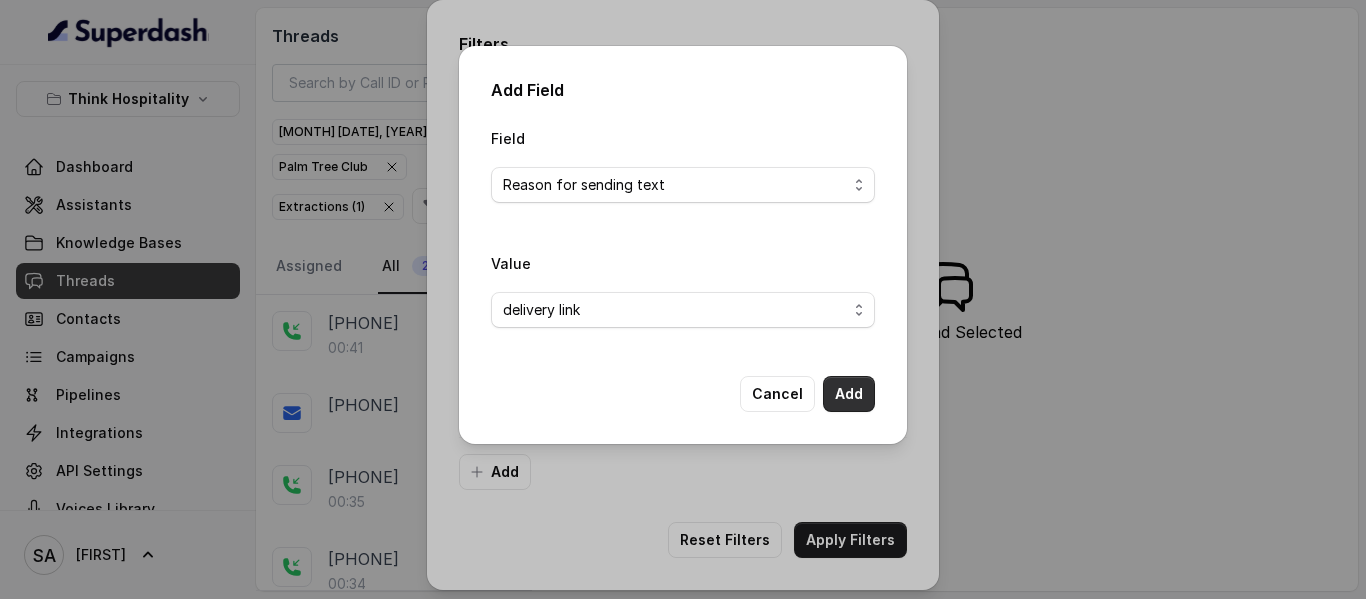 click on "Add" at bounding box center [849, 394] 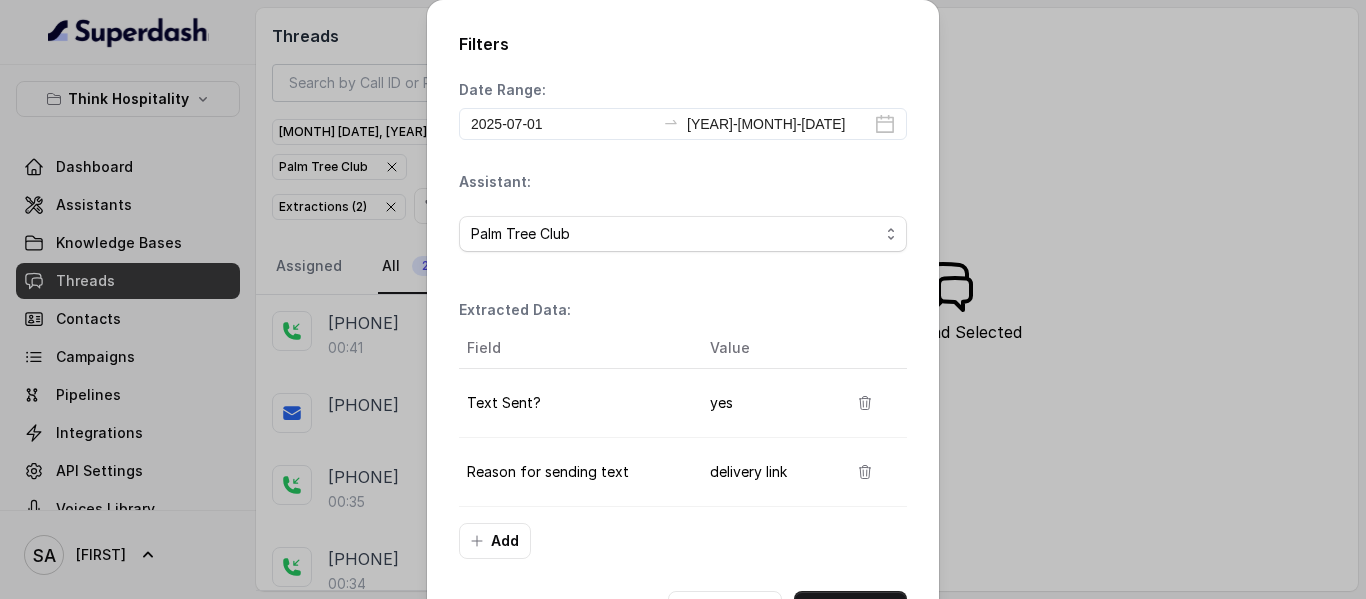 scroll, scrollTop: 76, scrollLeft: 0, axis: vertical 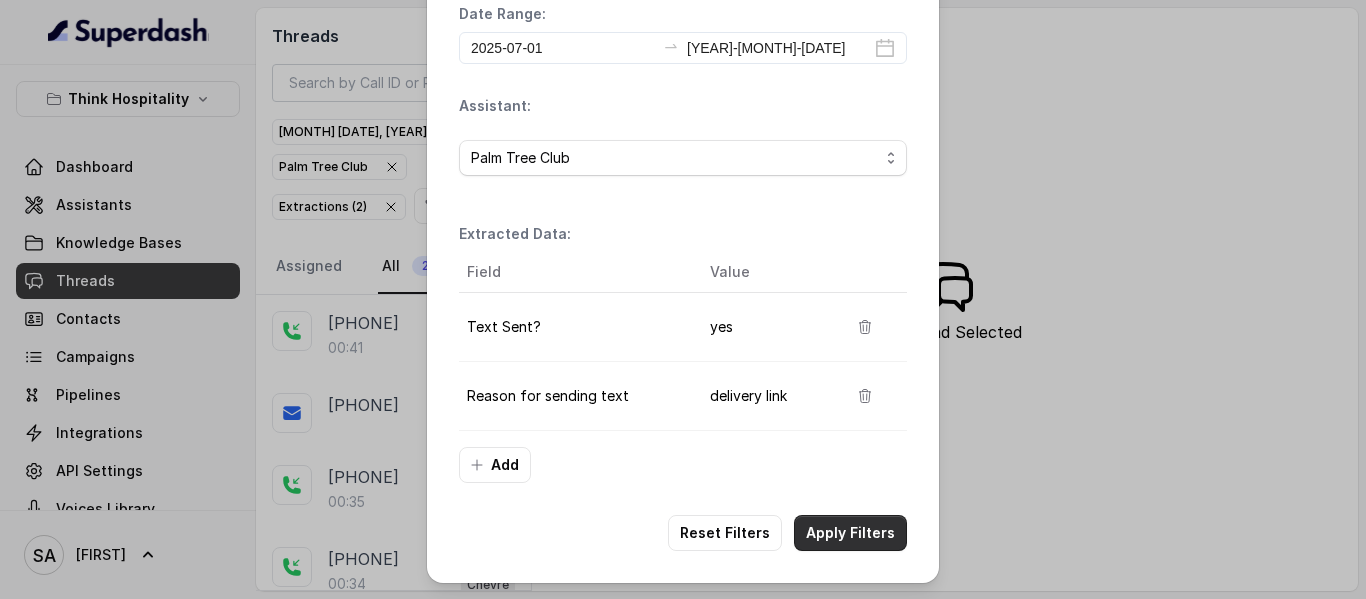 click on "Apply Filters" at bounding box center [850, 533] 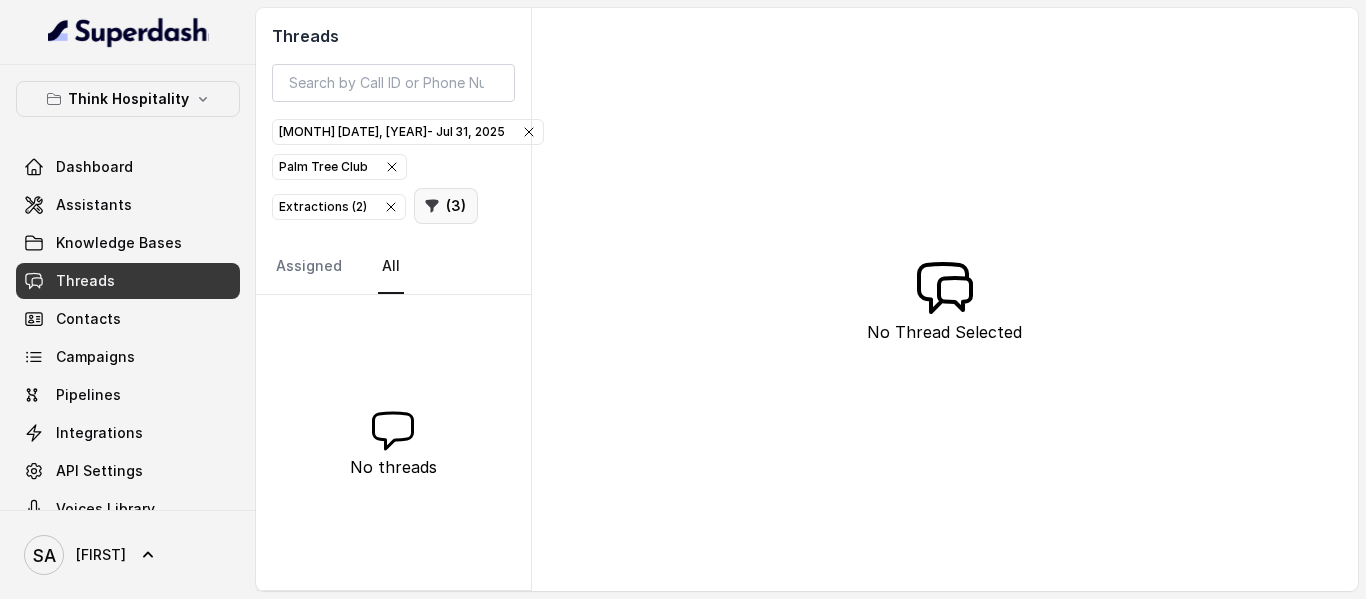 click on "( 3 )" at bounding box center (446, 206) 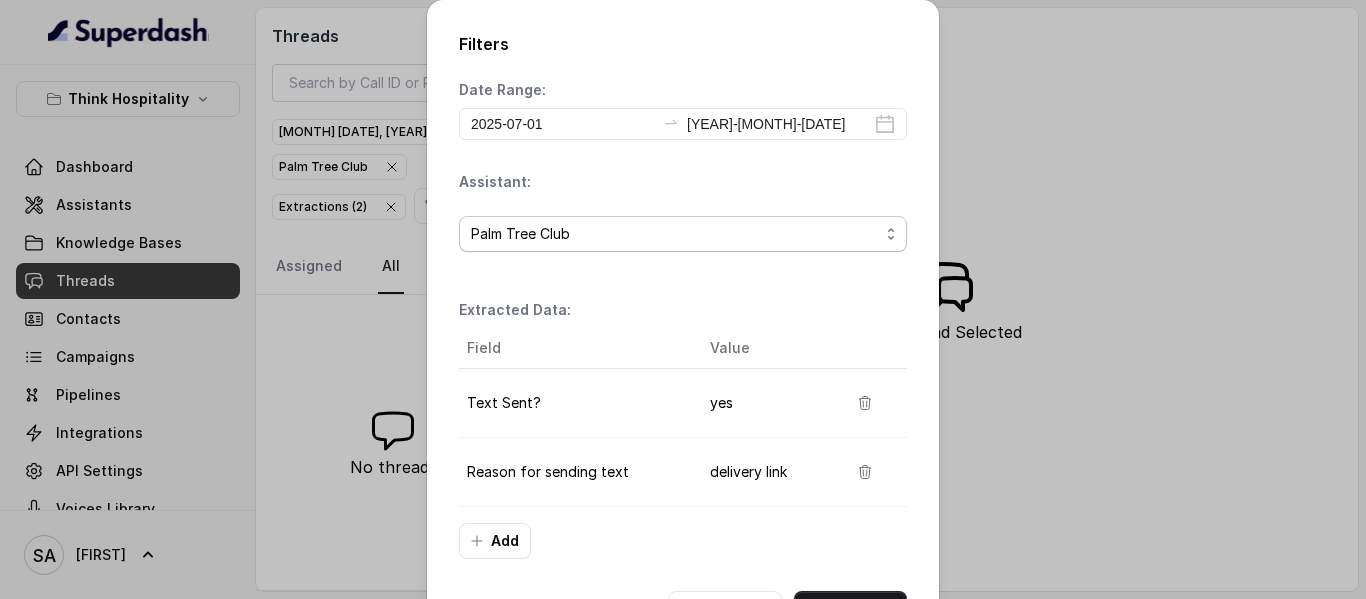 click on "Palm Tree Club" at bounding box center [675, 234] 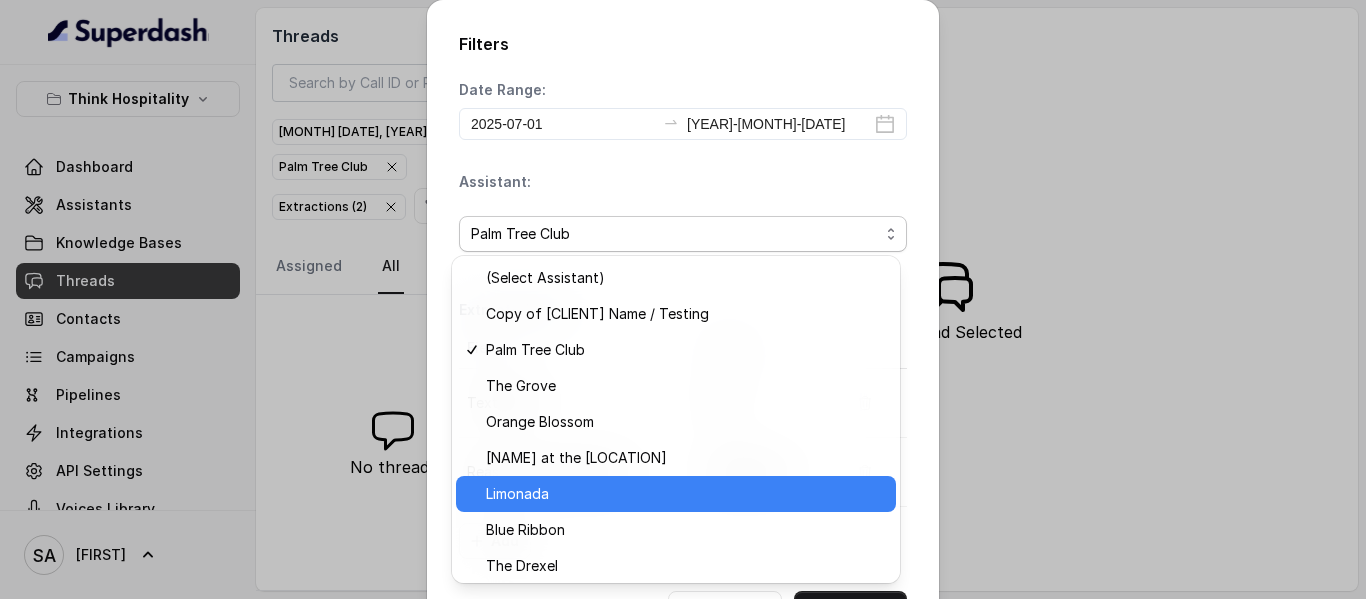 click on "Limonada" at bounding box center [517, 494] 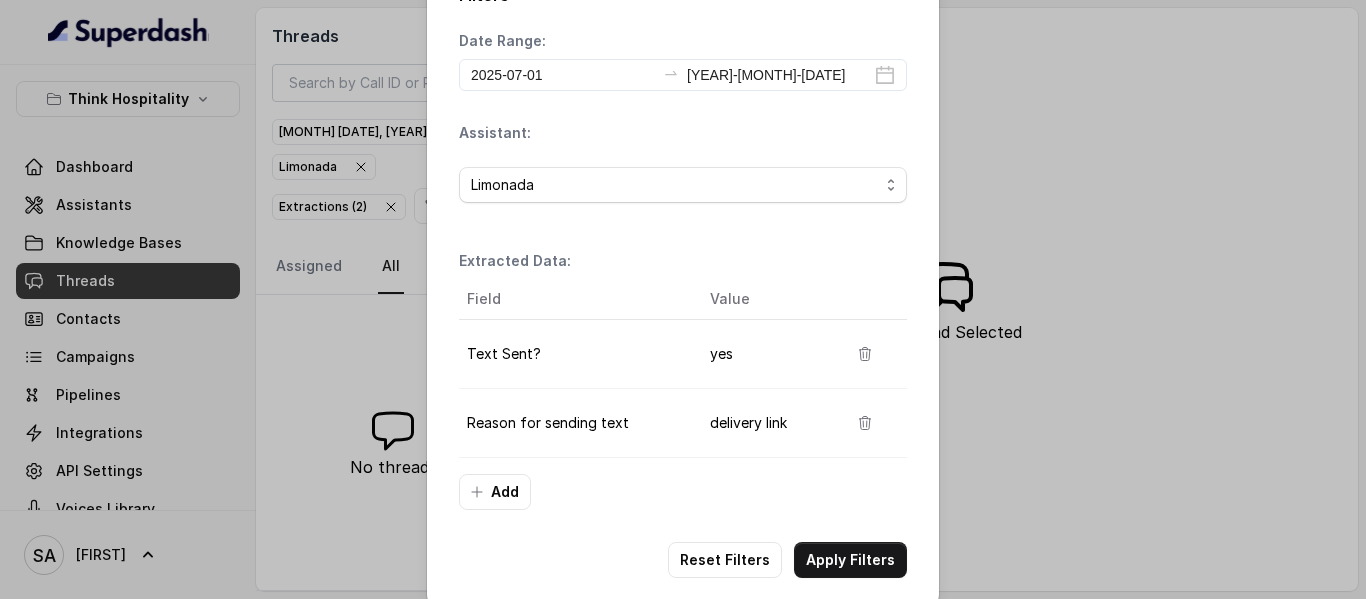 scroll, scrollTop: 76, scrollLeft: 0, axis: vertical 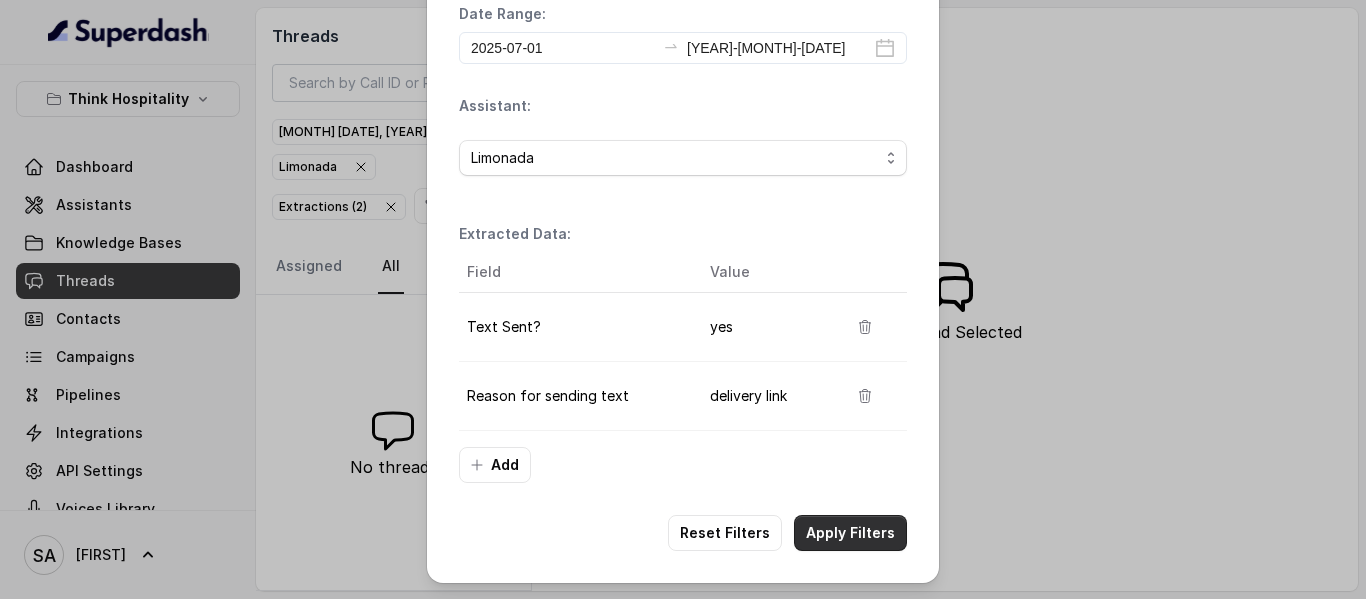 click on "Apply Filters" at bounding box center [850, 533] 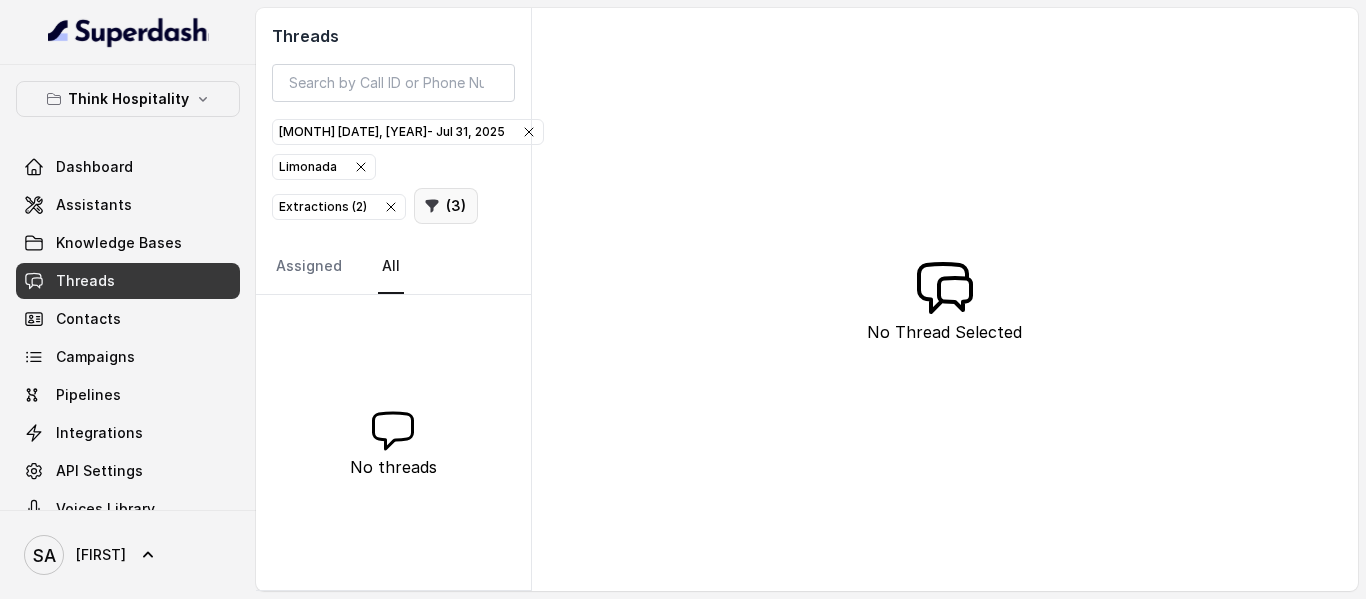 click on "( 3 )" at bounding box center [446, 206] 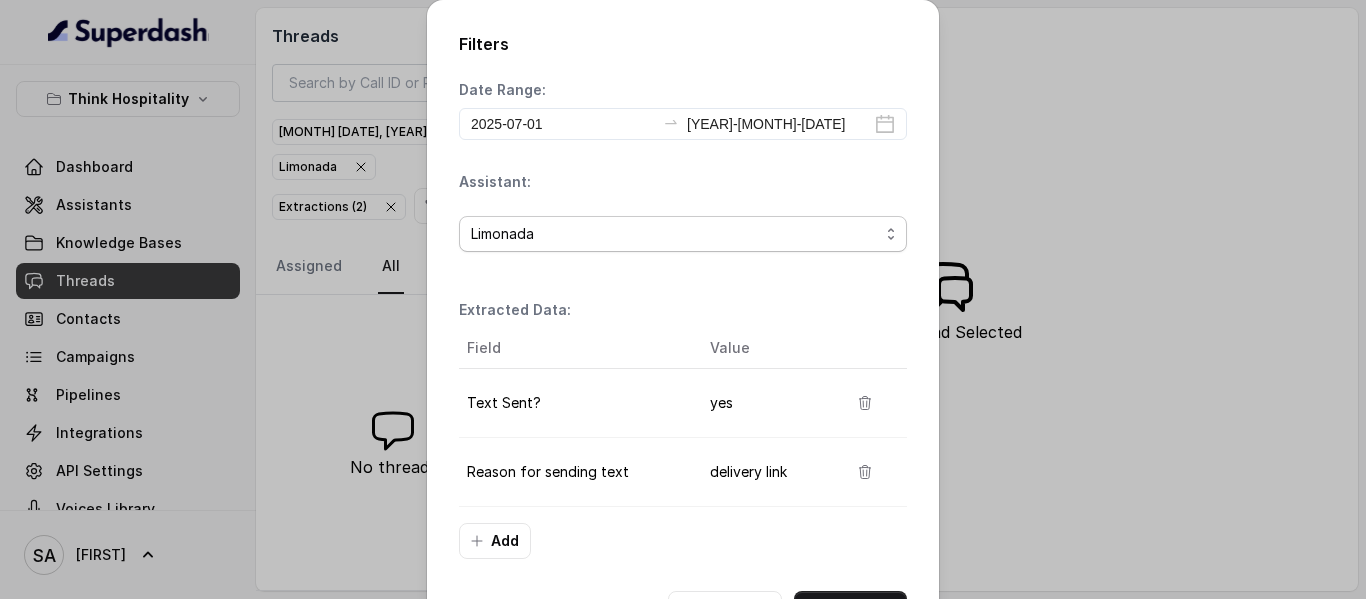 click on "Limonada" at bounding box center (683, 234) 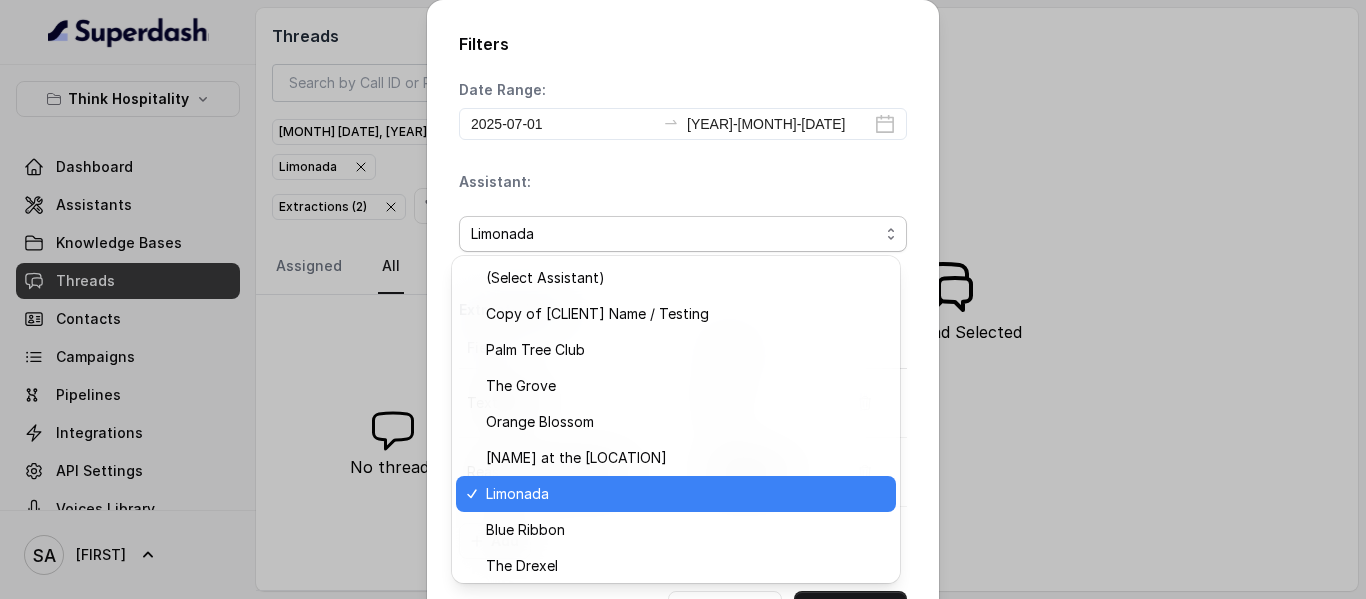 click on "Assistant: [BRAND]" at bounding box center (683, 220) 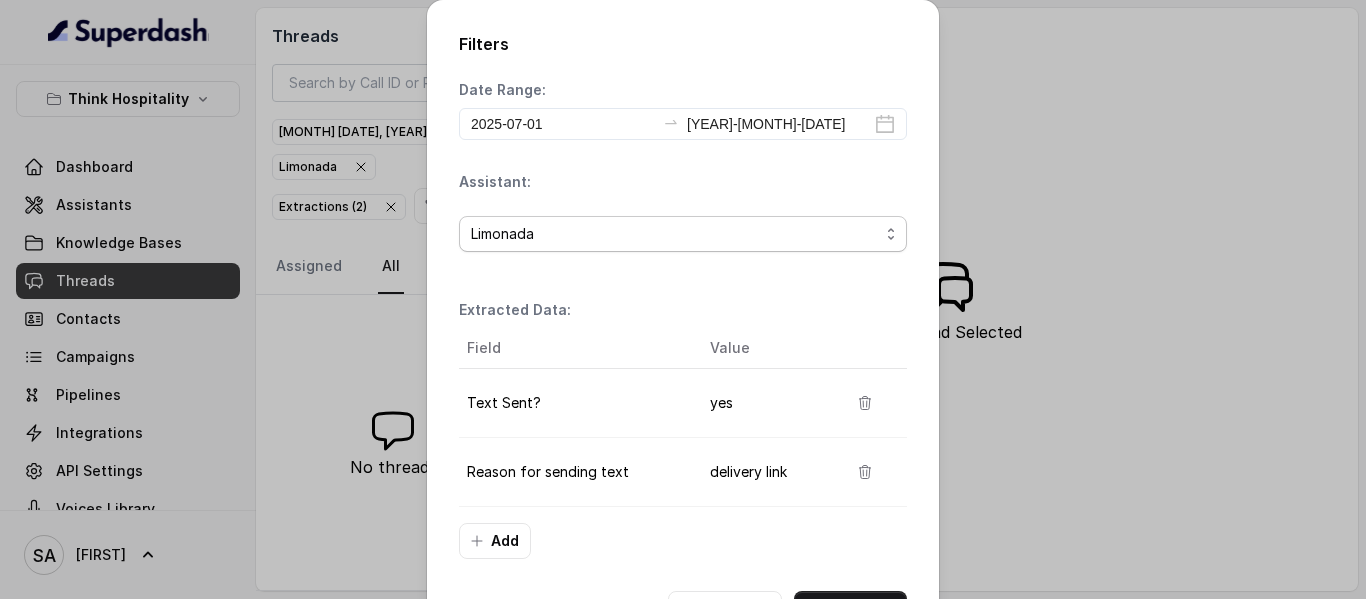 click on "Limonada" at bounding box center (675, 234) 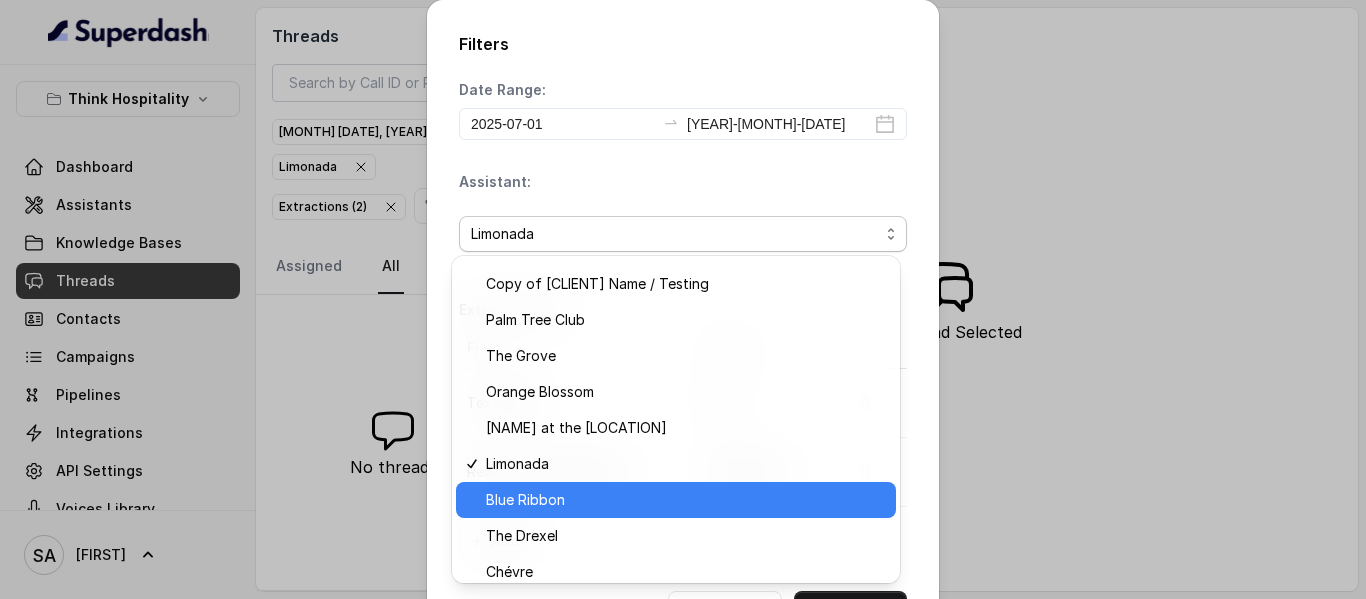 scroll, scrollTop: 41, scrollLeft: 0, axis: vertical 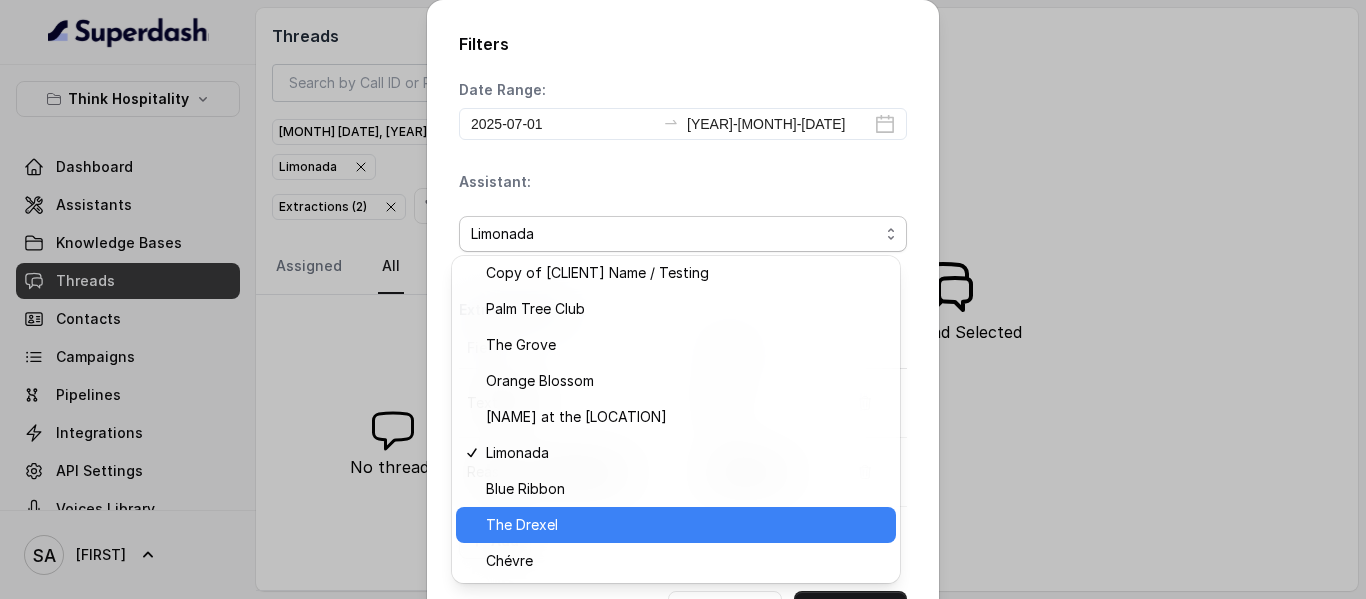 click on "The Drexel" at bounding box center [522, 525] 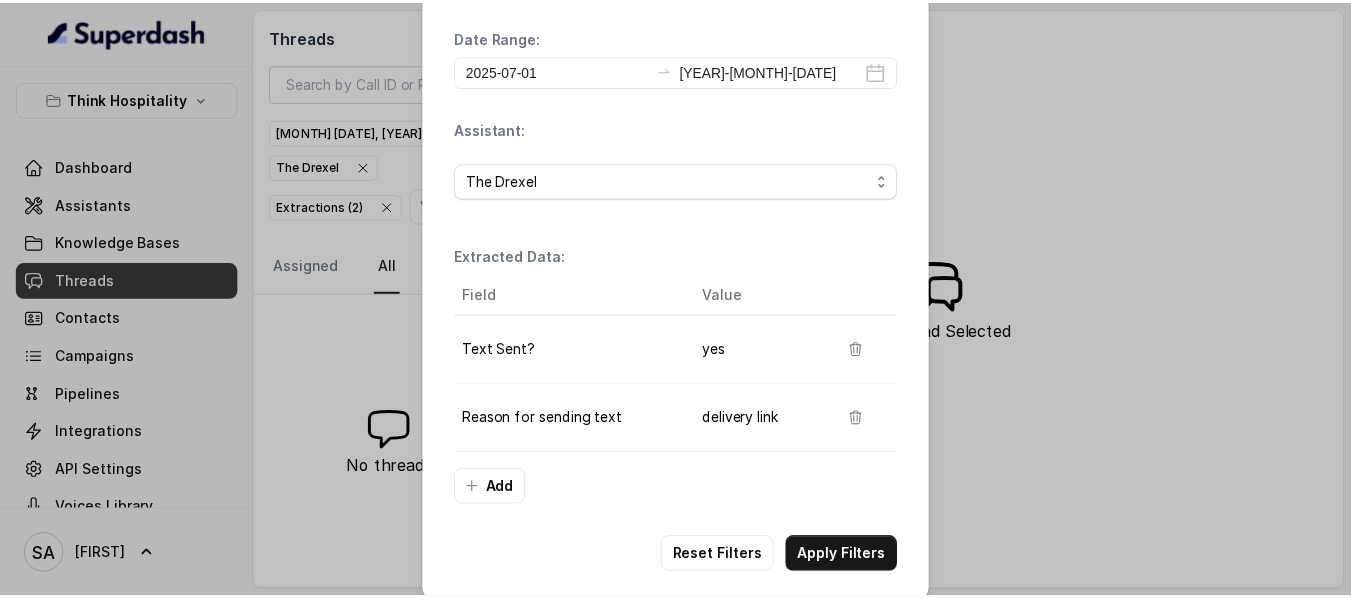 scroll, scrollTop: 76, scrollLeft: 0, axis: vertical 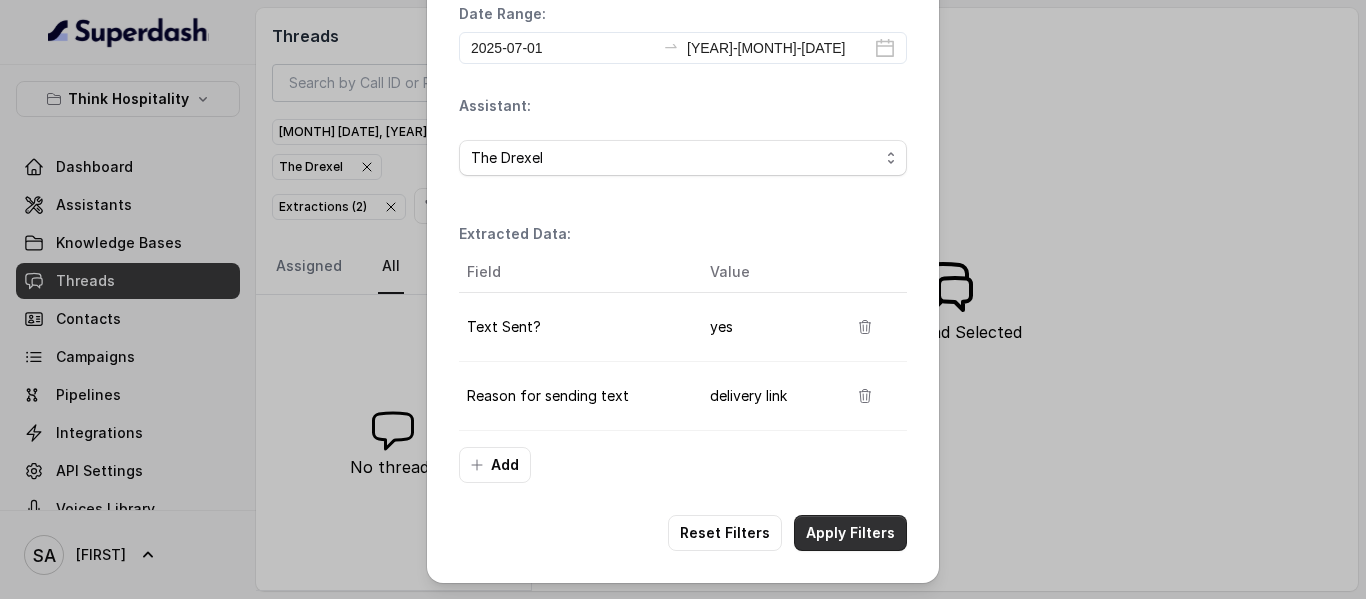 click on "Apply Filters" at bounding box center [850, 533] 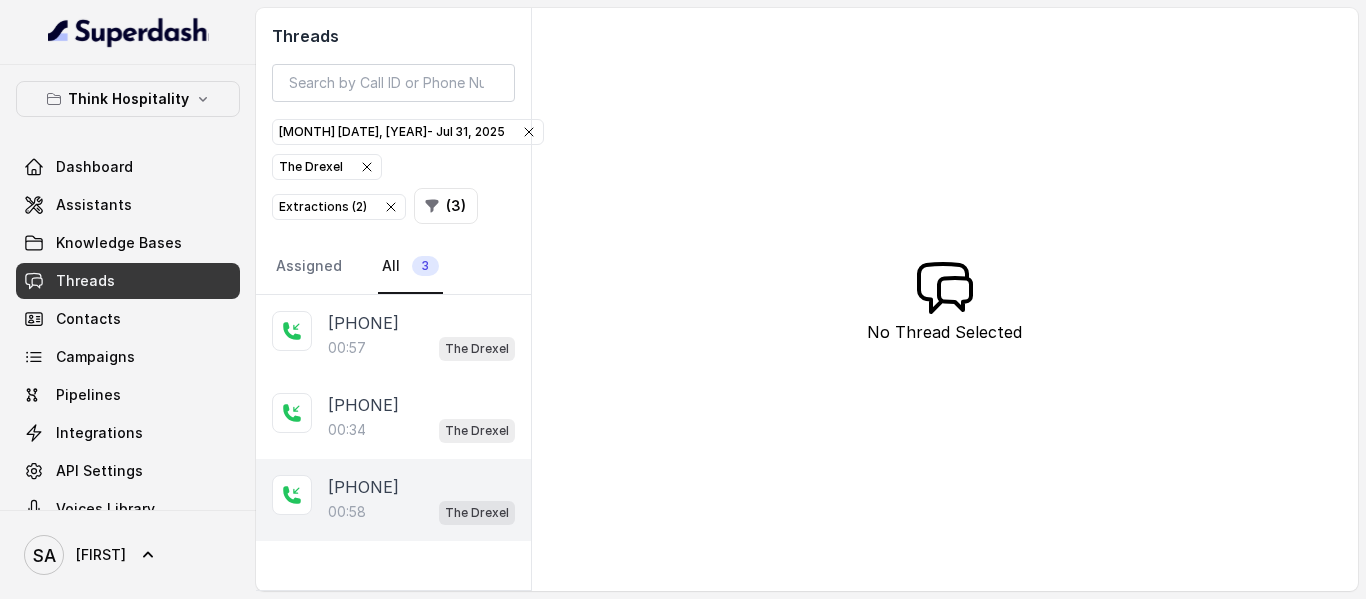 click on "00:58 [BRAND]" at bounding box center (421, 512) 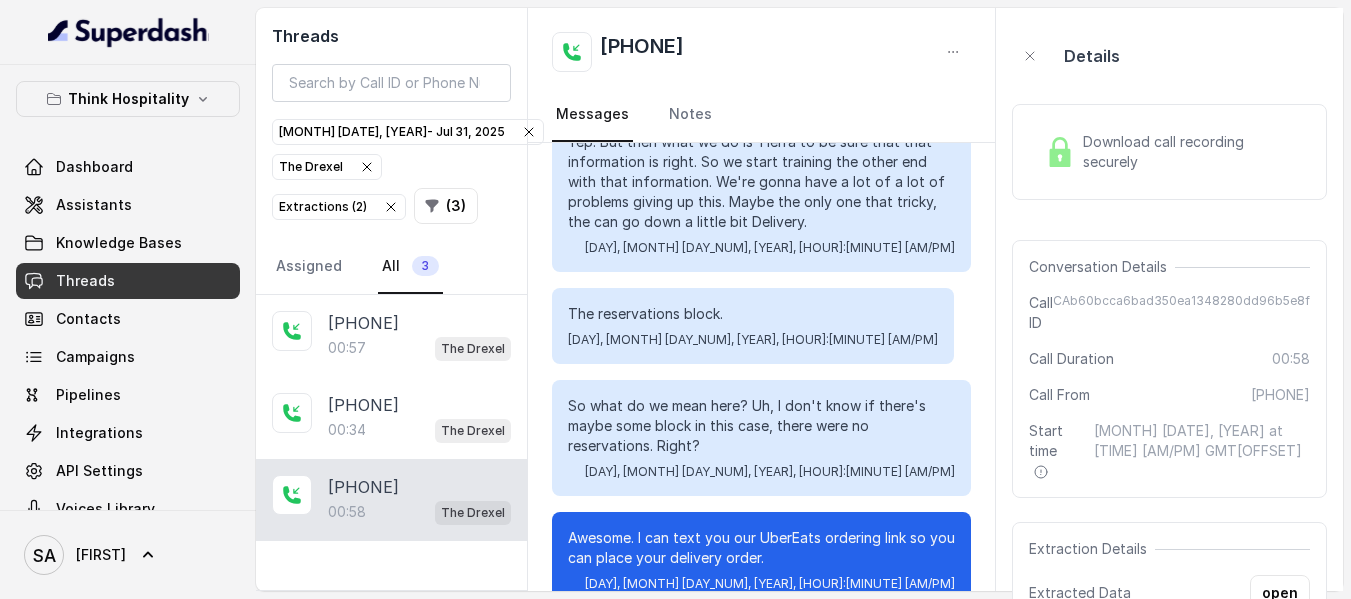 scroll, scrollTop: 586, scrollLeft: 0, axis: vertical 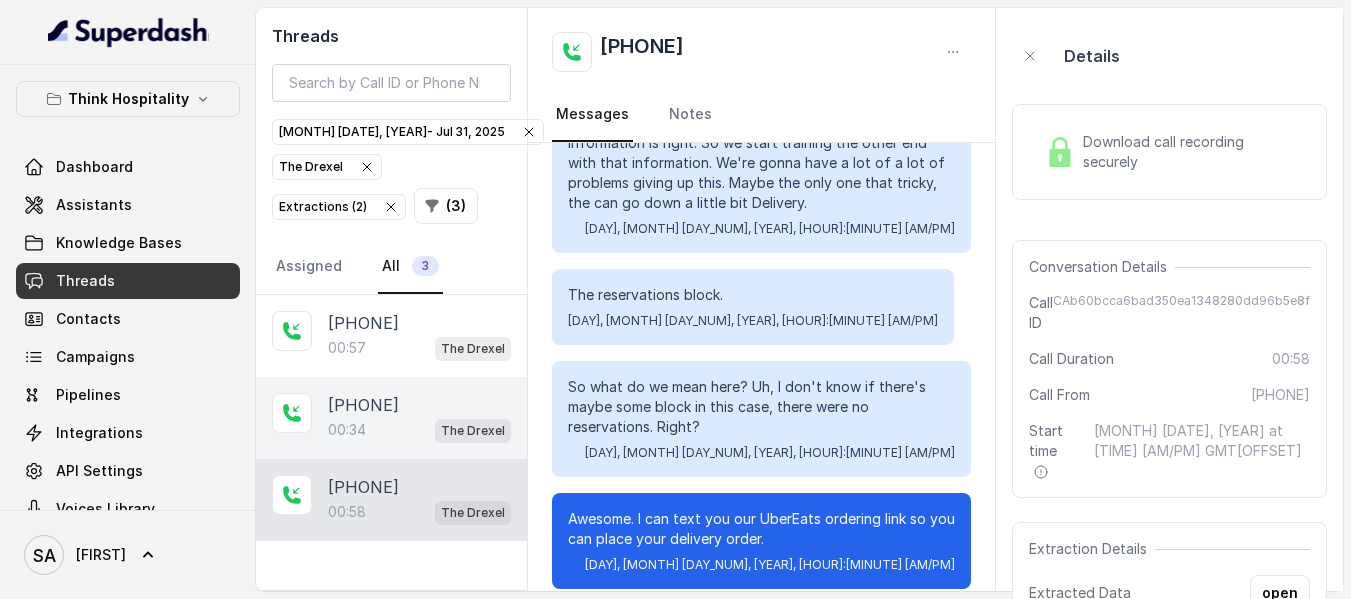 click on "[PHONE]" at bounding box center [363, 405] 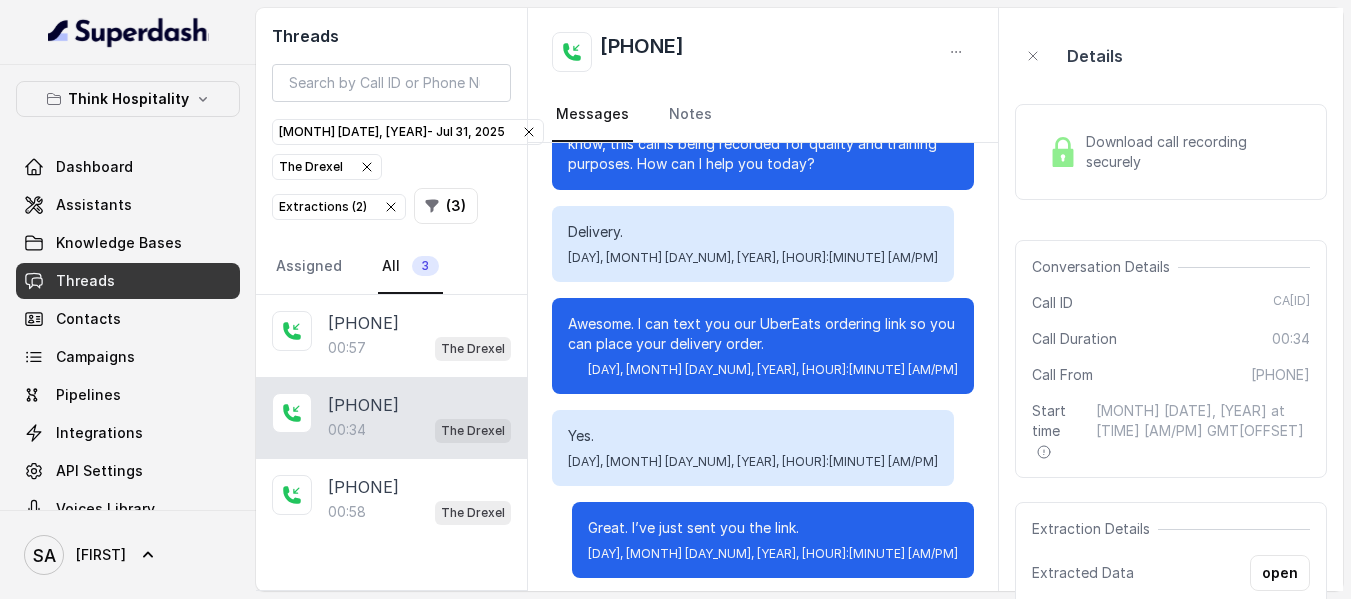 scroll, scrollTop: 172, scrollLeft: 0, axis: vertical 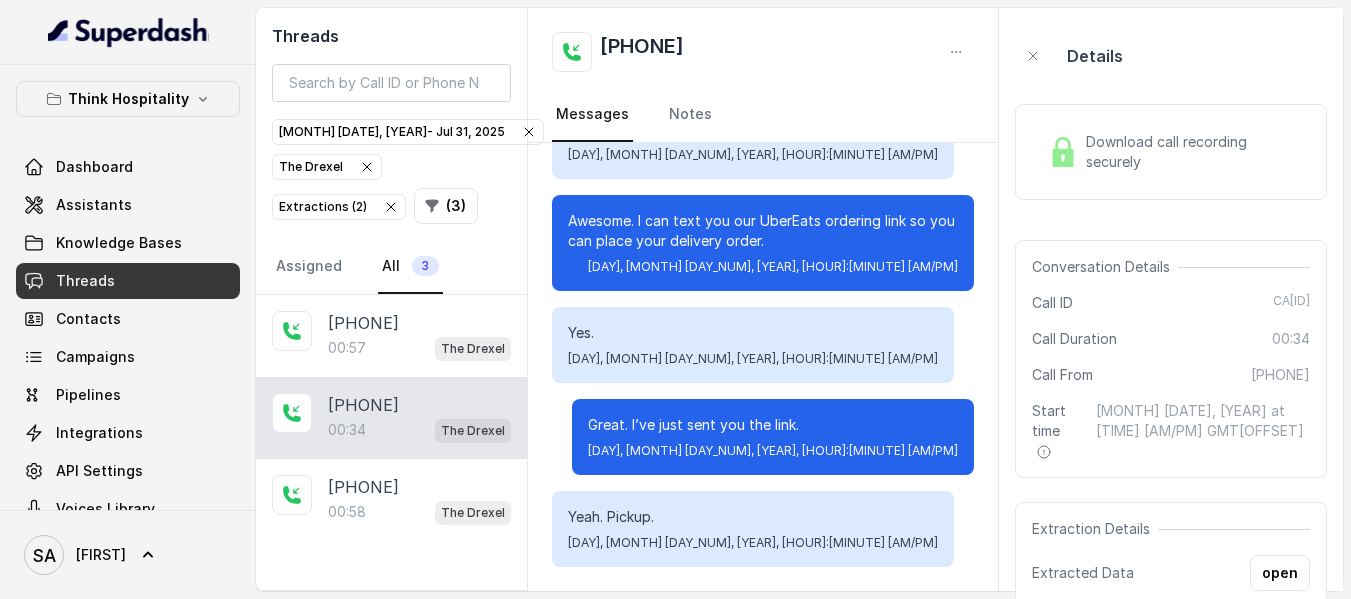 click on "Download call recording securely" at bounding box center [1194, 152] 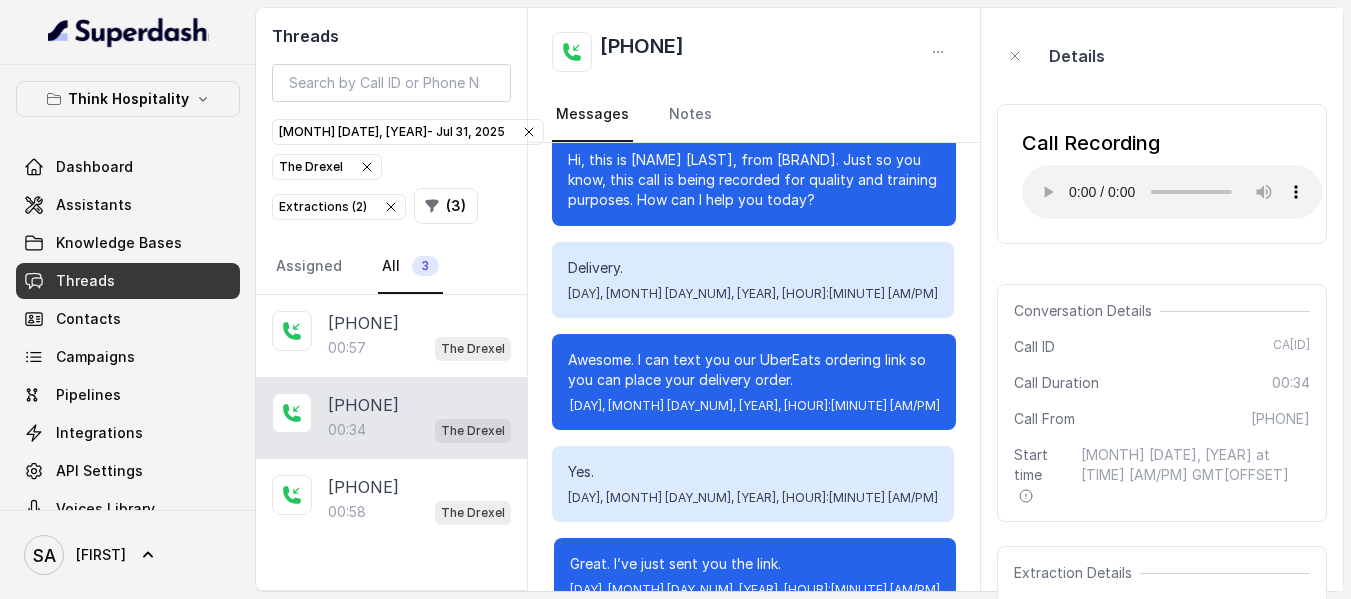scroll, scrollTop: 0, scrollLeft: 0, axis: both 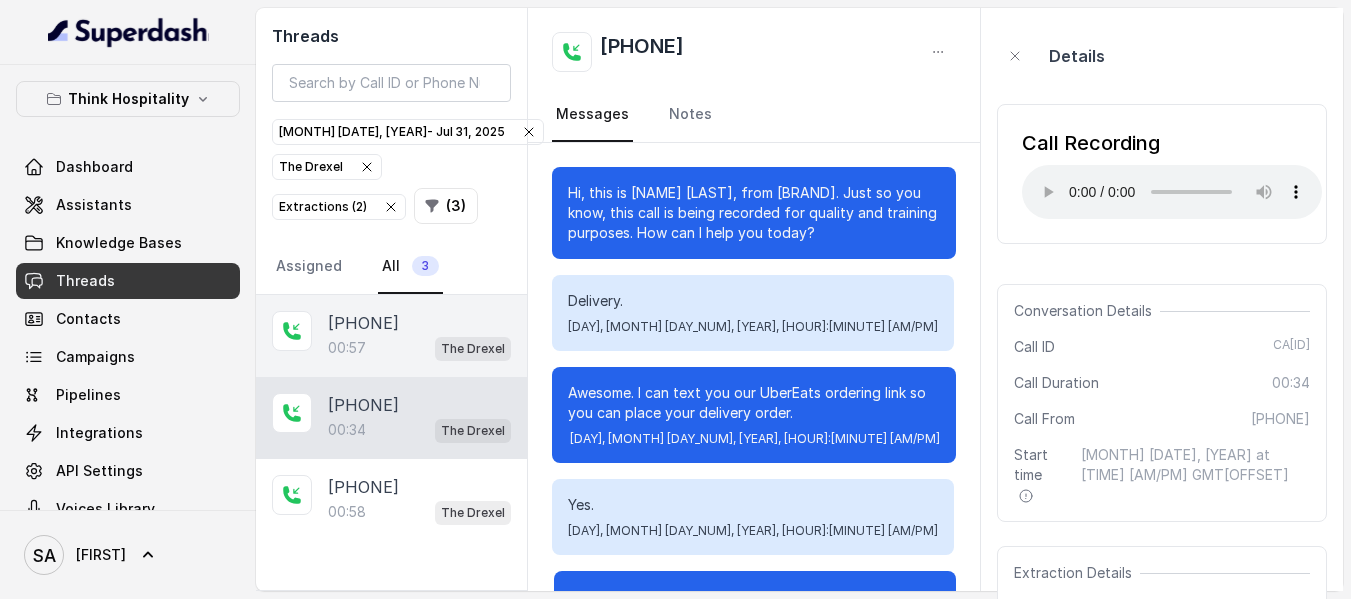 click on "[PHONE]" at bounding box center (363, 323) 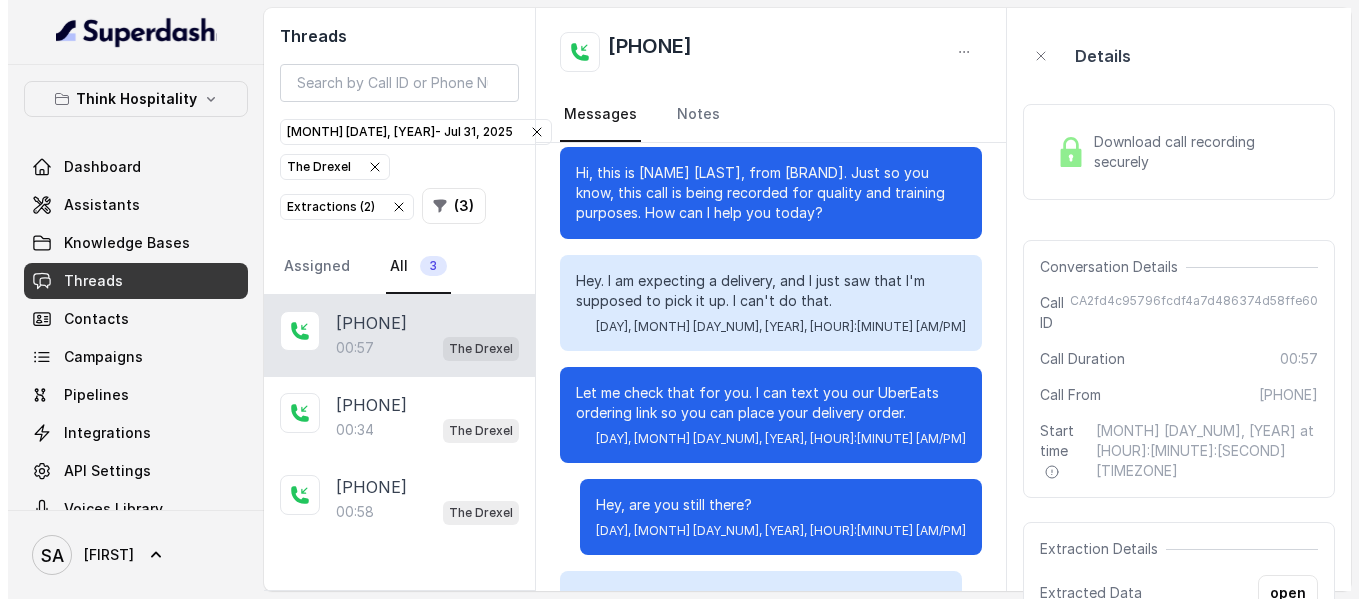 scroll, scrollTop: 0, scrollLeft: 0, axis: both 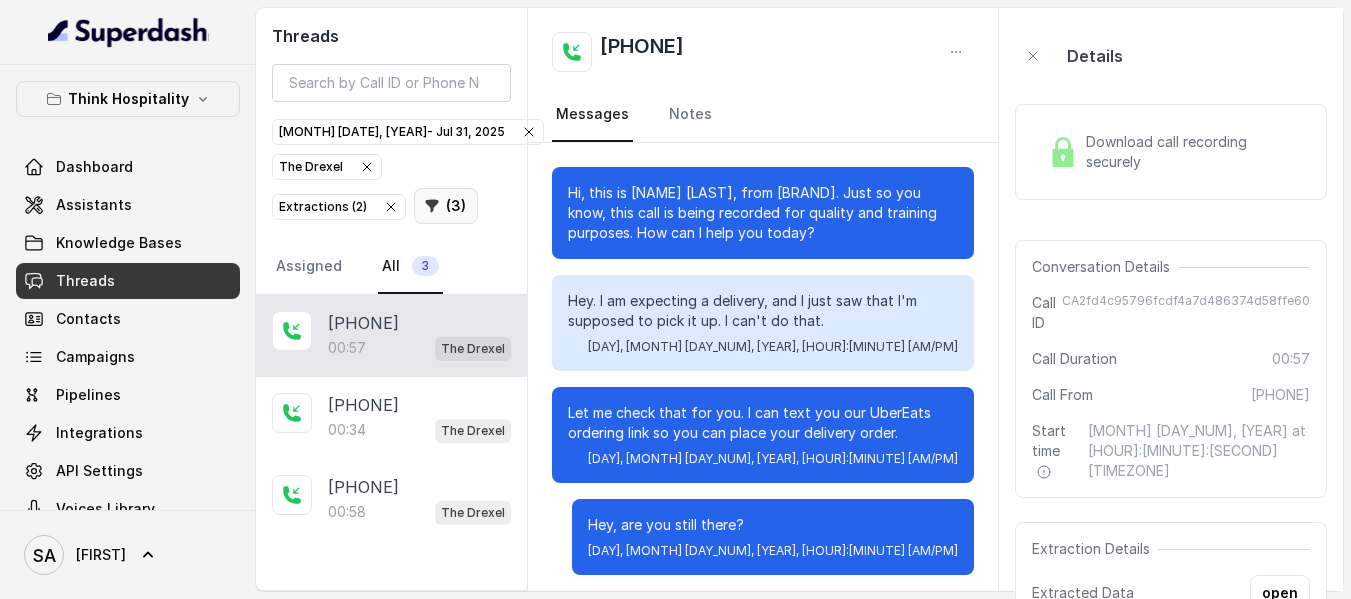 click on "( 3 )" at bounding box center (446, 206) 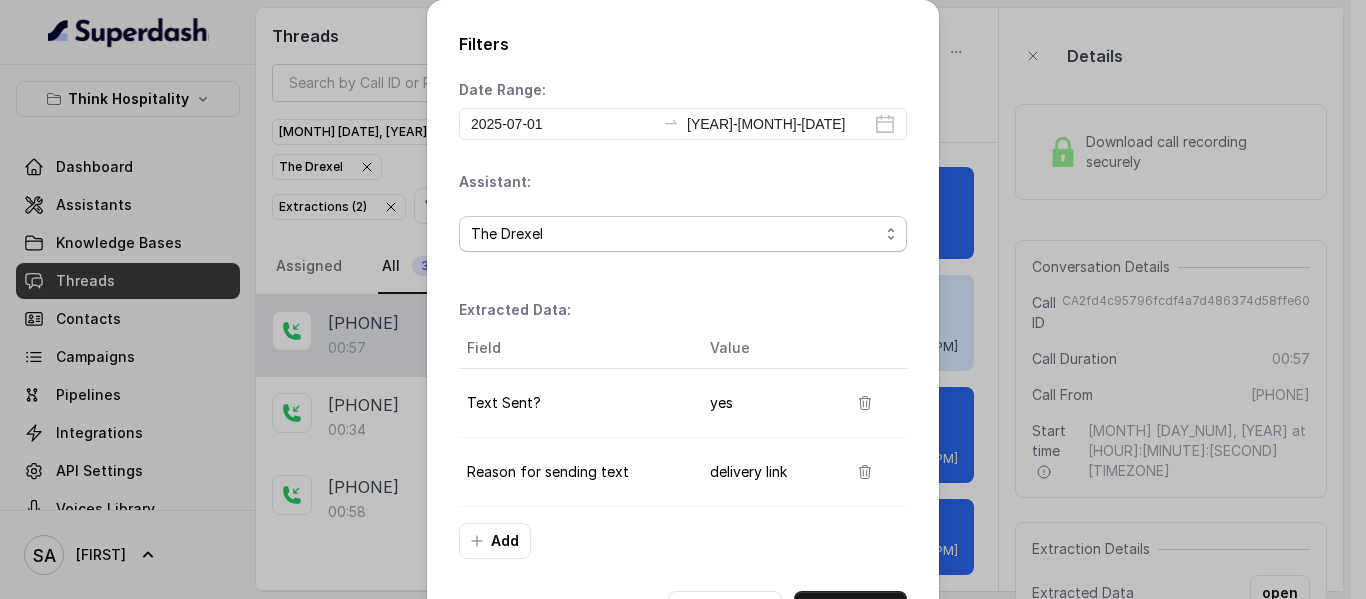 click on "The Drexel" at bounding box center (675, 234) 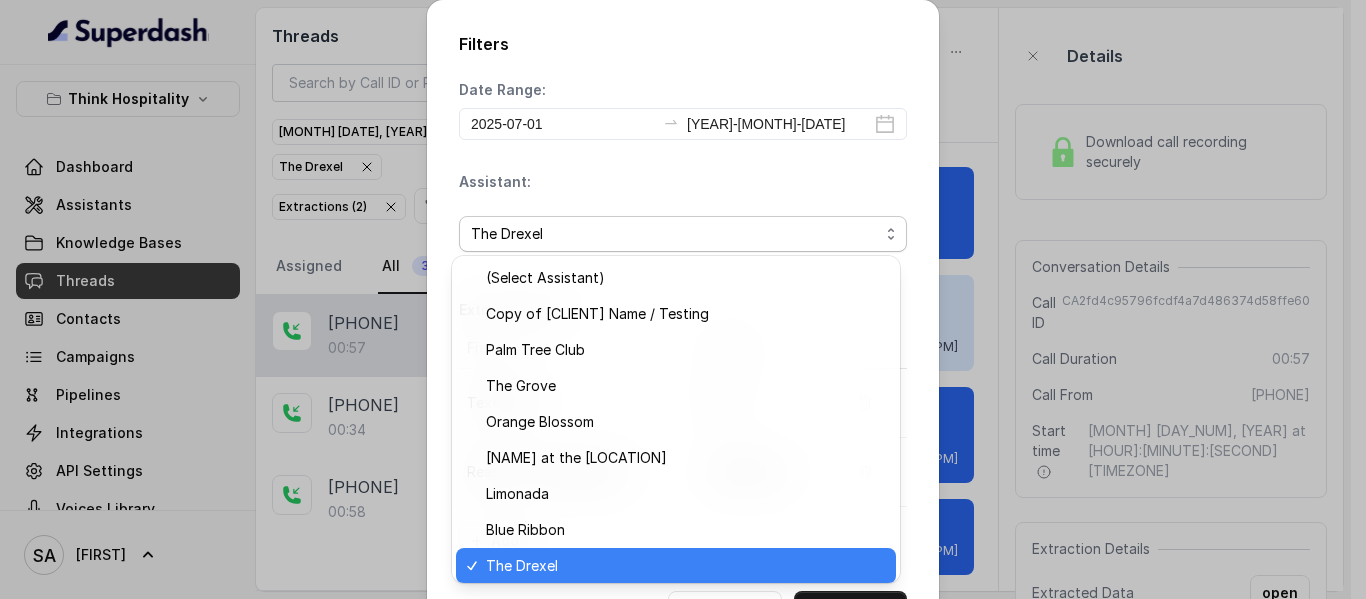 scroll, scrollTop: 5, scrollLeft: 0, axis: vertical 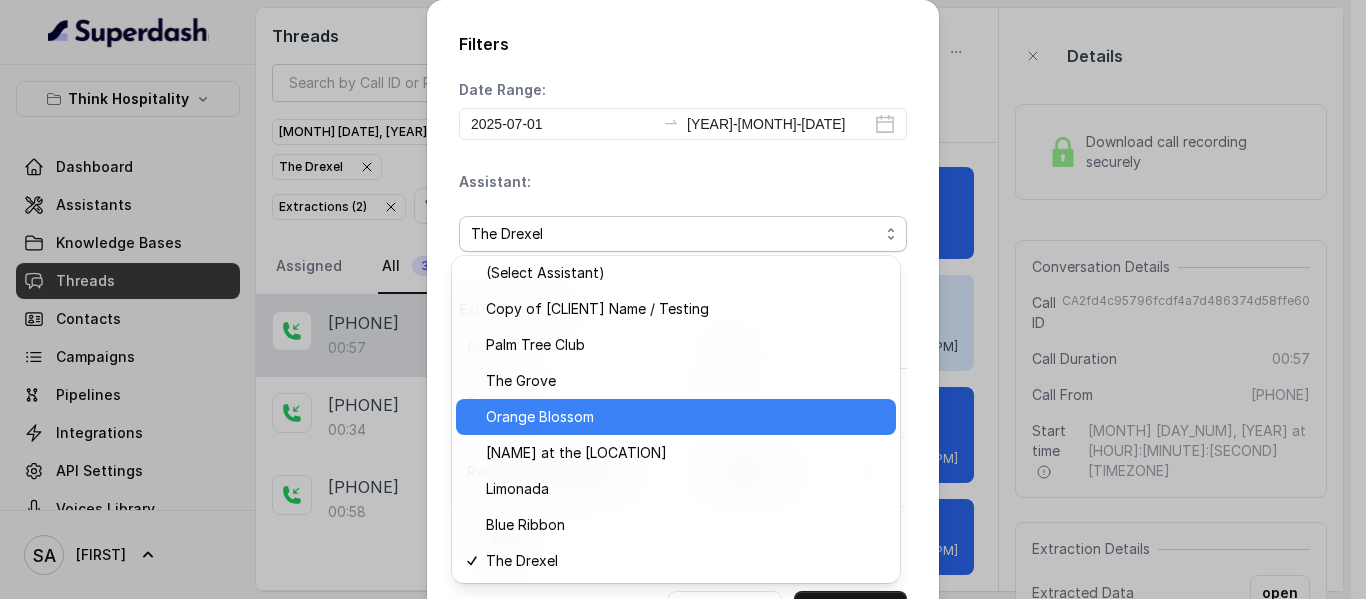 click on "Orange Blossom" at bounding box center [540, 417] 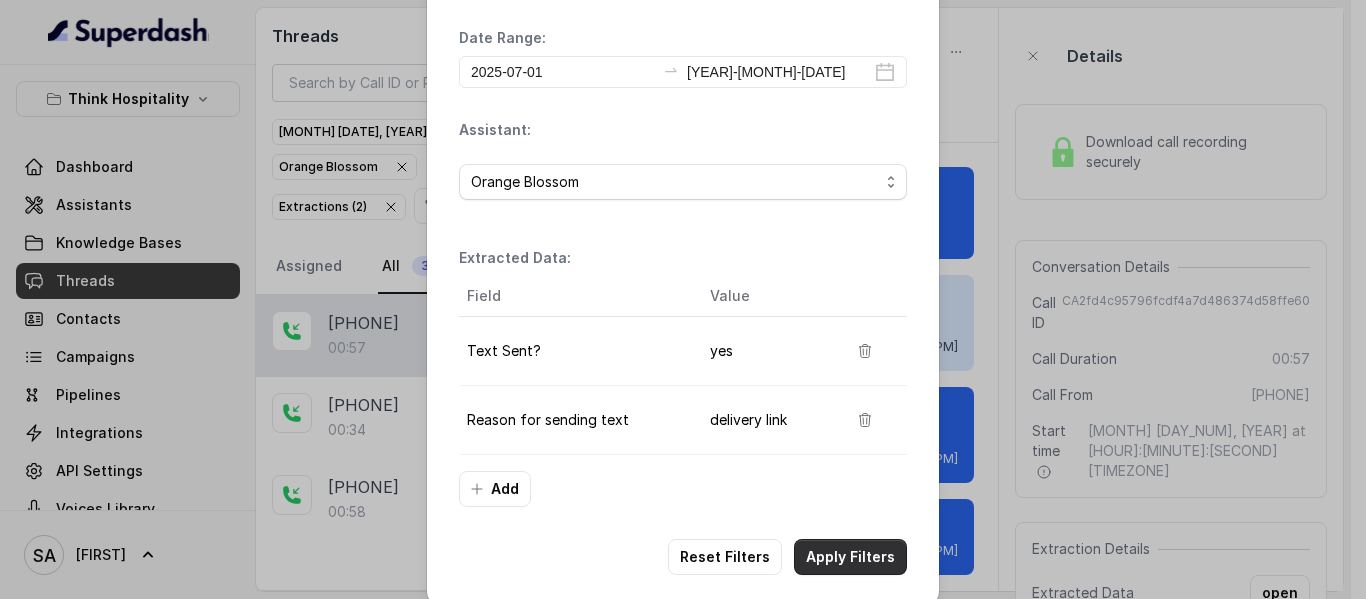 scroll, scrollTop: 76, scrollLeft: 0, axis: vertical 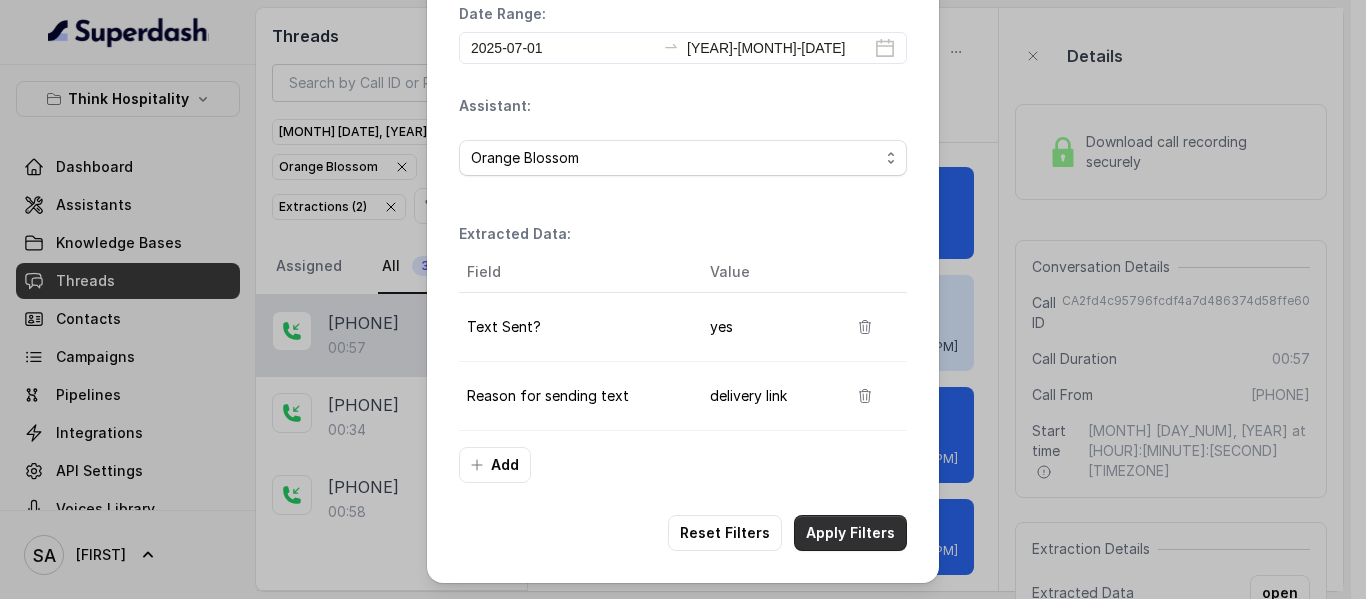 click on "Apply Filters" at bounding box center (850, 533) 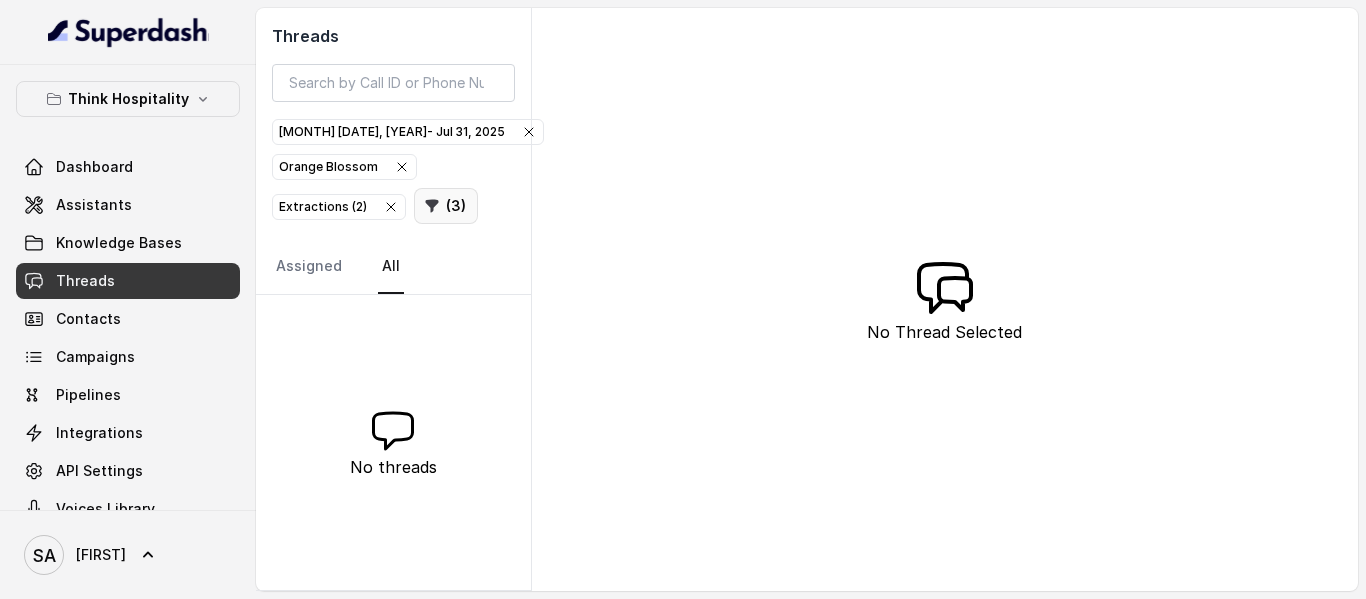 click on "( 3 )" at bounding box center [446, 206] 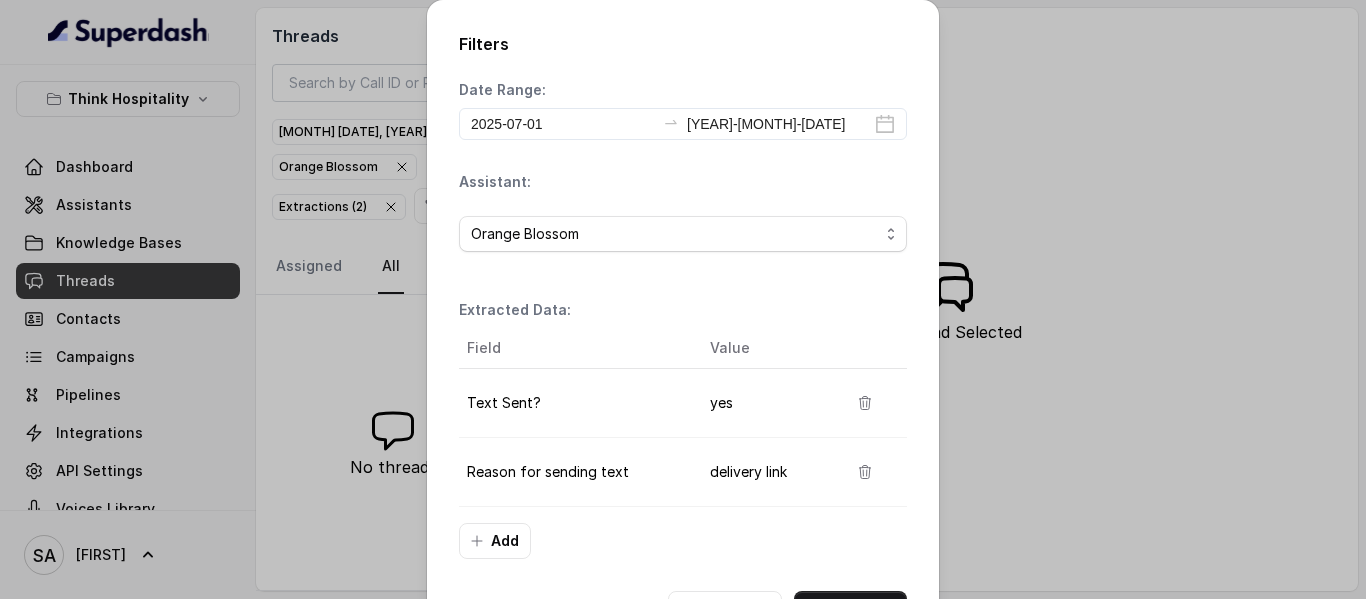 scroll, scrollTop: 76, scrollLeft: 0, axis: vertical 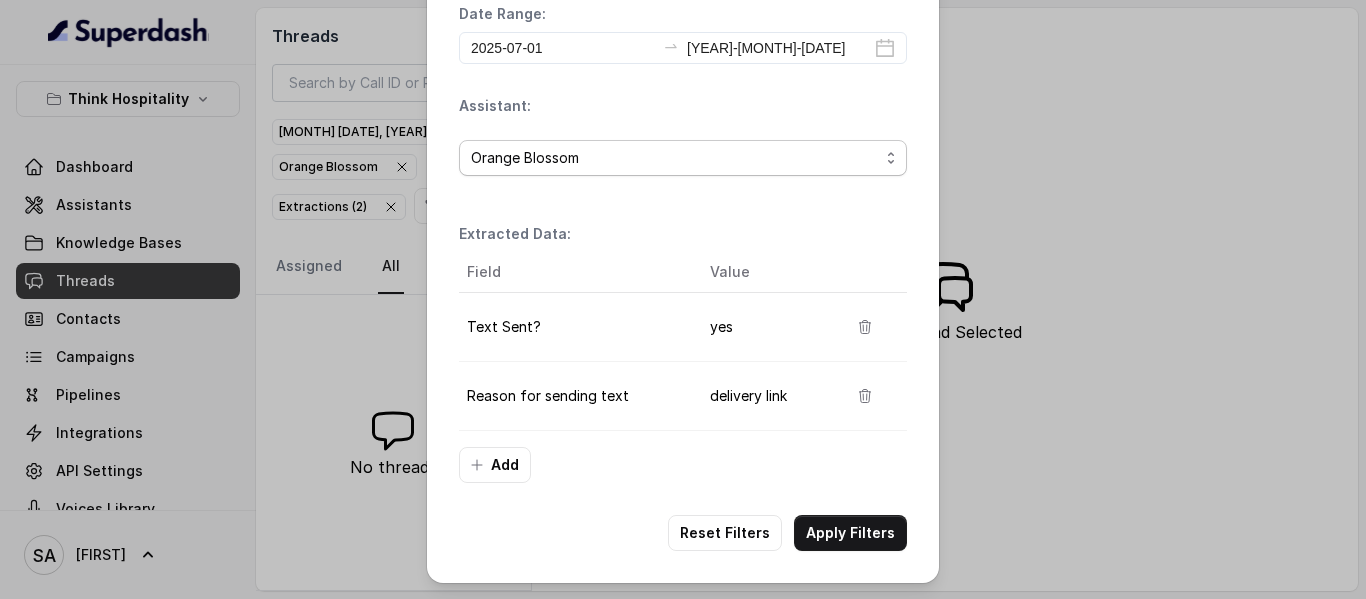 click on "Orange Blossom" at bounding box center (525, 158) 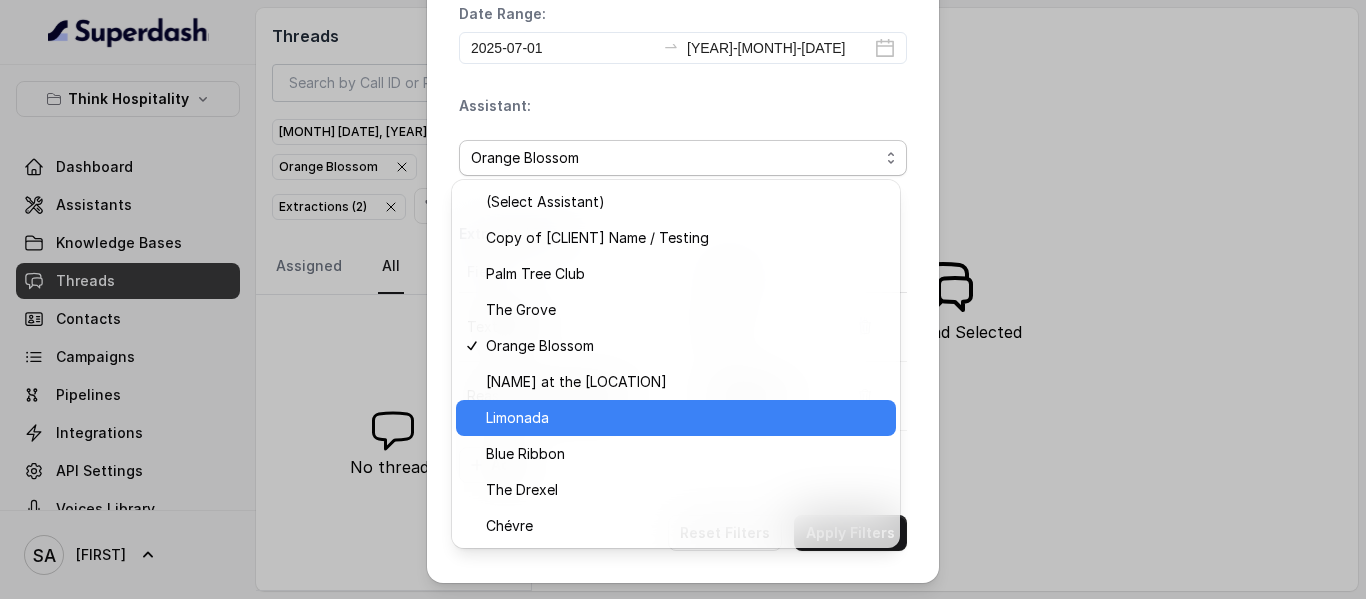 click on "Limonada" at bounding box center (685, 418) 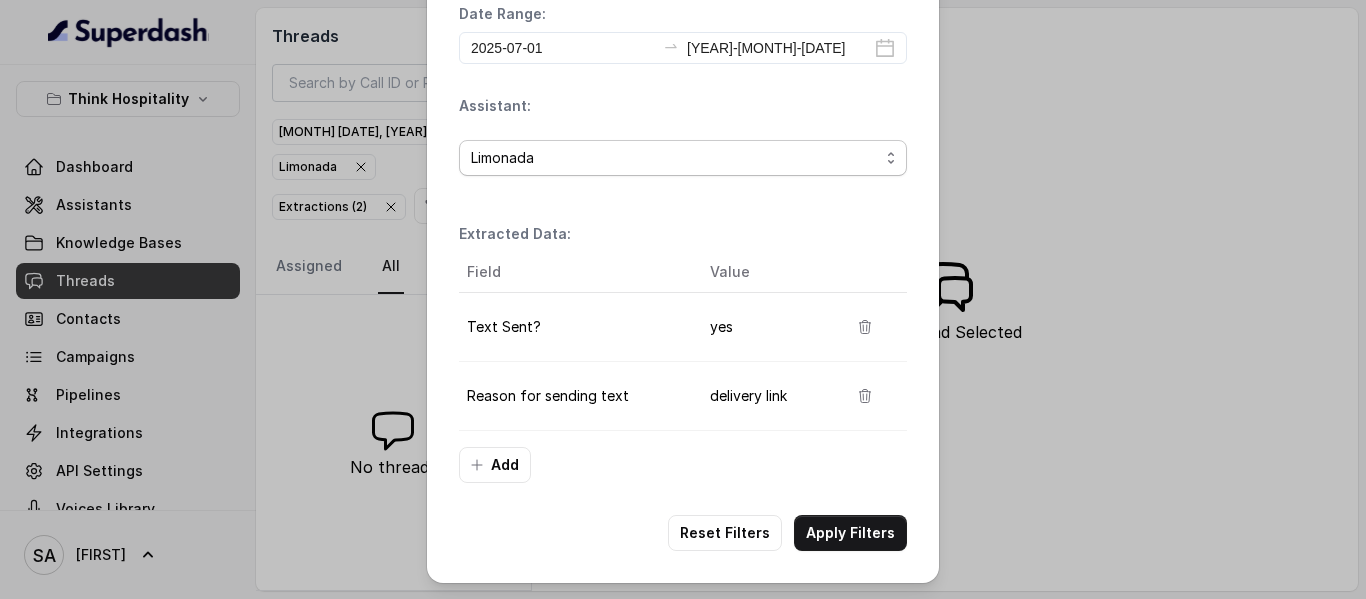 click on "Limonada" at bounding box center (683, 158) 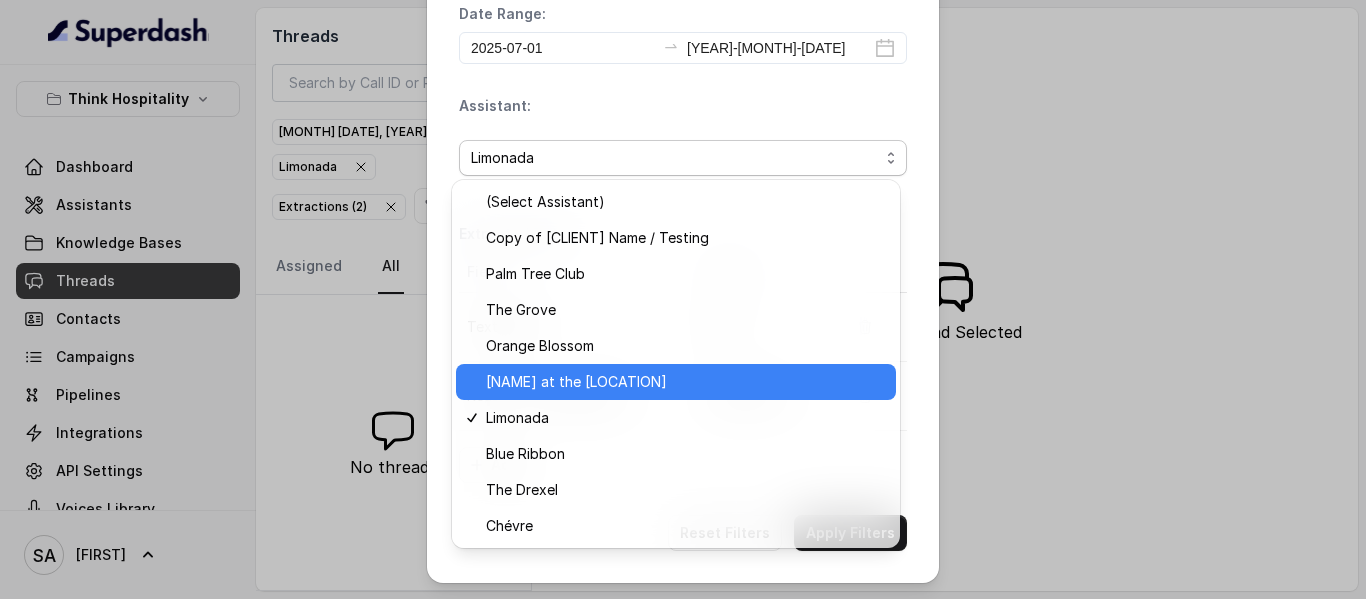 click on "[NAME] at the [LOCATION]" at bounding box center (576, 382) 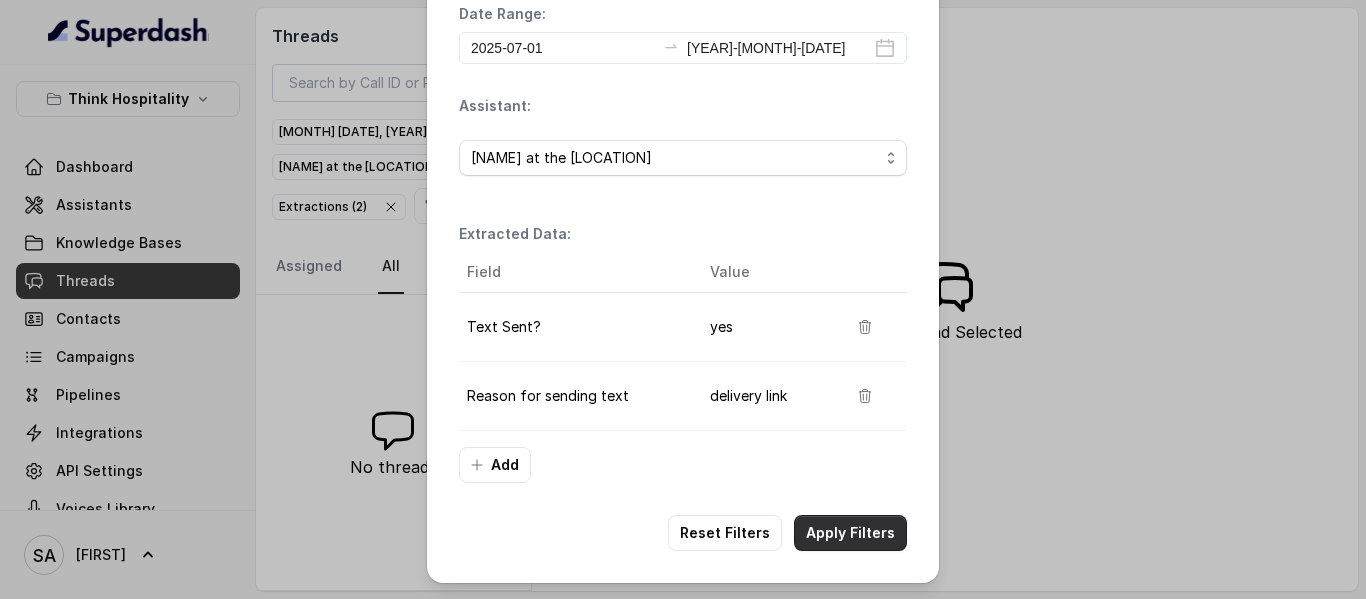 click on "Apply Filters" at bounding box center (850, 533) 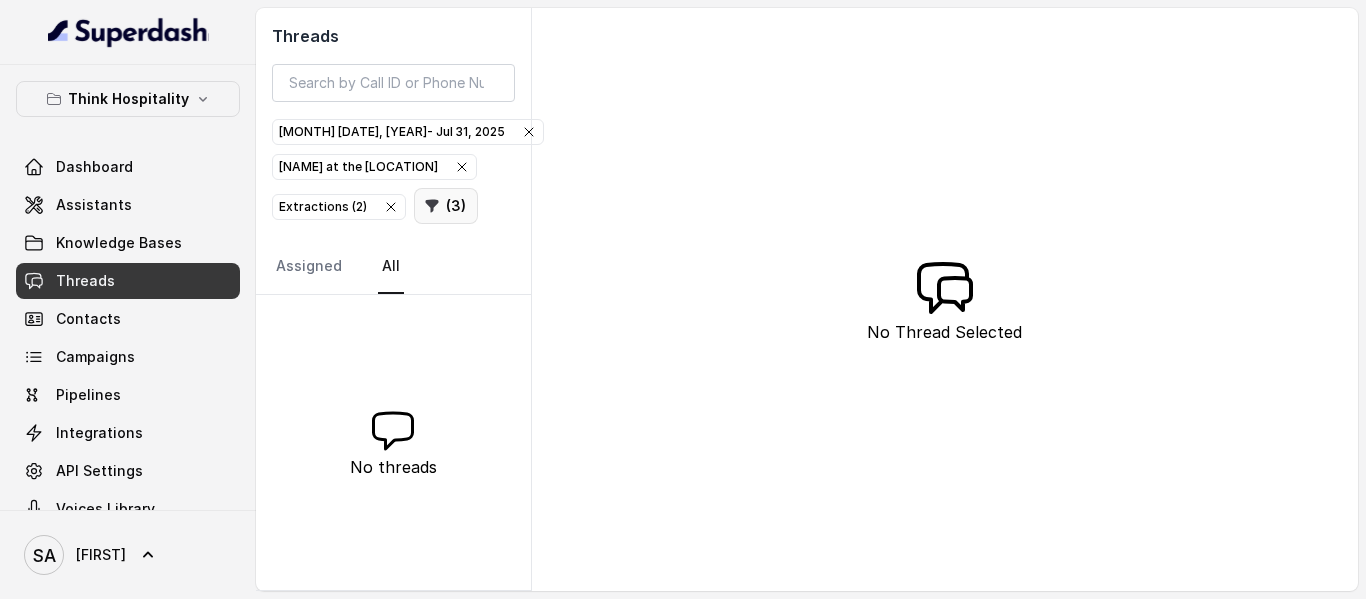click on "( 3 )" at bounding box center (446, 206) 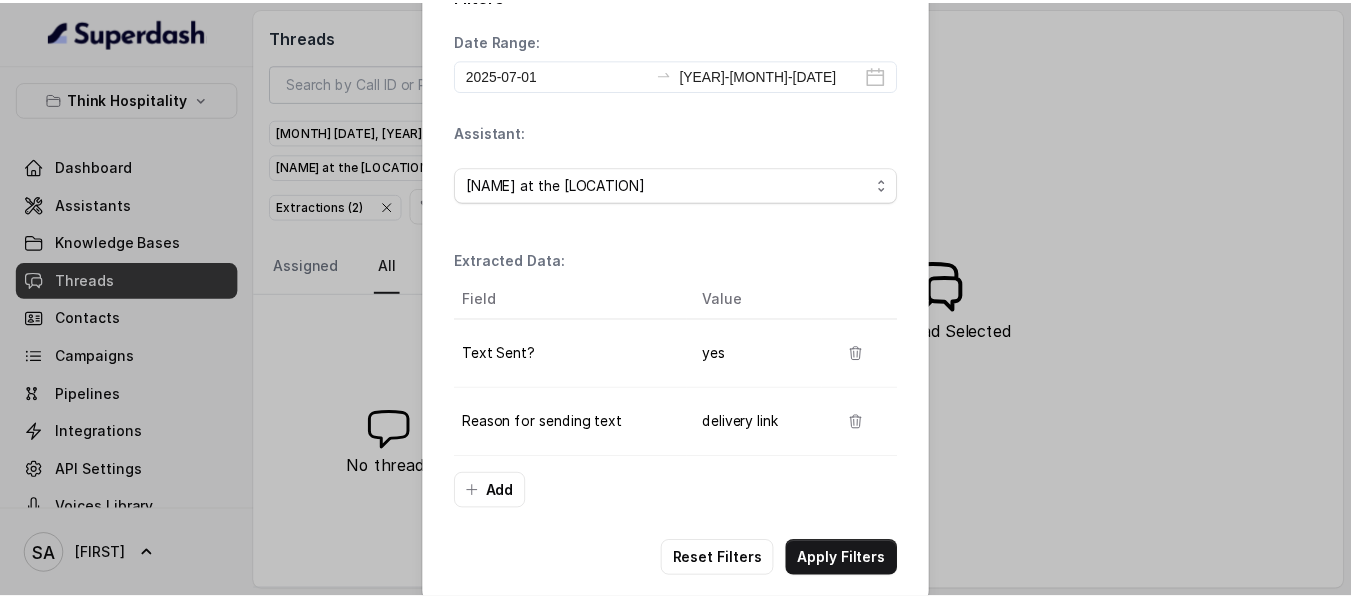 scroll, scrollTop: 76, scrollLeft: 0, axis: vertical 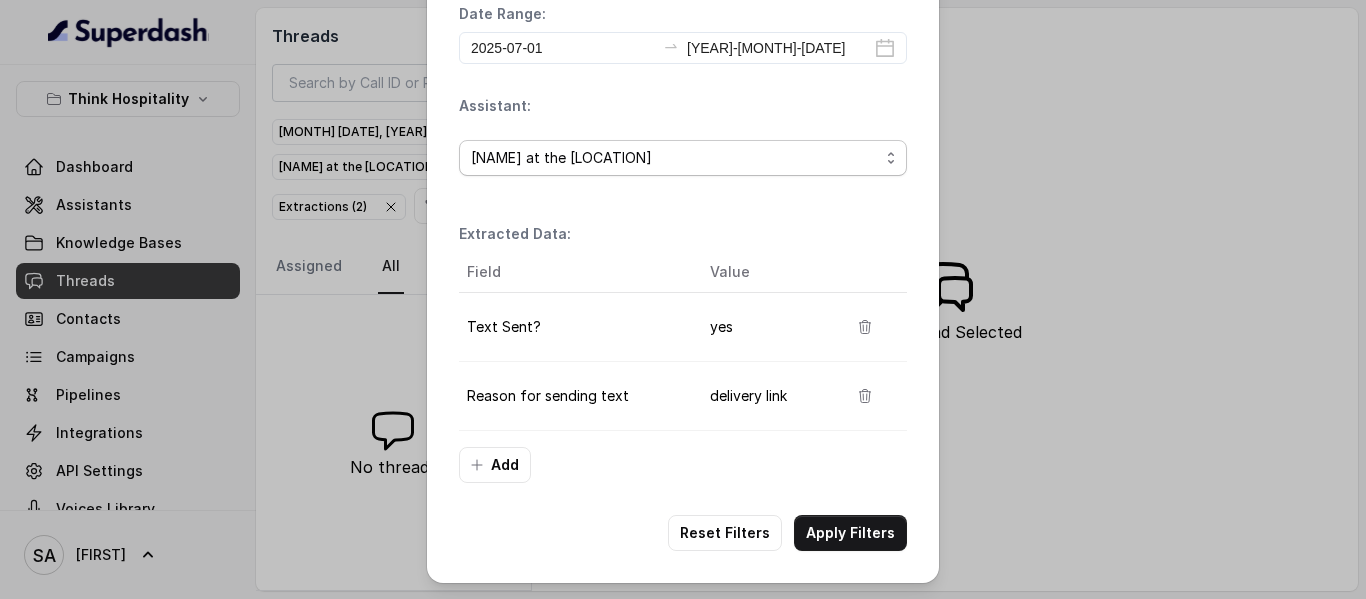 click on "[NAME] at the [LOCATION]" at bounding box center [561, 158] 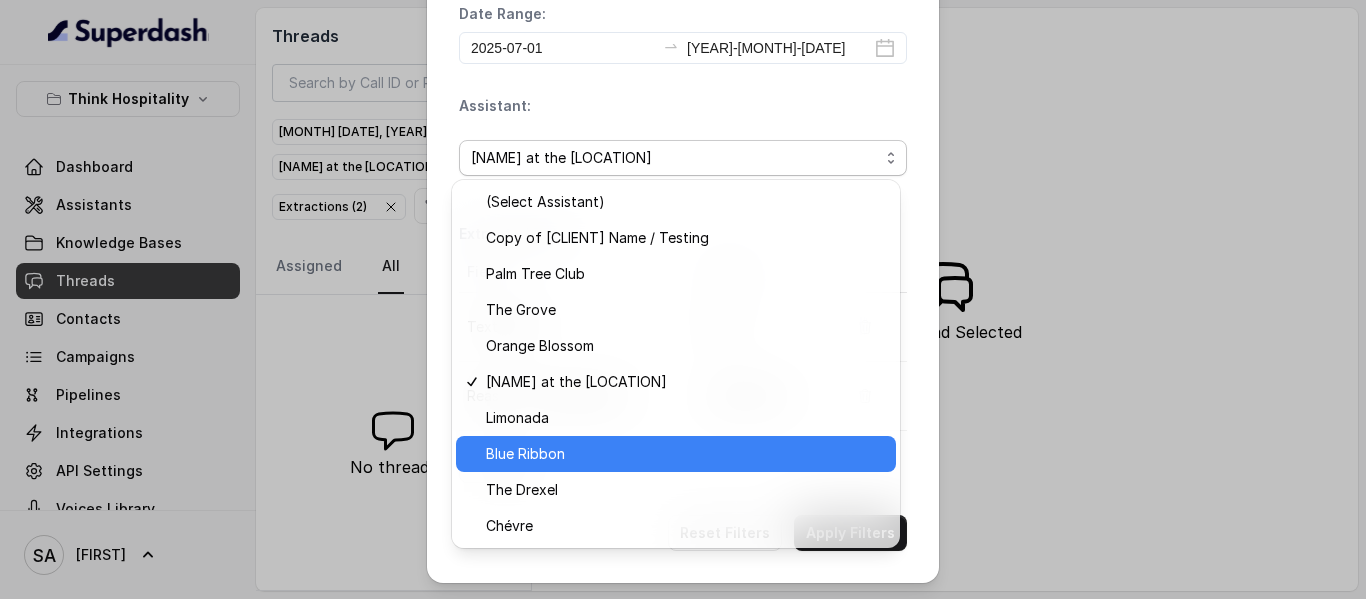 click on "Blue Ribbon" at bounding box center [525, 454] 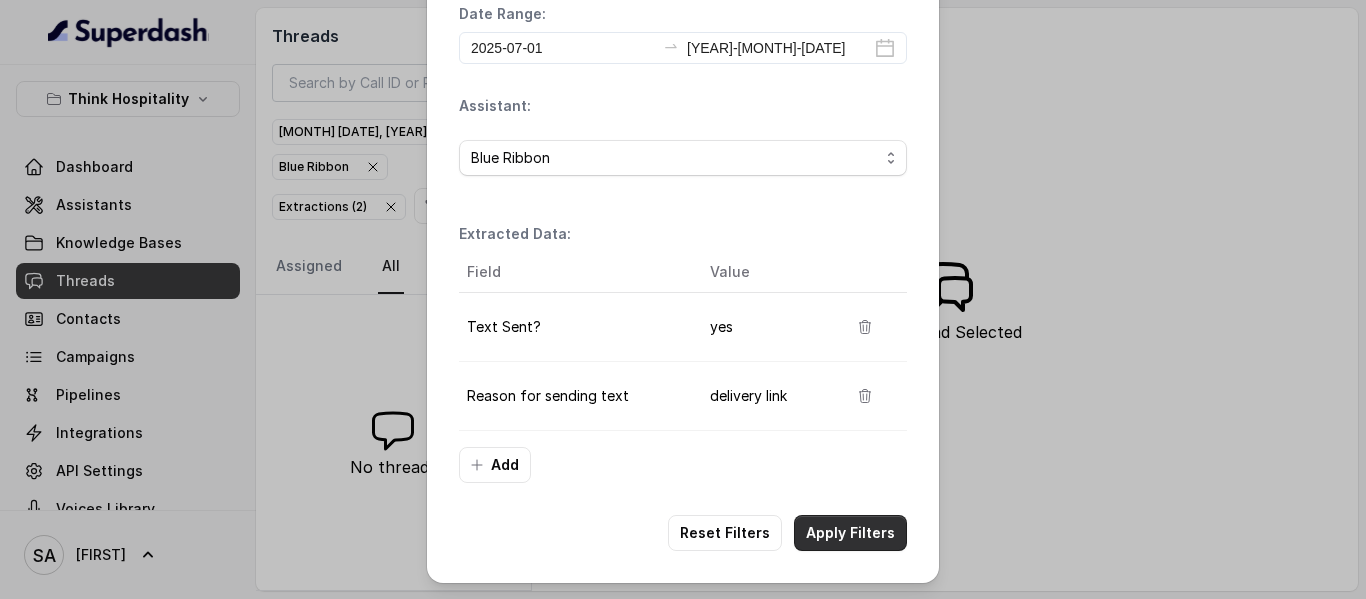 click on "Apply Filters" at bounding box center (850, 533) 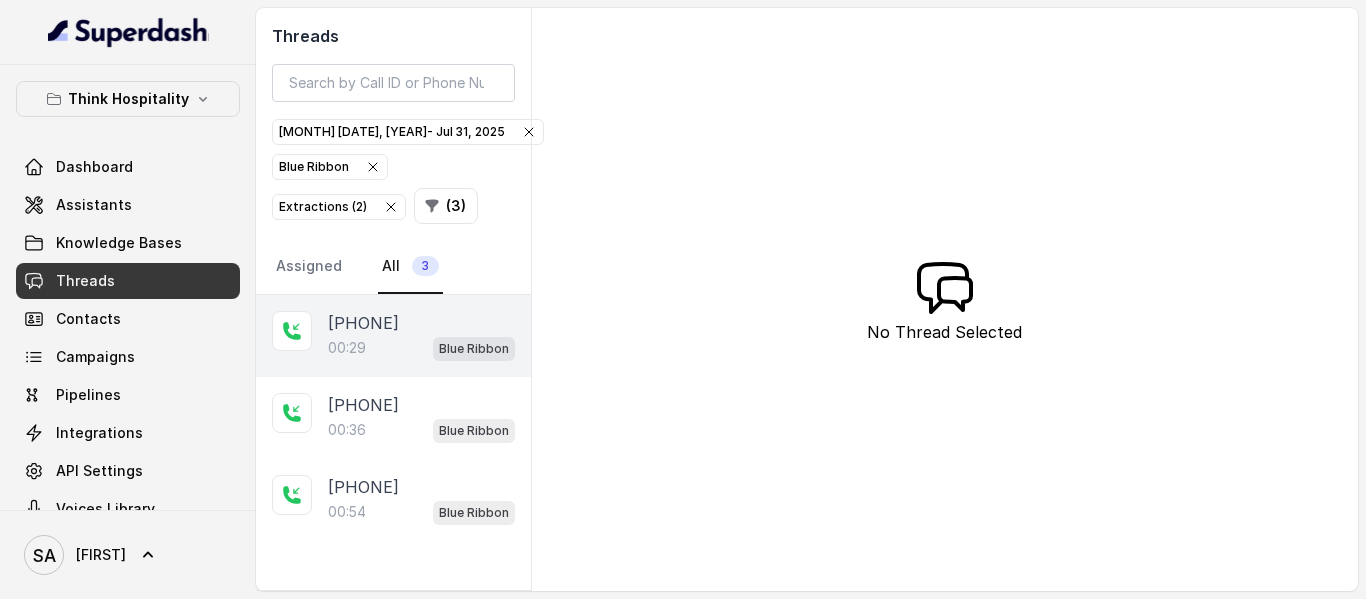 click on "[TIME] [BRAND]" at bounding box center (421, 348) 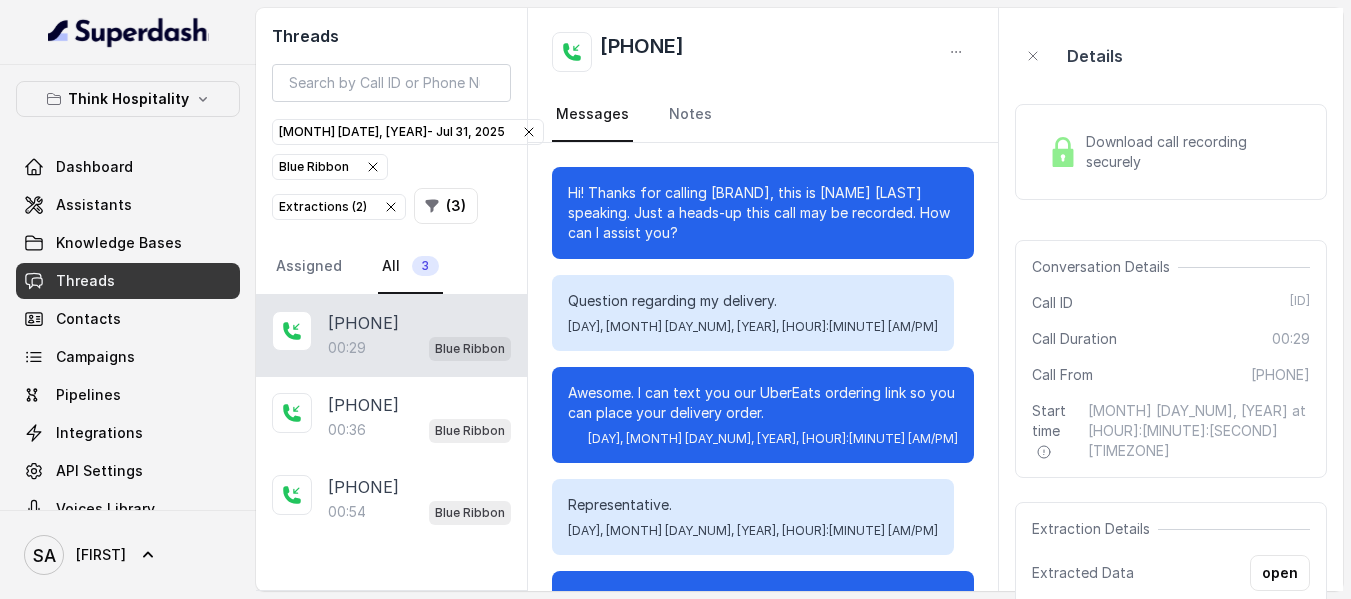 scroll, scrollTop: 100, scrollLeft: 0, axis: vertical 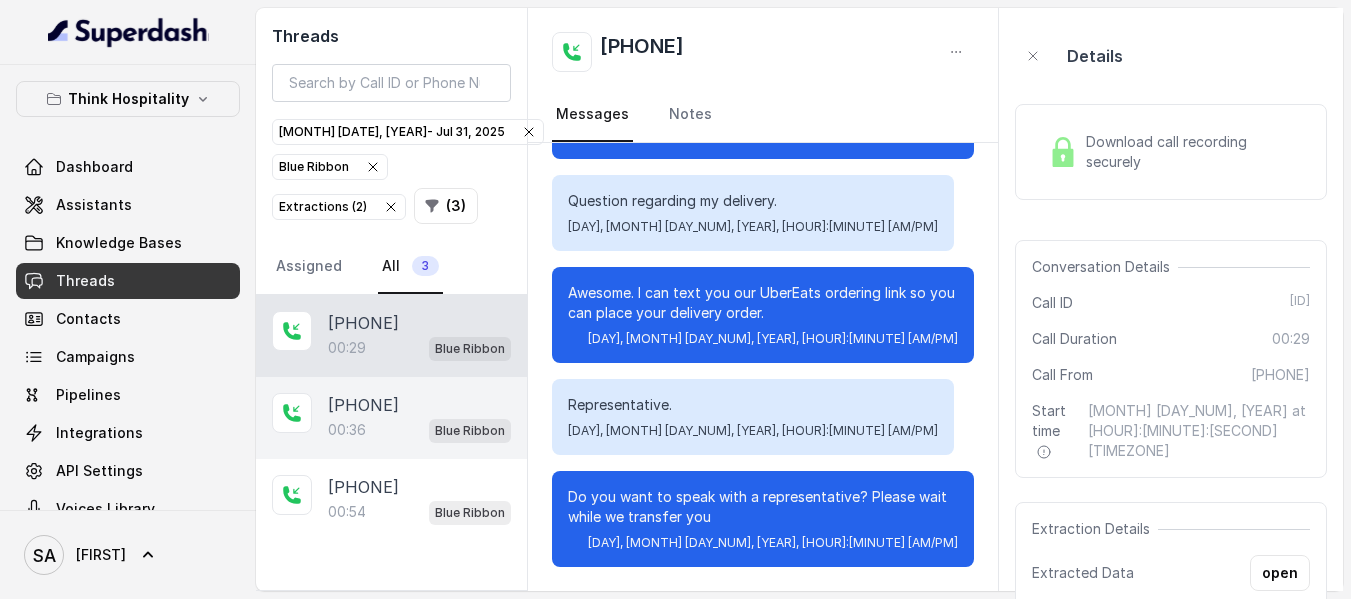 click on "00:36 [BRAND]" at bounding box center (419, 430) 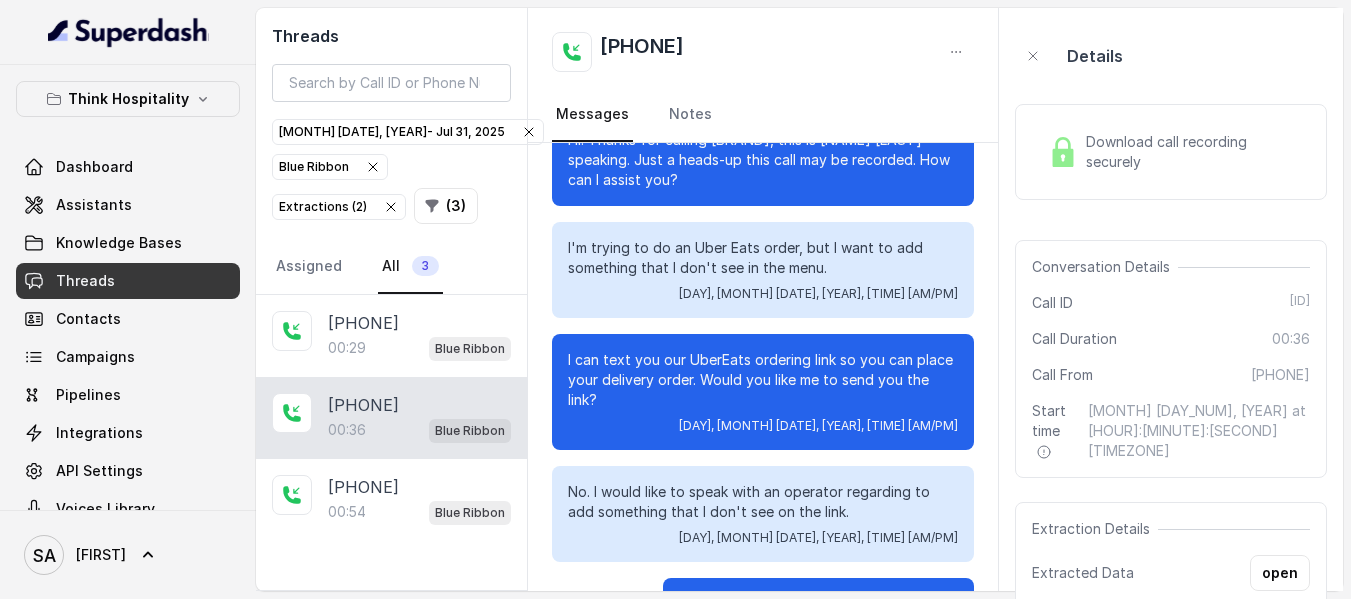 scroll, scrollTop: 100, scrollLeft: 0, axis: vertical 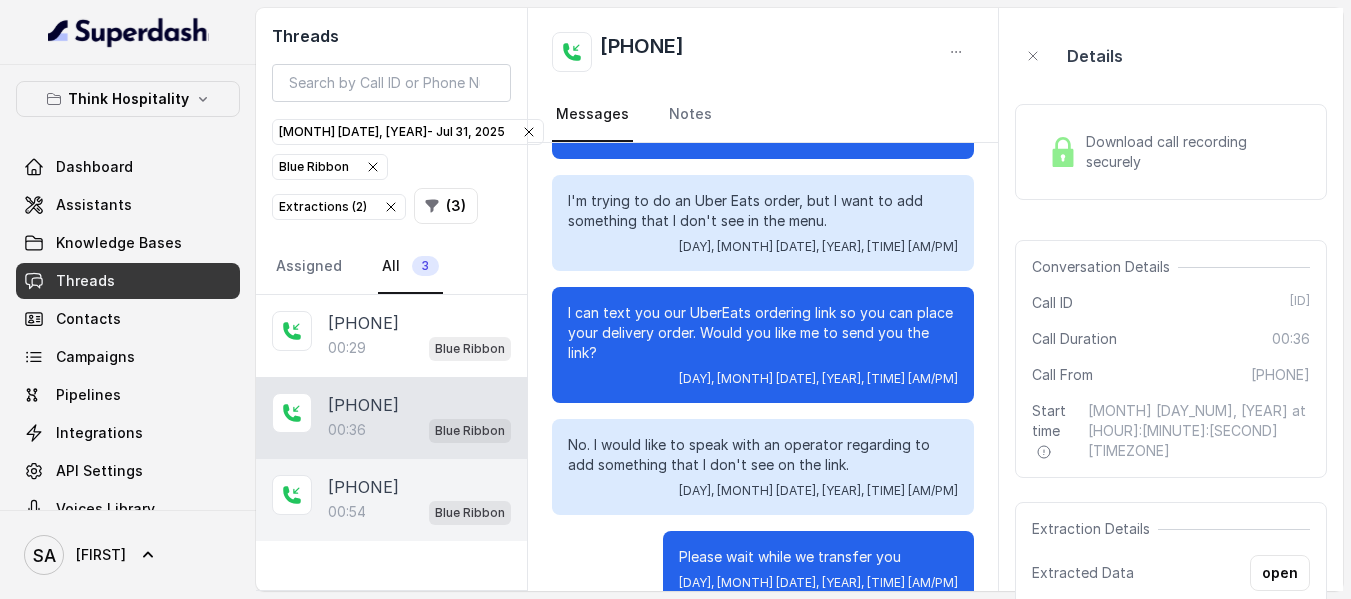 click on "[PHONE]" at bounding box center [363, 487] 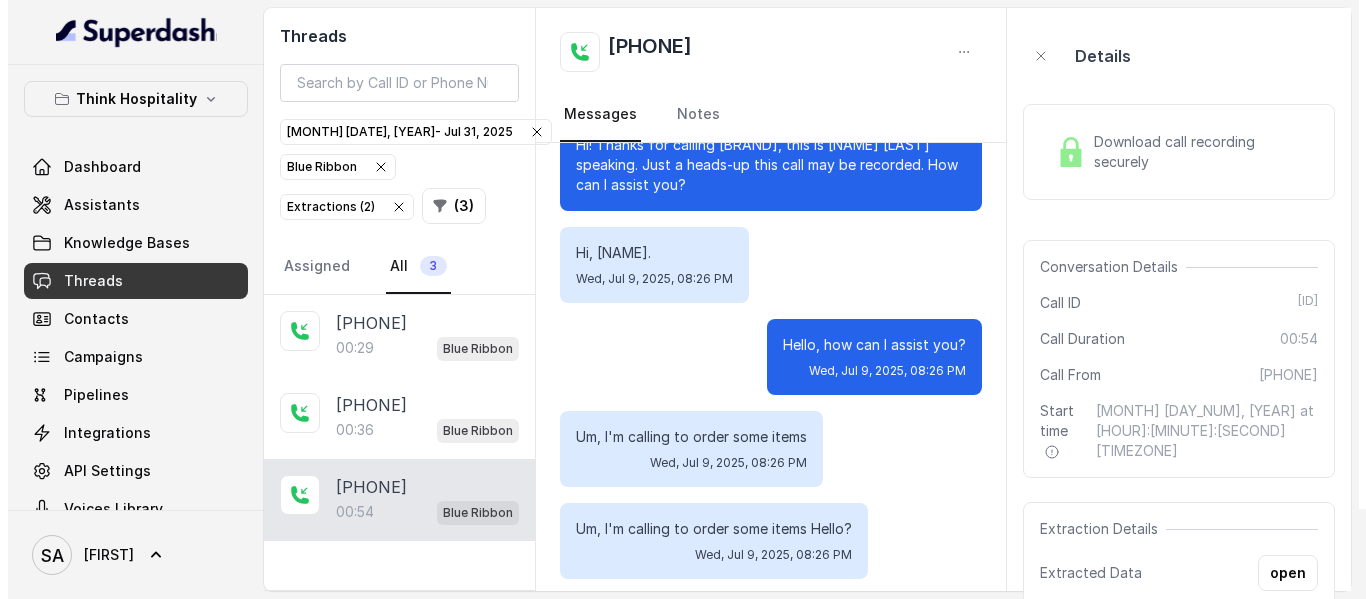 scroll, scrollTop: 0, scrollLeft: 0, axis: both 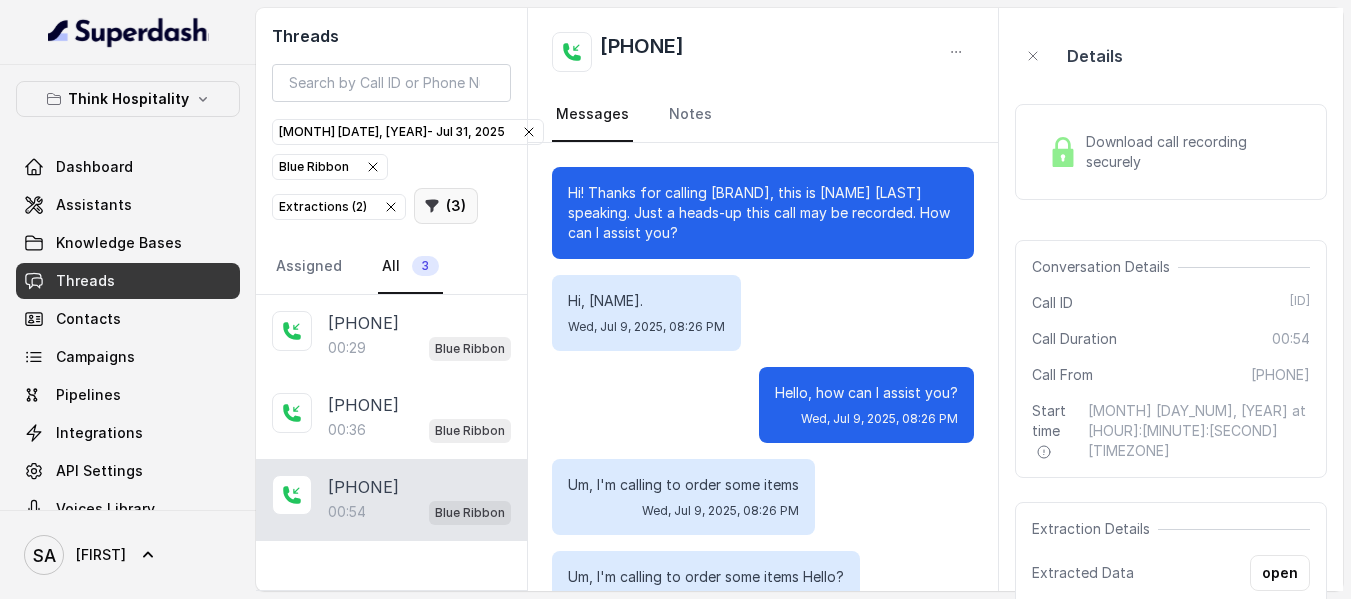 click 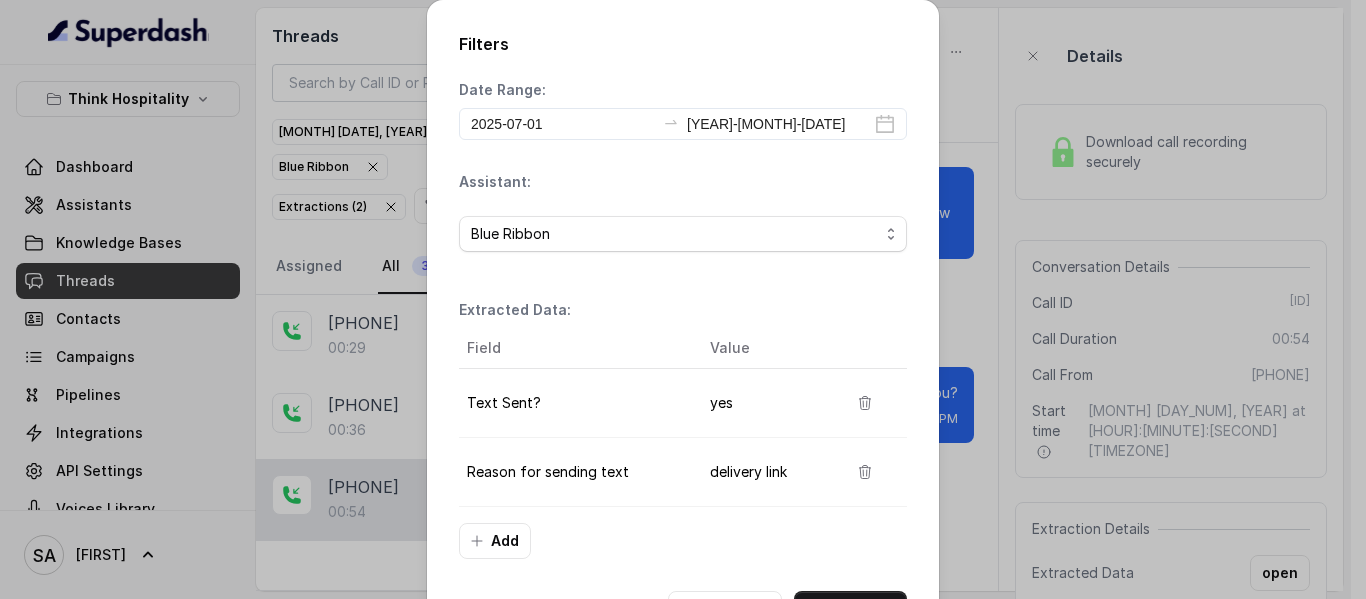 click on "Date Range: [YEAR]-[MONTH]-[DATE] [YEAR]-[MONTH]-[DATE] Assistant: [BRAND] Extracted Data: Field Value Text Sent? yes Reason for sending text [ORDER] link Add" at bounding box center (683, 319) 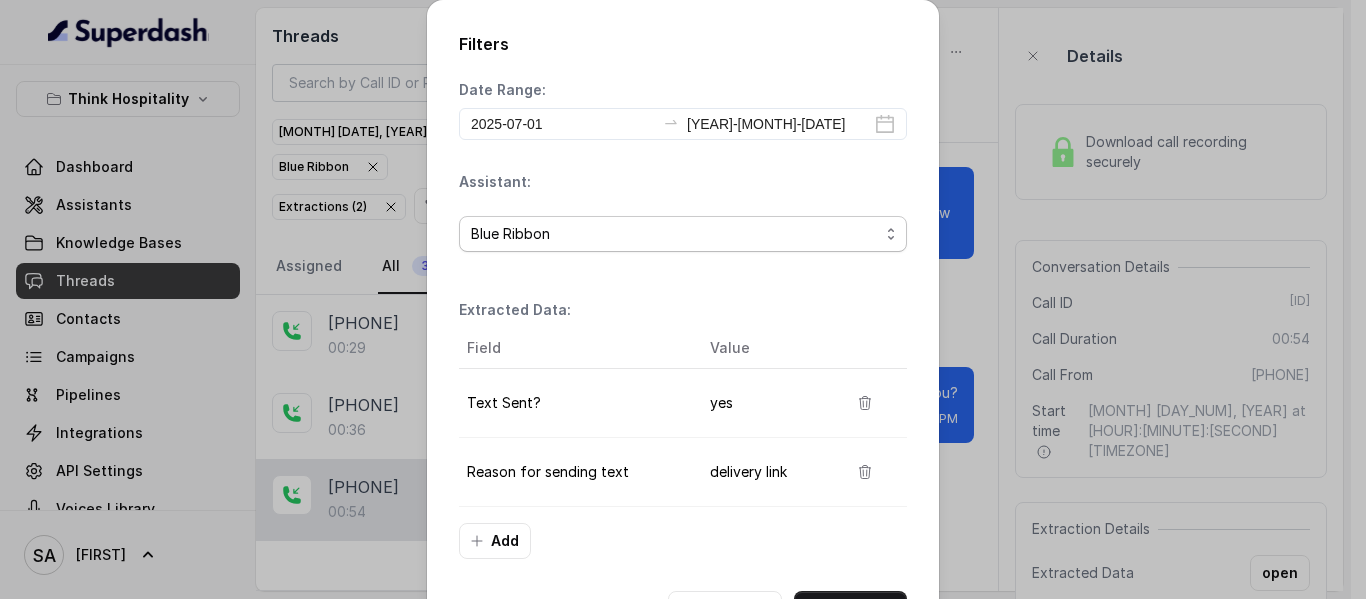 click on "Blue Ribbon" at bounding box center (675, 234) 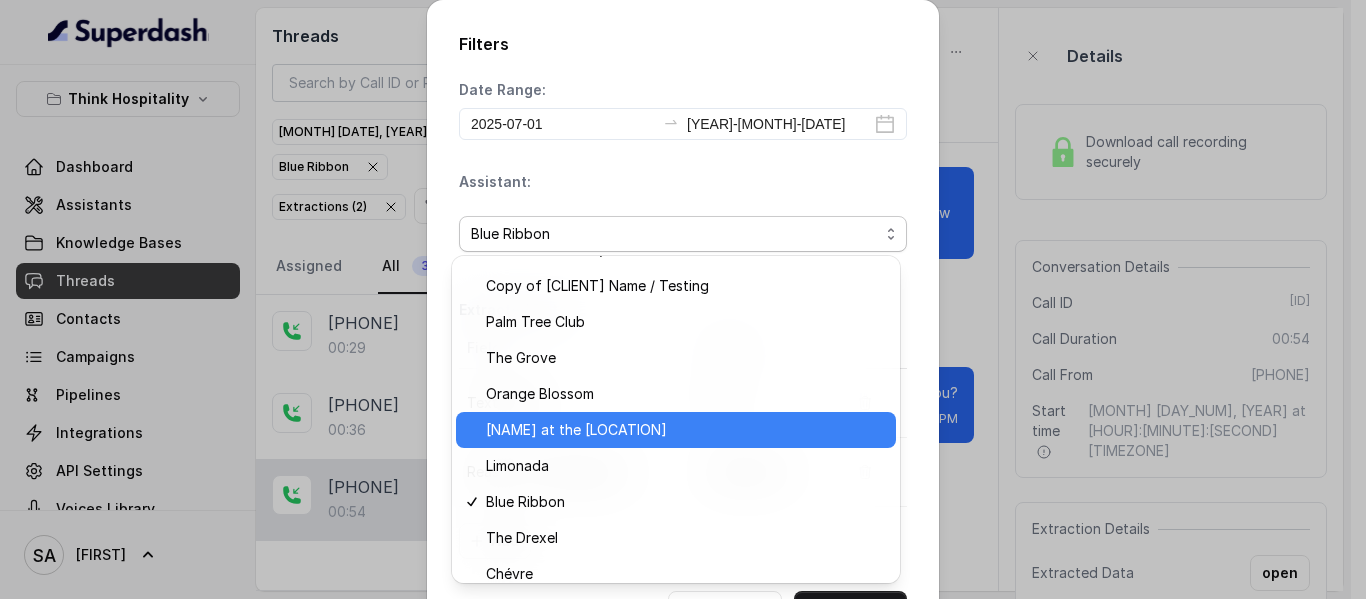 scroll, scrollTop: 41, scrollLeft: 0, axis: vertical 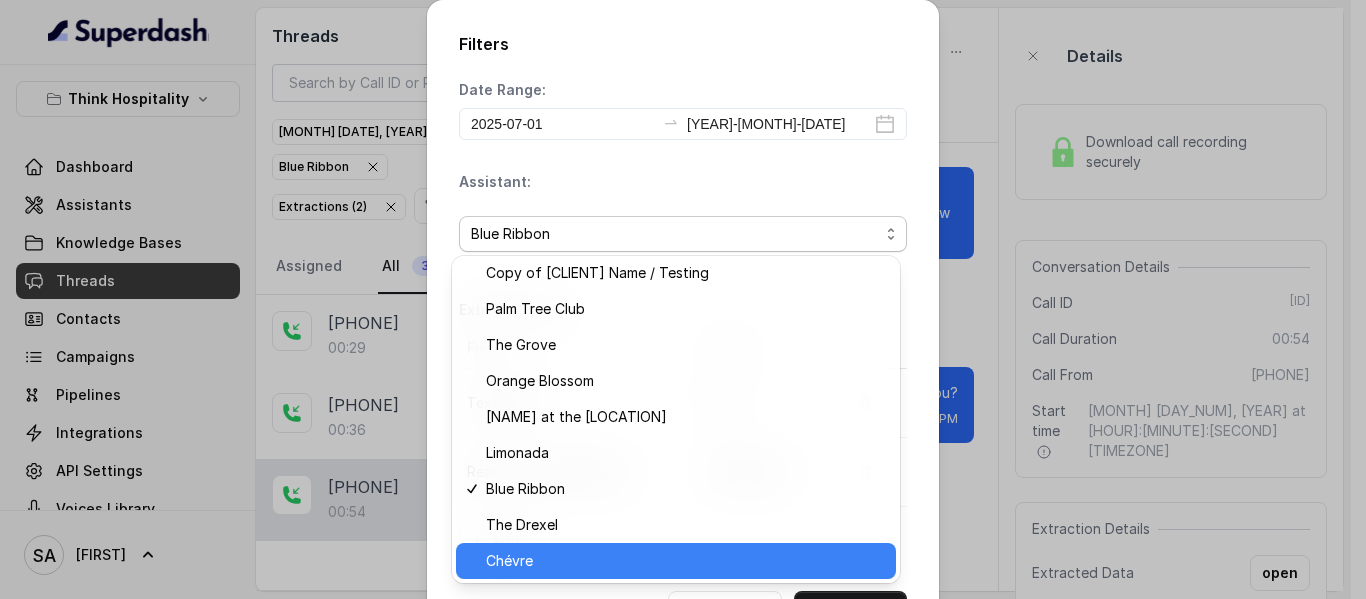 click on "Chévre" at bounding box center (685, 561) 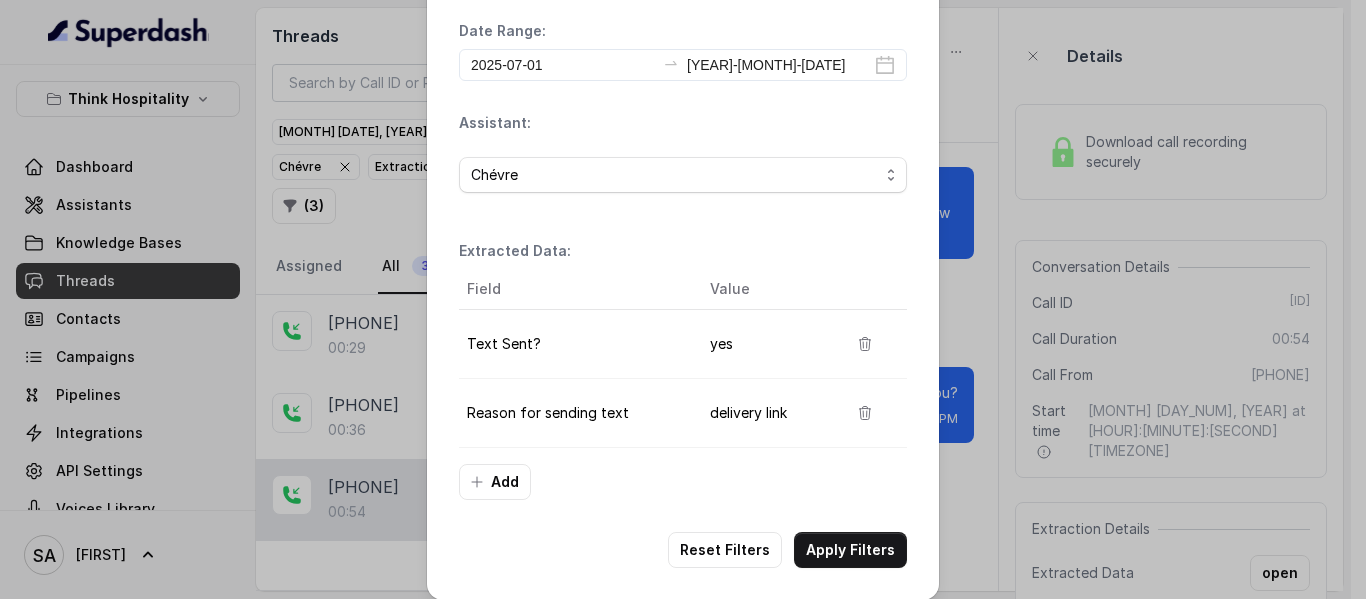 scroll, scrollTop: 76, scrollLeft: 0, axis: vertical 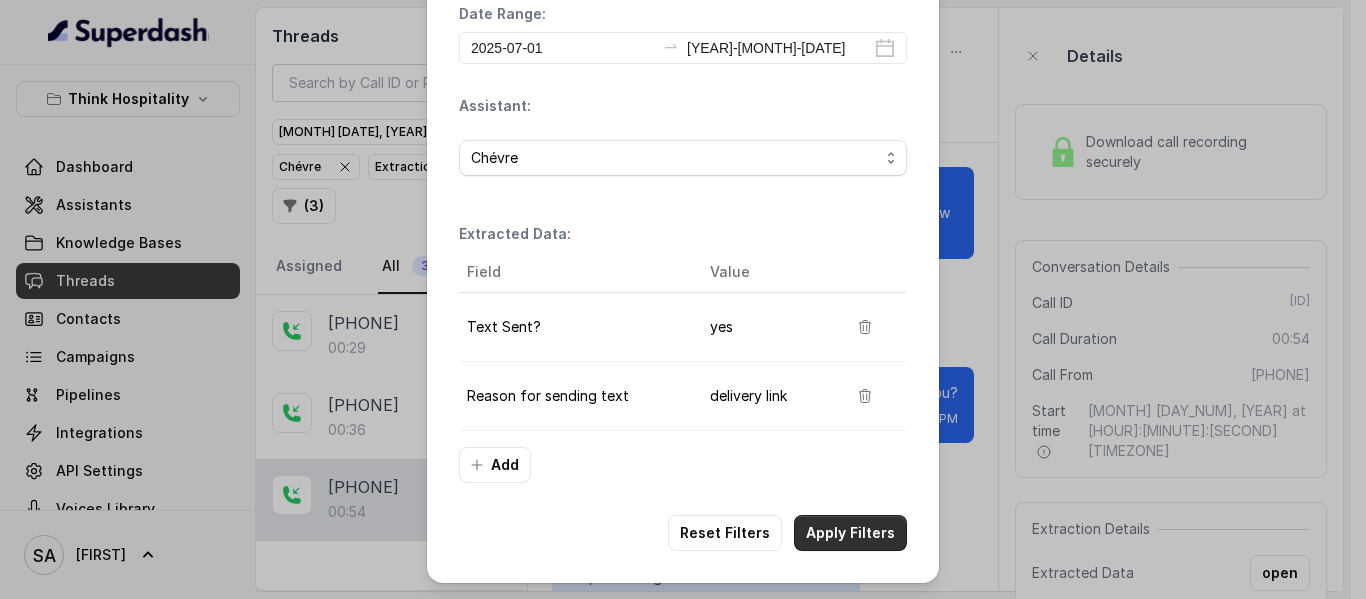 click on "Apply Filters" at bounding box center (850, 533) 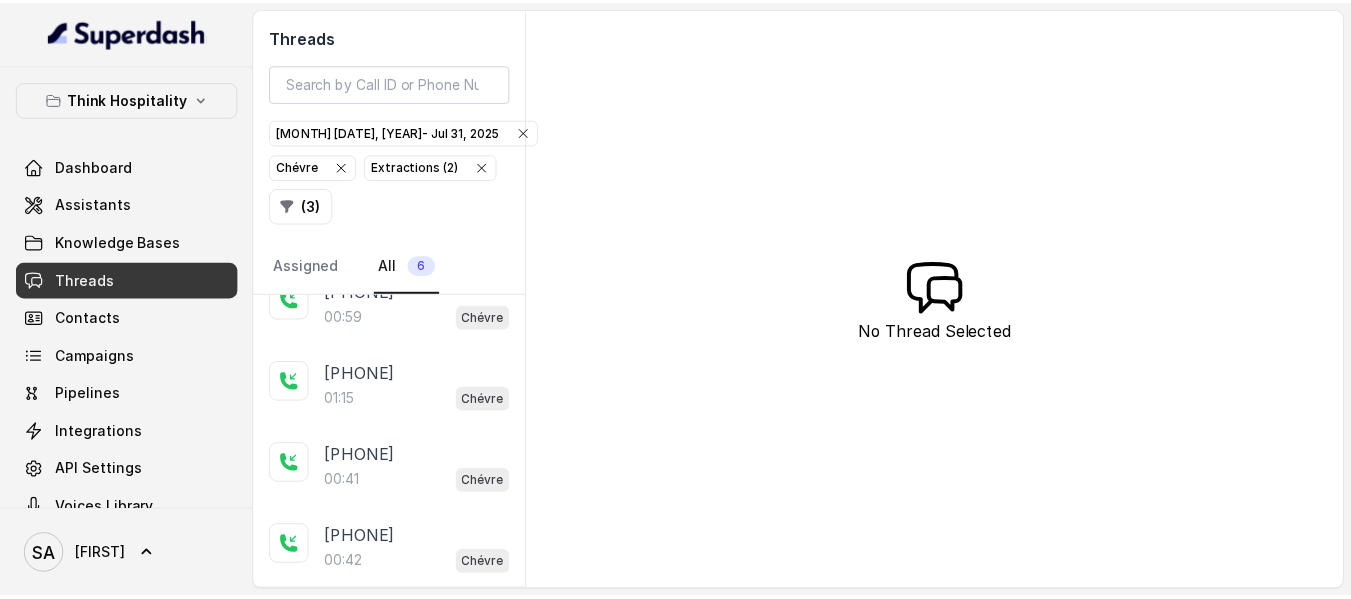 scroll, scrollTop: 197, scrollLeft: 0, axis: vertical 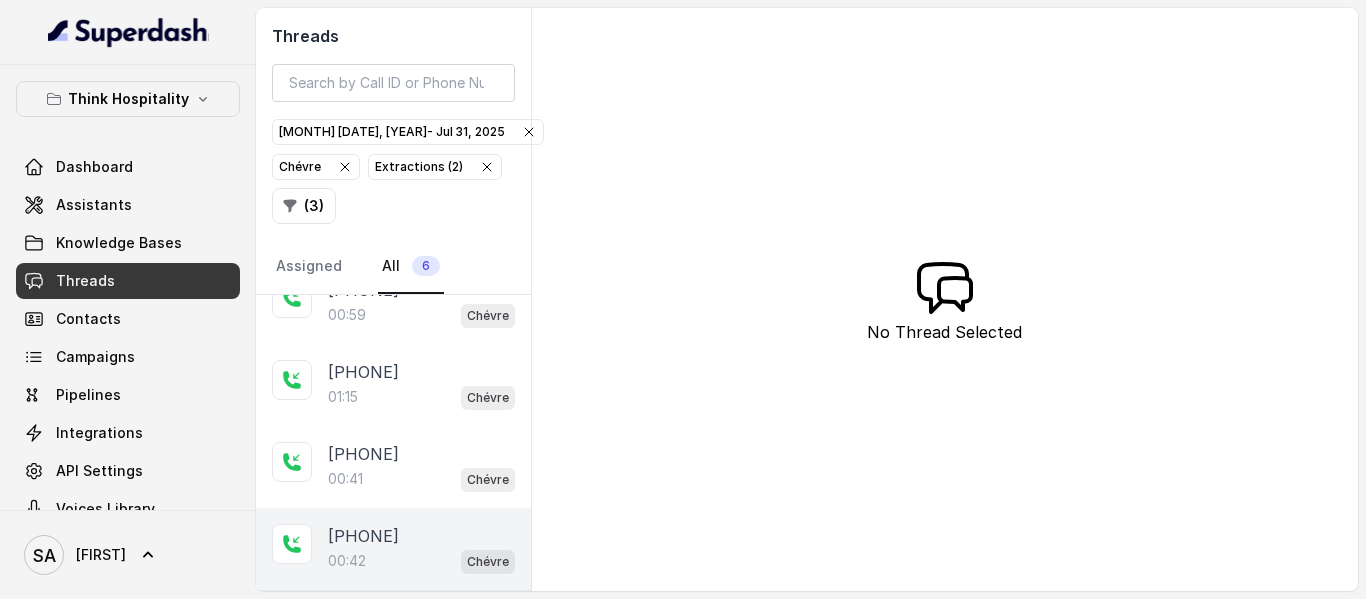 click on "[PHONE]" at bounding box center [363, 536] 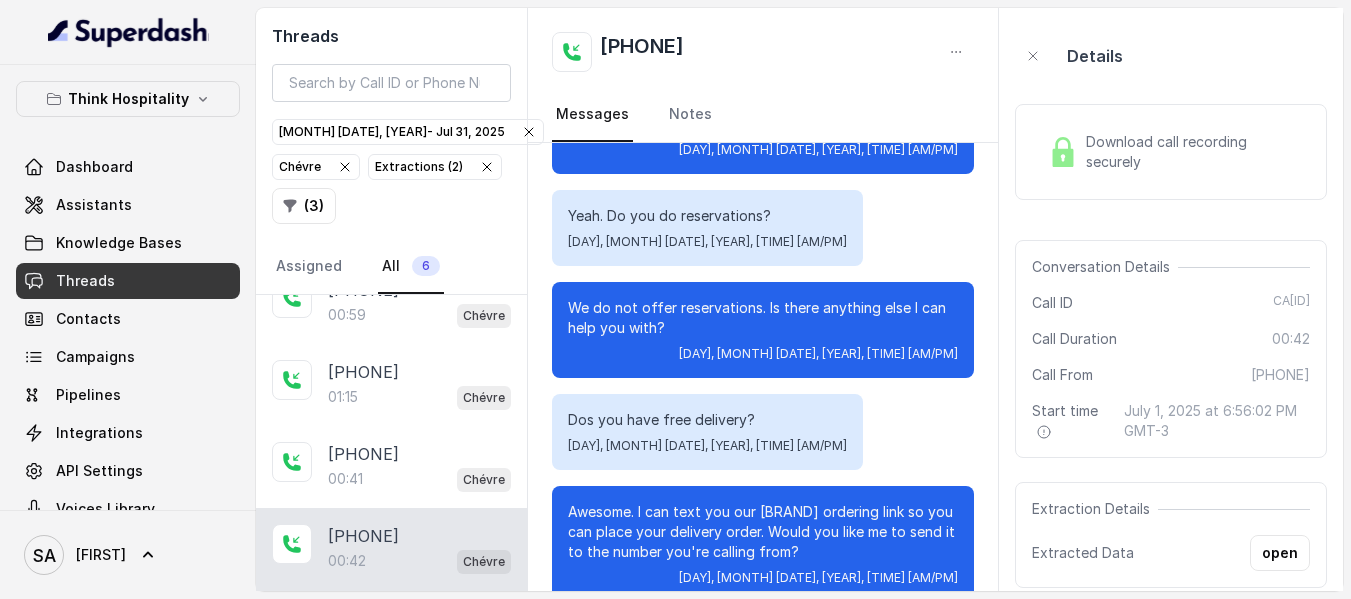 scroll, scrollTop: 324, scrollLeft: 0, axis: vertical 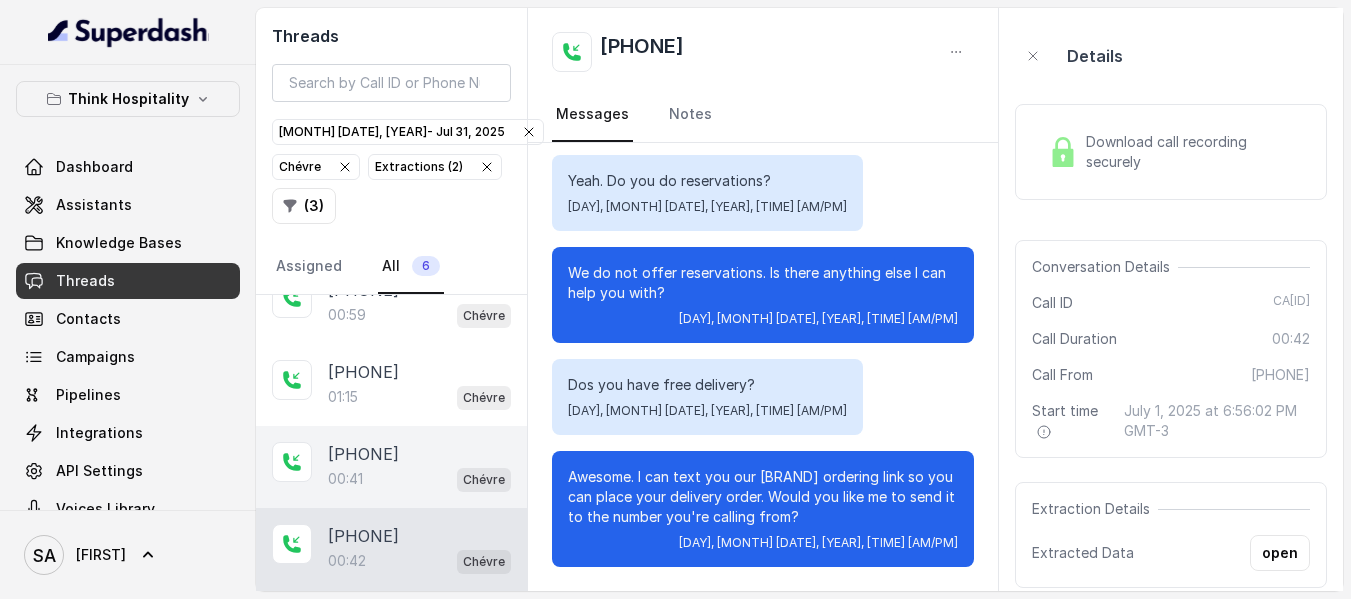 click on "[TIME] [BRAND]" at bounding box center [419, 479] 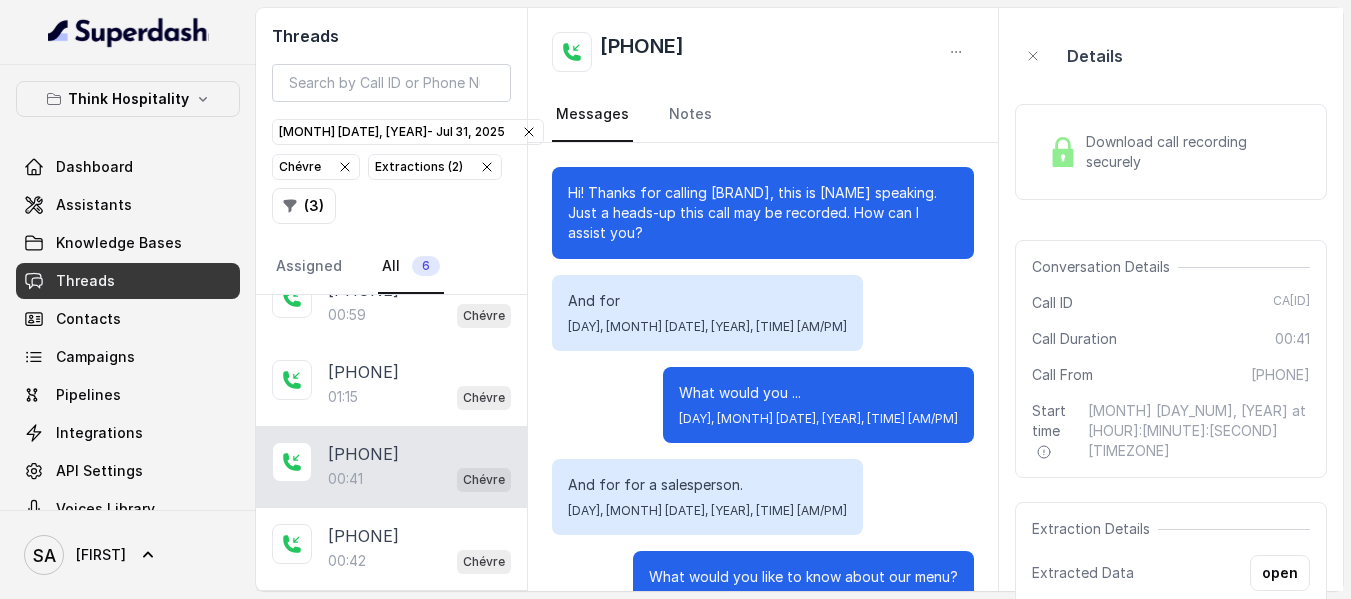 scroll, scrollTop: 692, scrollLeft: 0, axis: vertical 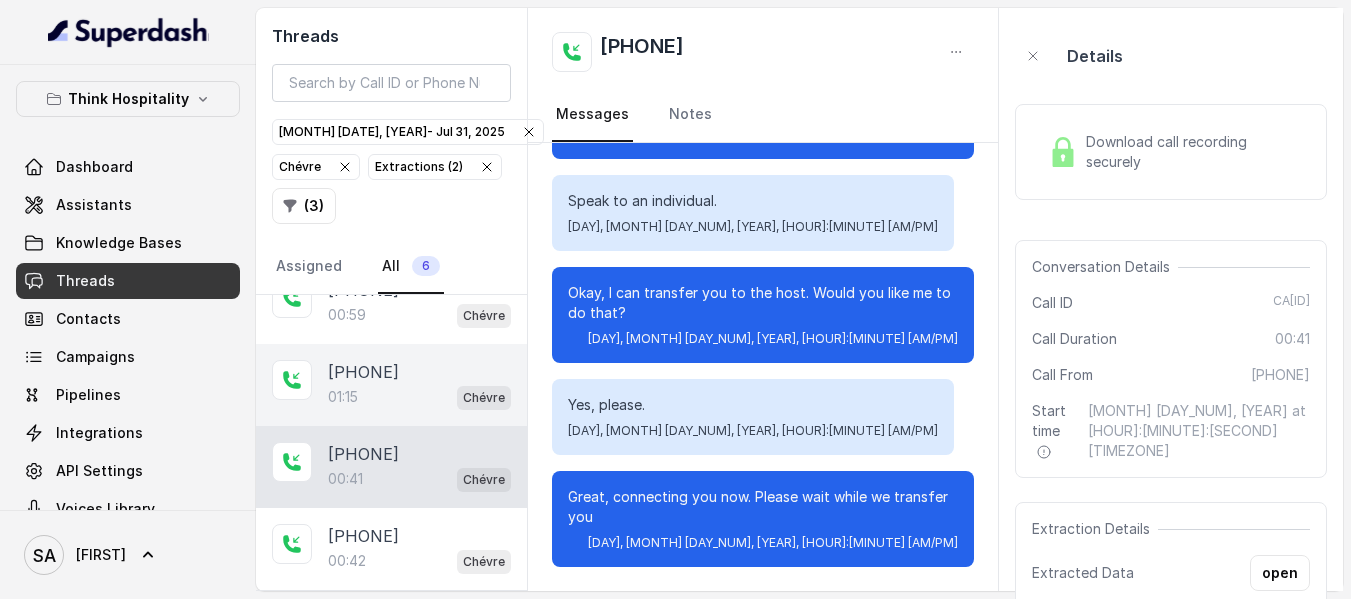 click on "00:15 [BRAND]" at bounding box center [419, 397] 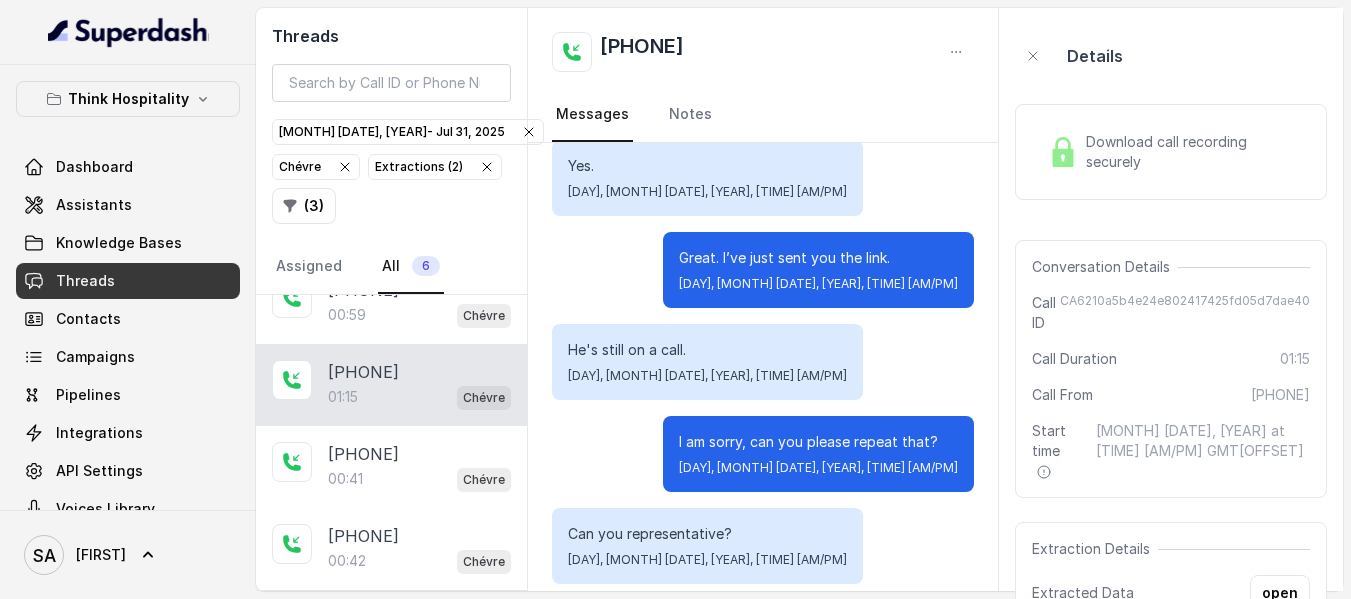 scroll, scrollTop: 760, scrollLeft: 0, axis: vertical 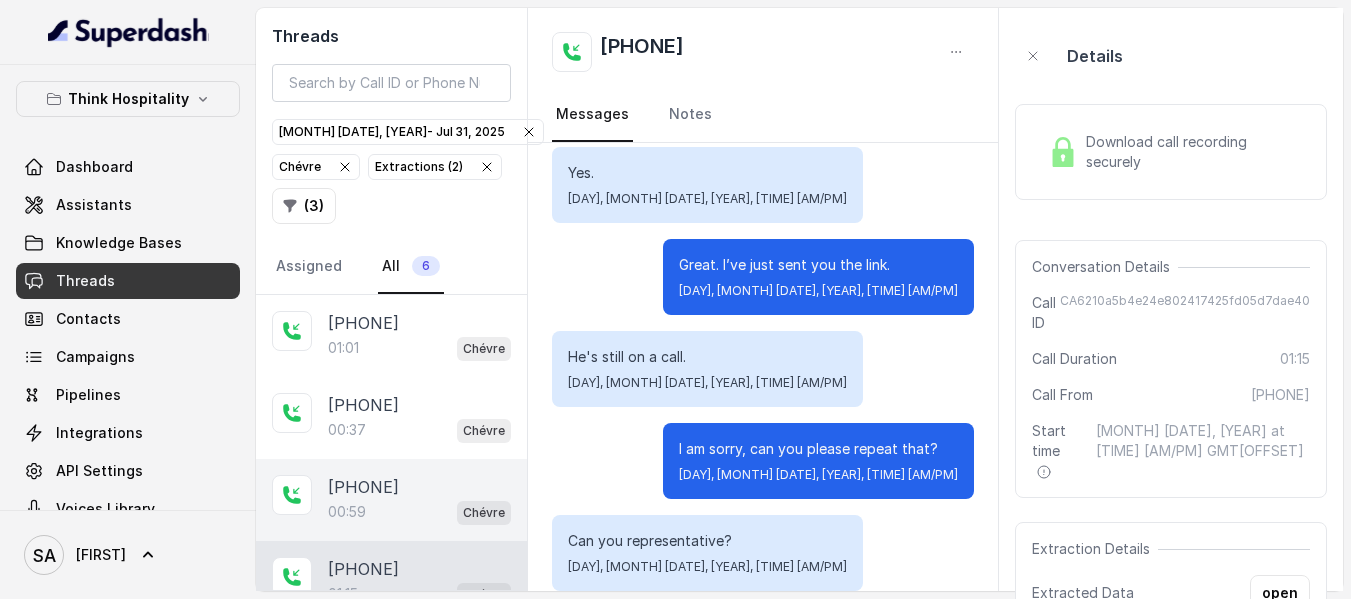 click on "[PHONE]" at bounding box center (363, 487) 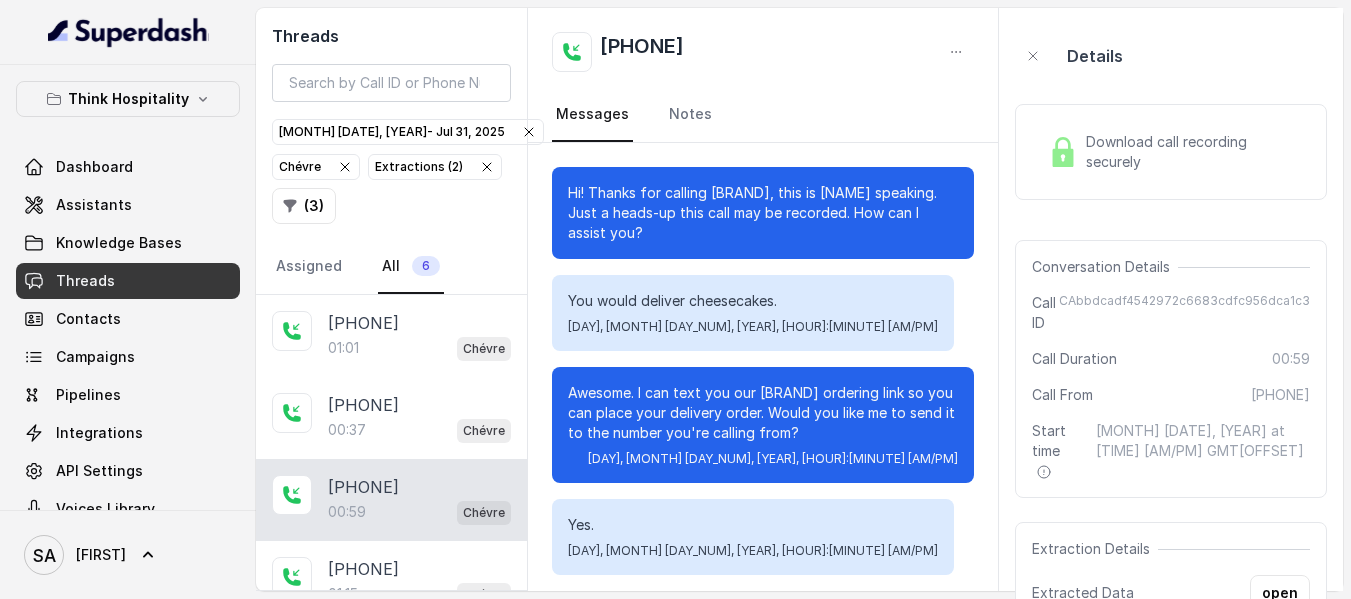 scroll, scrollTop: 100, scrollLeft: 0, axis: vertical 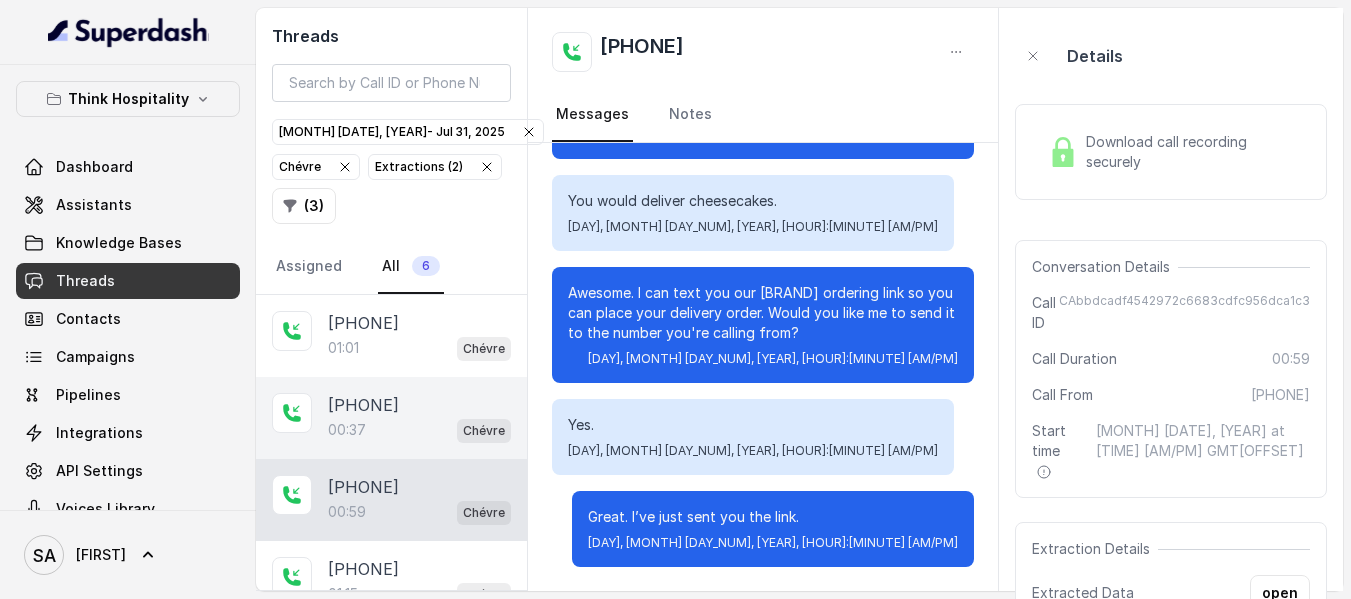 click on "00:37 [BRAND]" at bounding box center [419, 430] 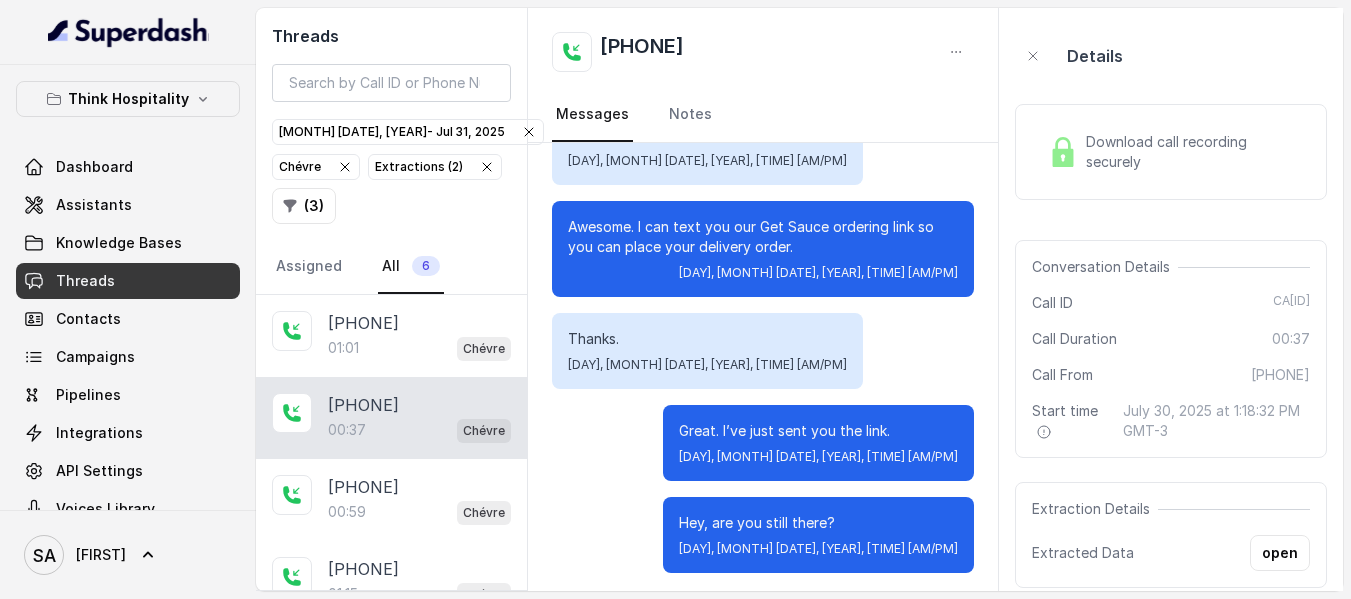 scroll, scrollTop: 172, scrollLeft: 0, axis: vertical 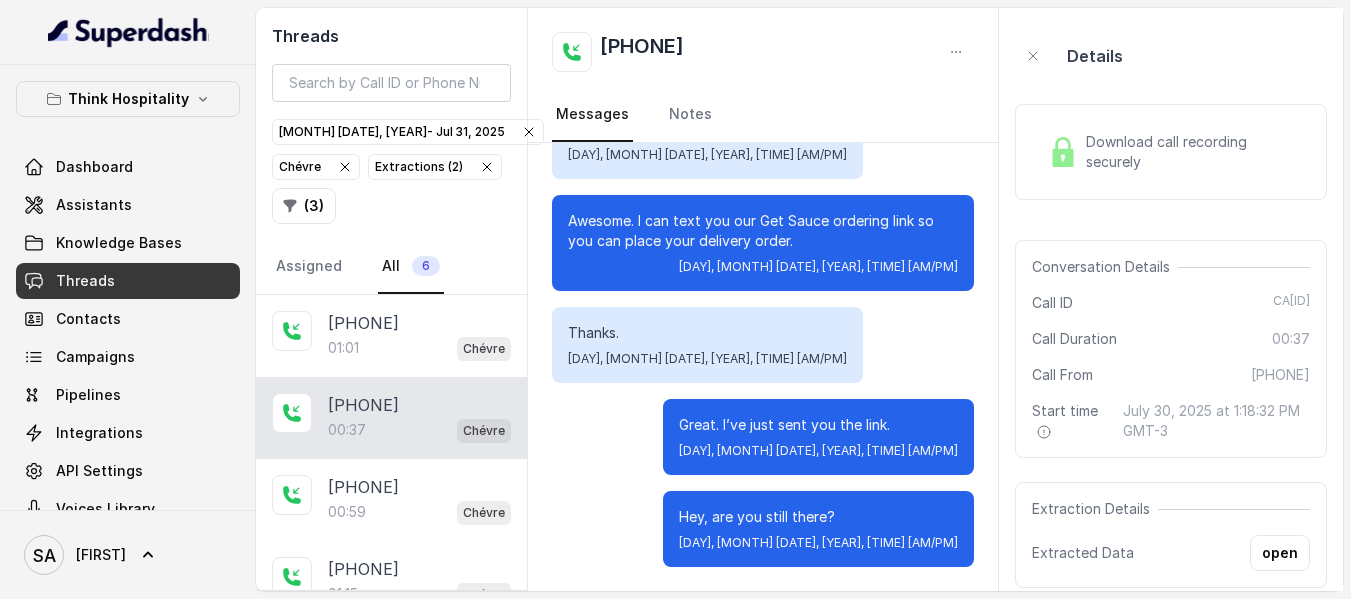 click on "Download call recording securely" at bounding box center [1194, 152] 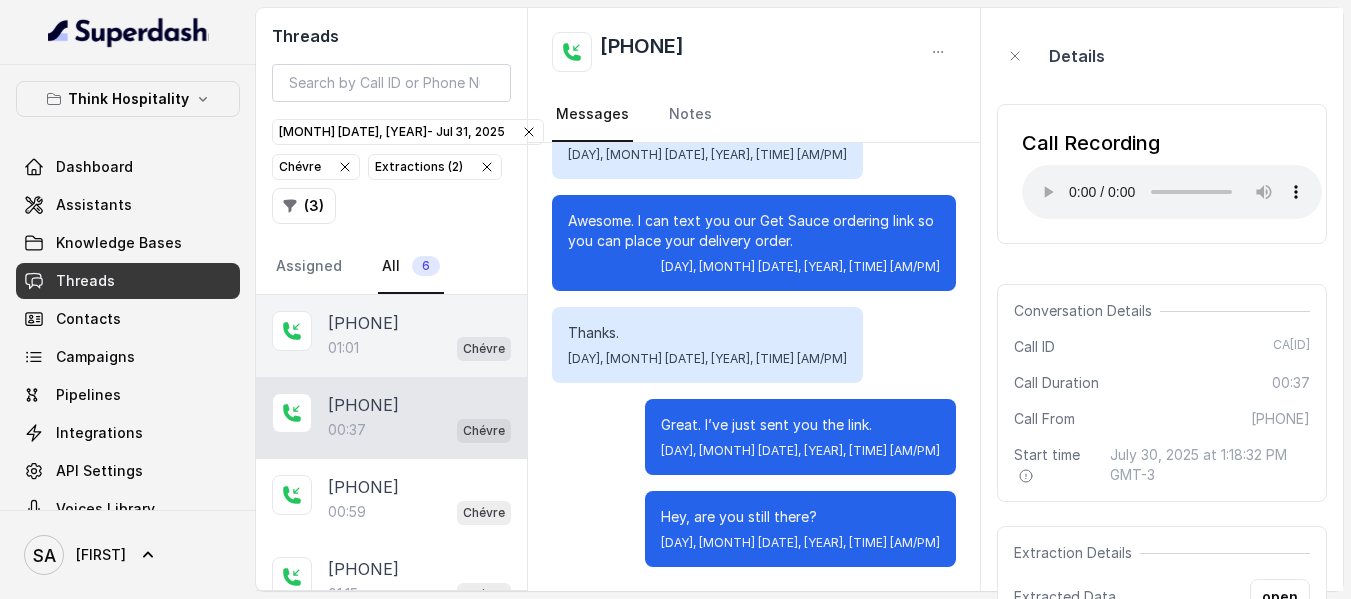 click on "[TIME] [BRAND]" at bounding box center (419, 348) 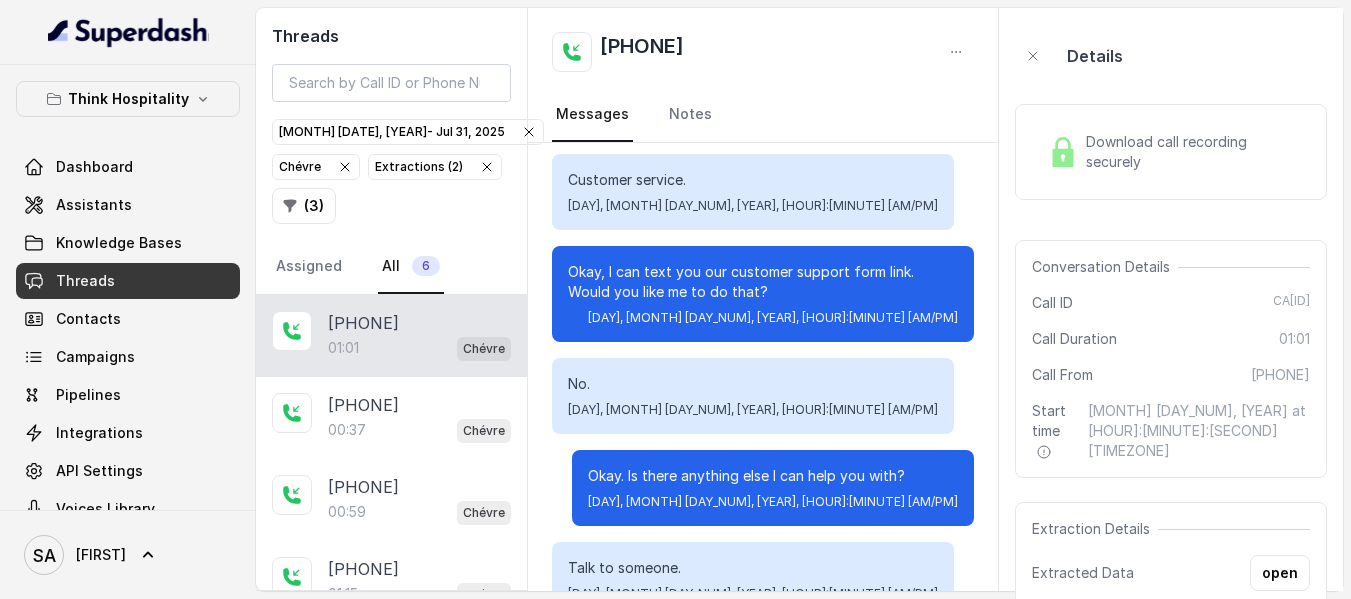 scroll, scrollTop: 584, scrollLeft: 0, axis: vertical 